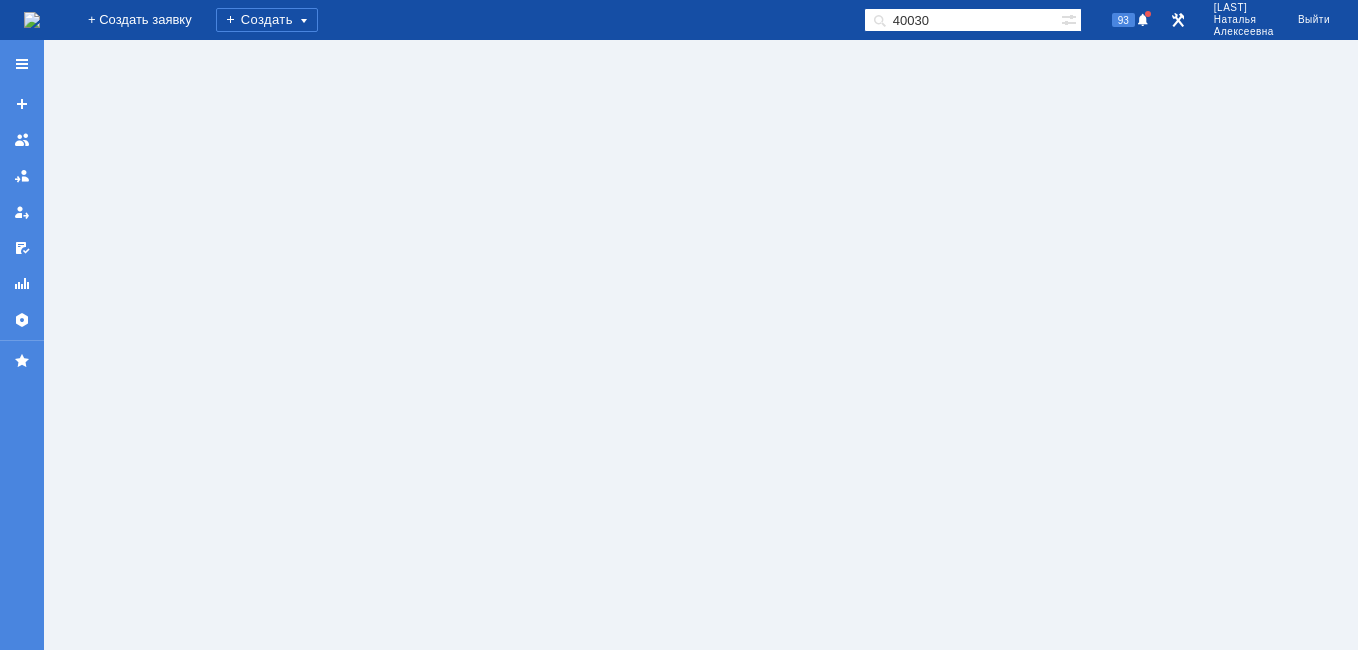 scroll, scrollTop: 0, scrollLeft: 0, axis: both 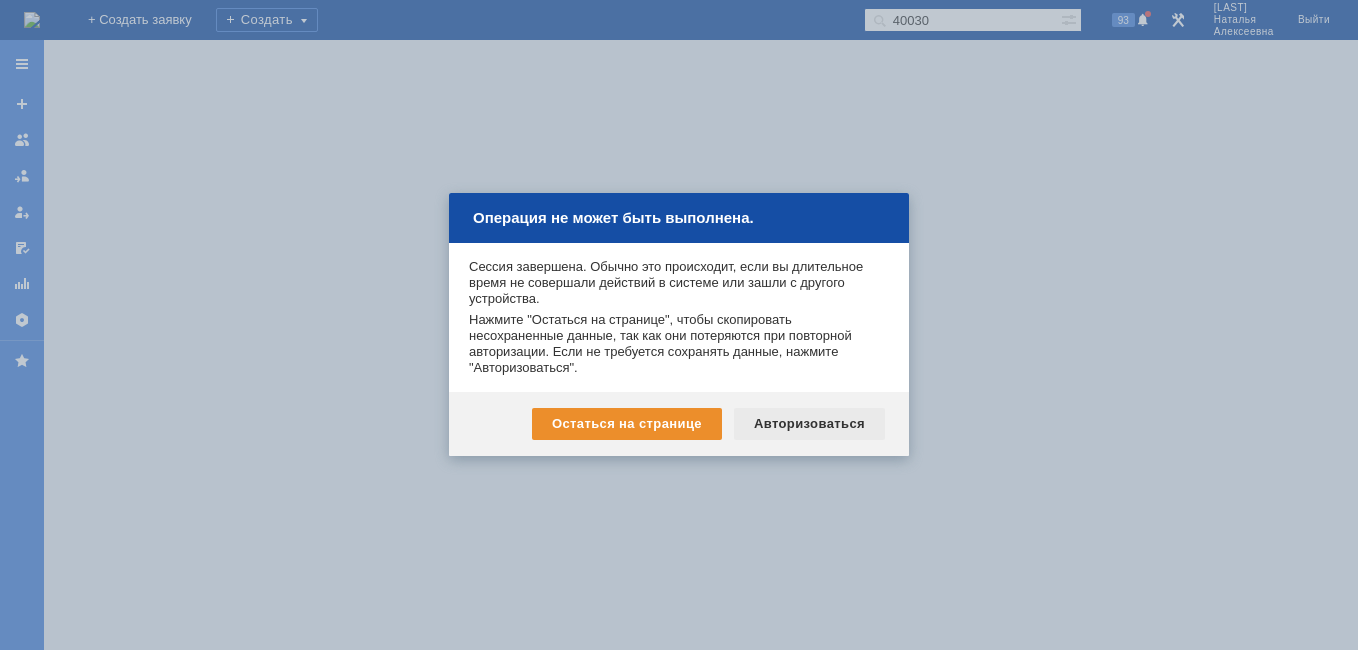 click on "Авторизоваться" at bounding box center (809, 424) 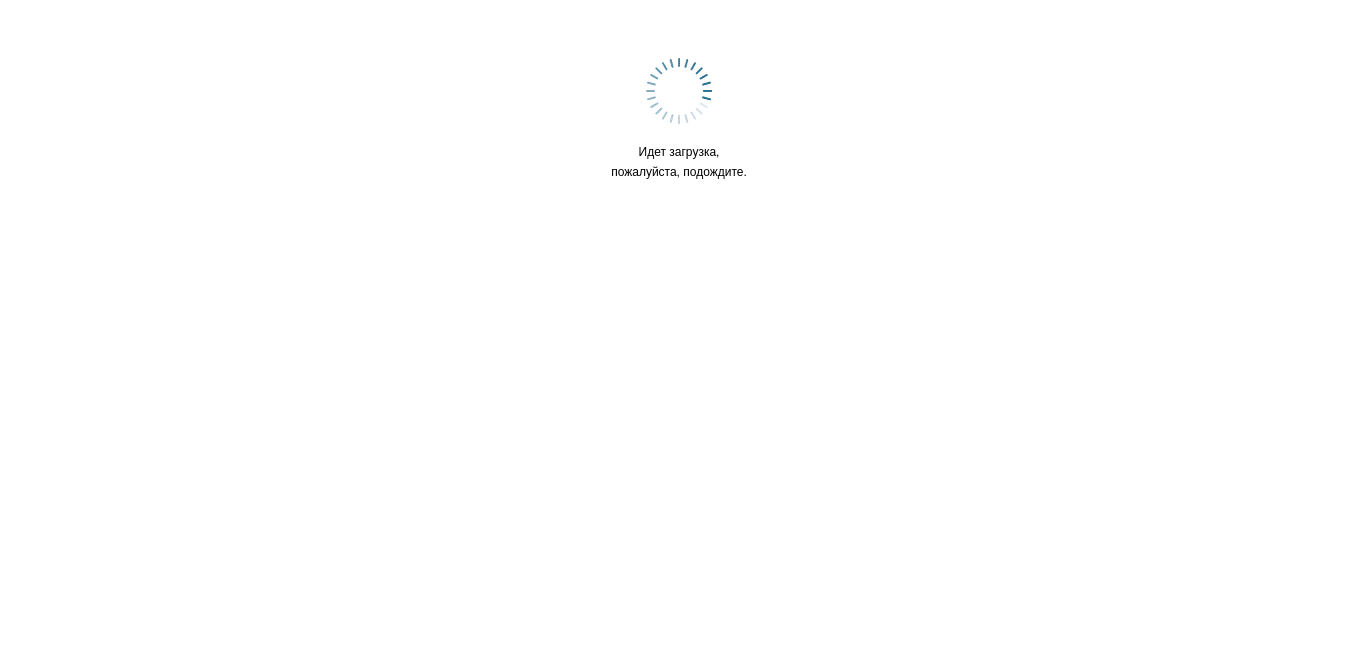 scroll, scrollTop: 0, scrollLeft: 0, axis: both 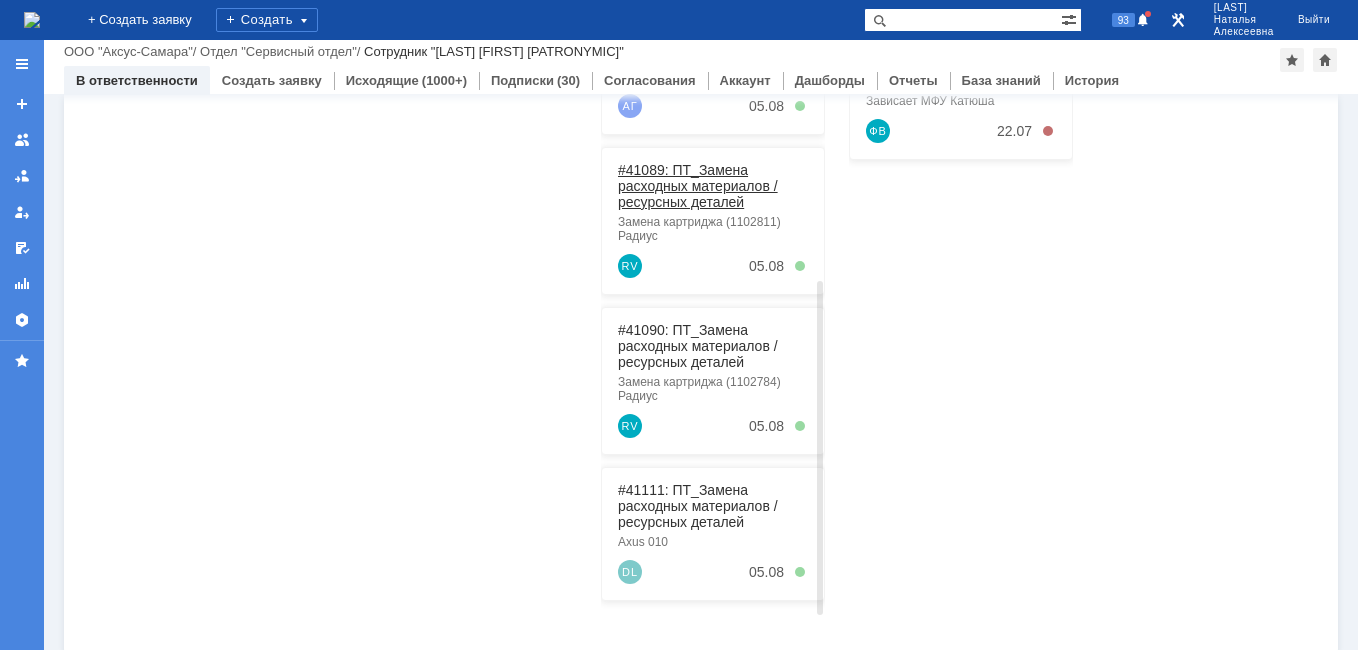click on "#41089: ПТ_Замена расходных материалов / ресурсных деталей" at bounding box center (698, 186) 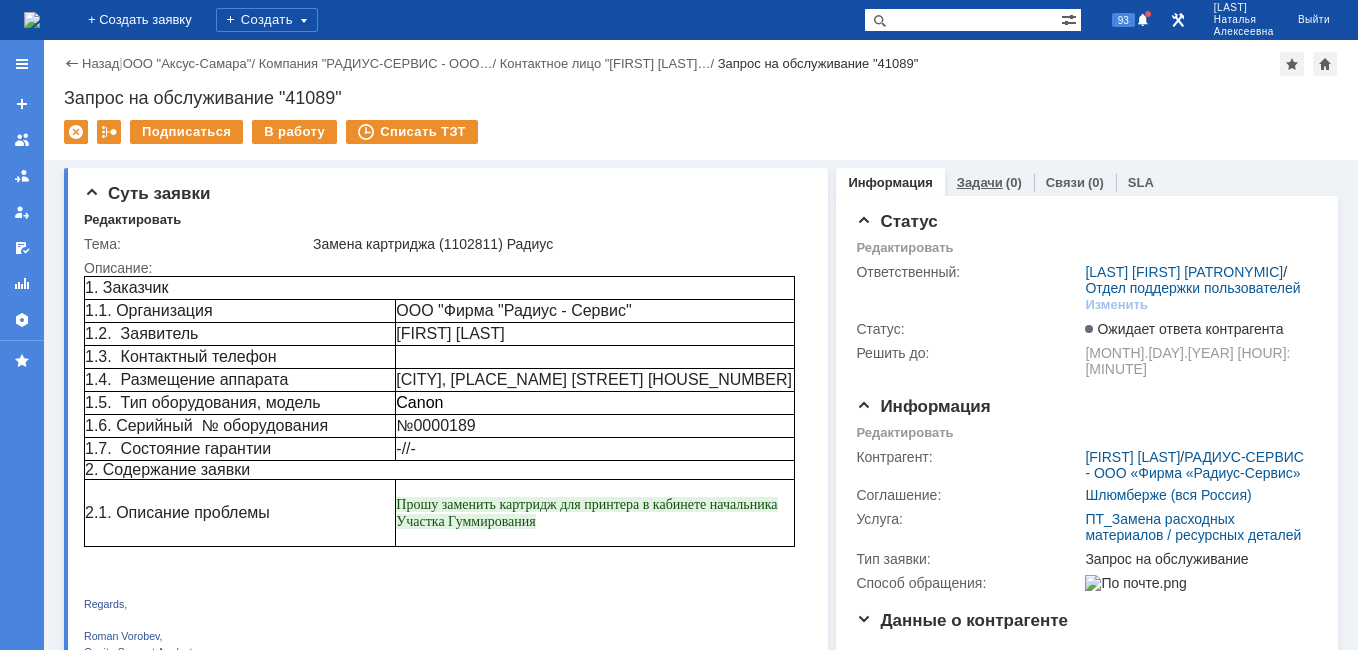 scroll, scrollTop: 0, scrollLeft: 0, axis: both 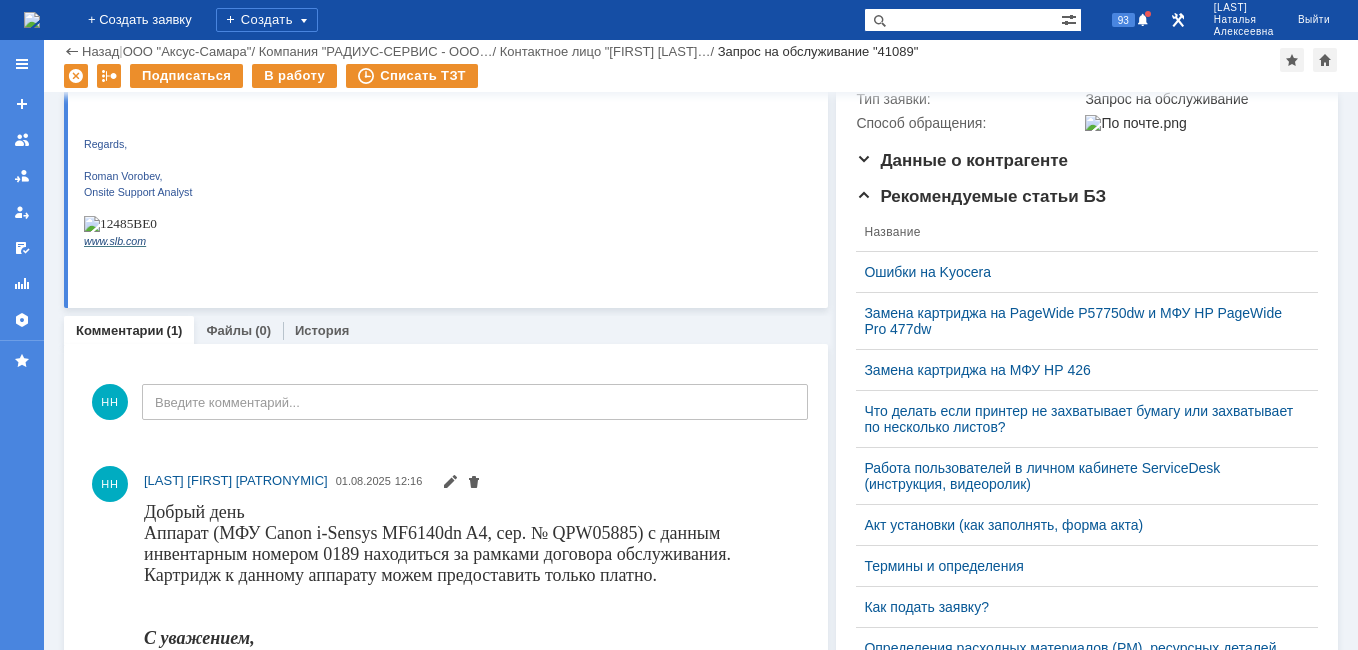 click at bounding box center [32, 20] 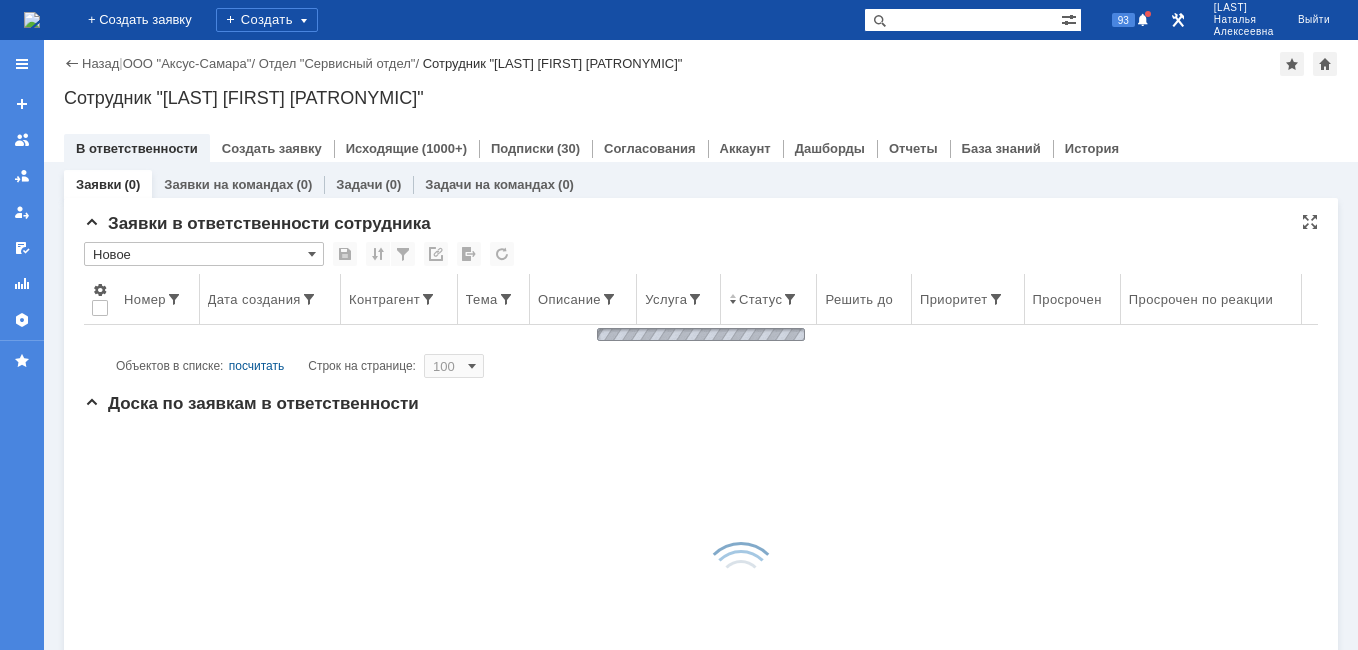 scroll, scrollTop: 0, scrollLeft: 0, axis: both 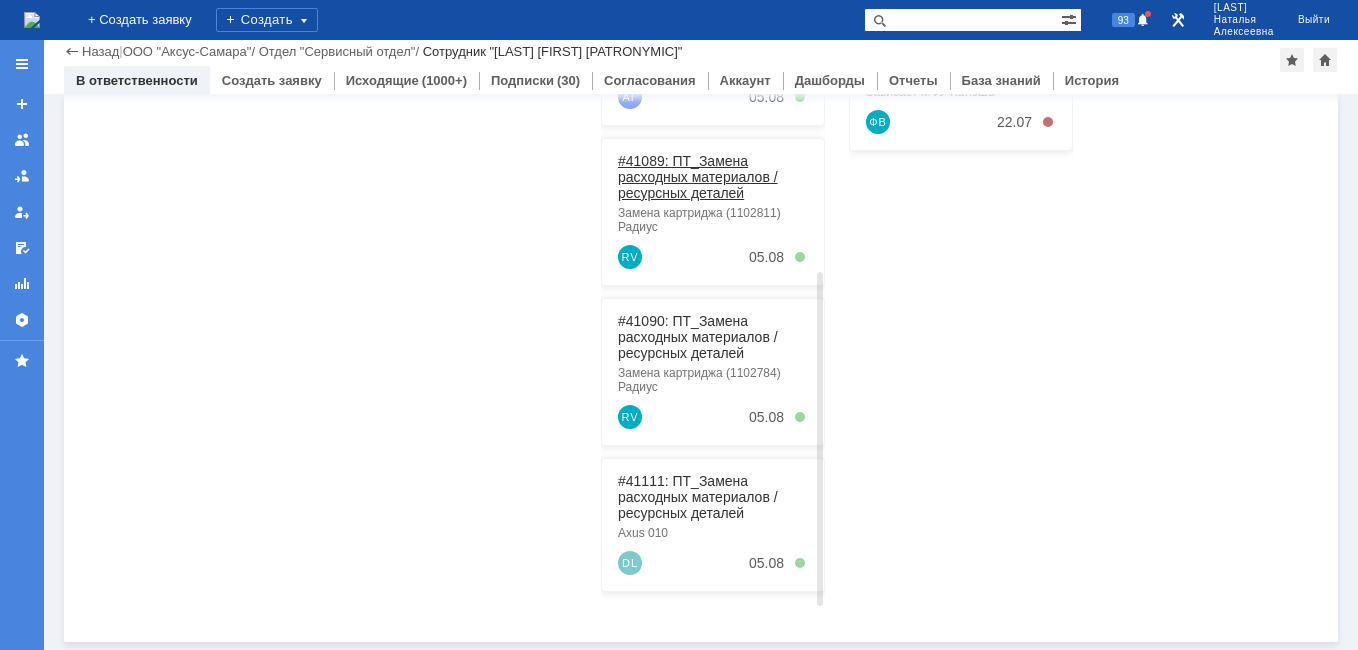 click on "#41089: ПТ_Замена расходных материалов / ресурсных деталей" at bounding box center (698, 177) 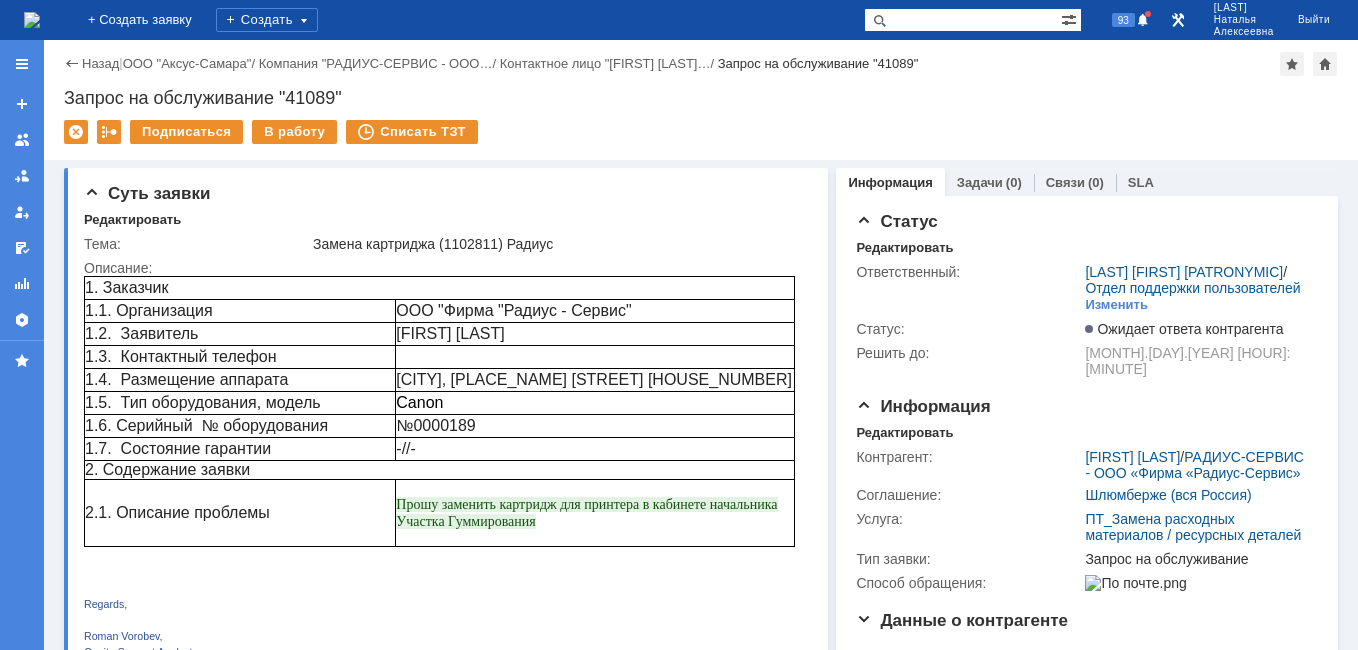 scroll, scrollTop: 0, scrollLeft: 0, axis: both 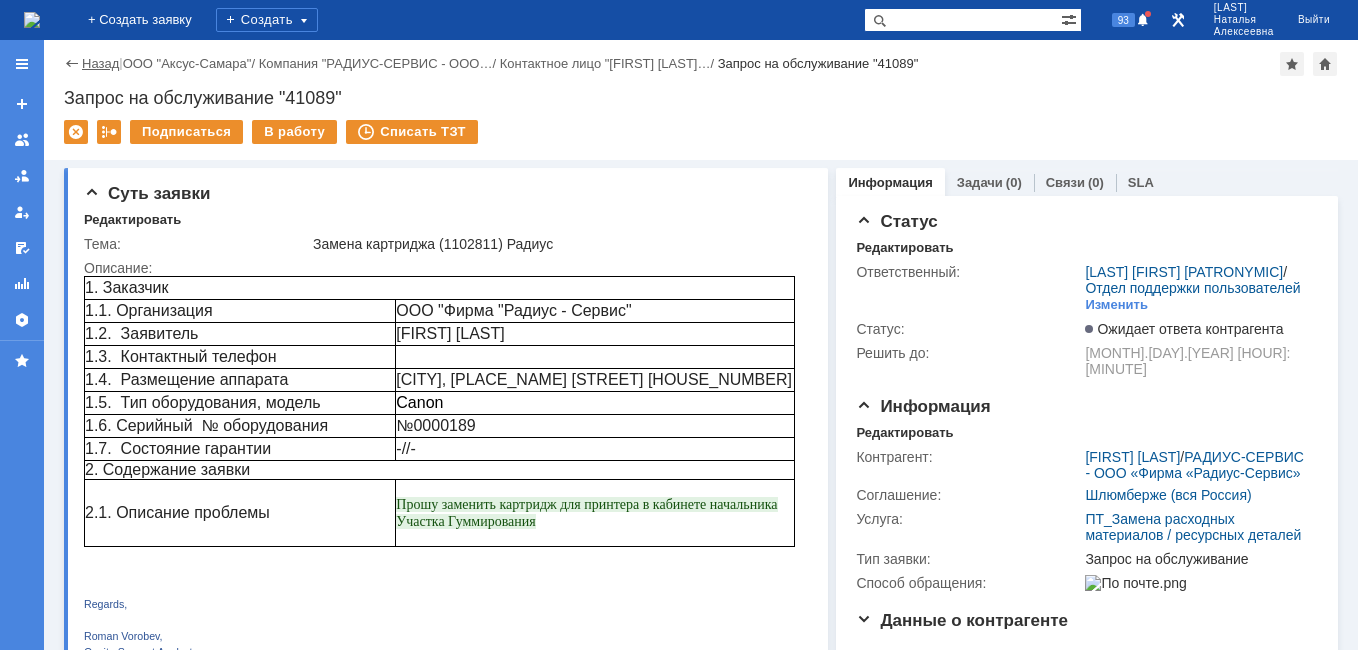 click on "Назад" at bounding box center [100, 63] 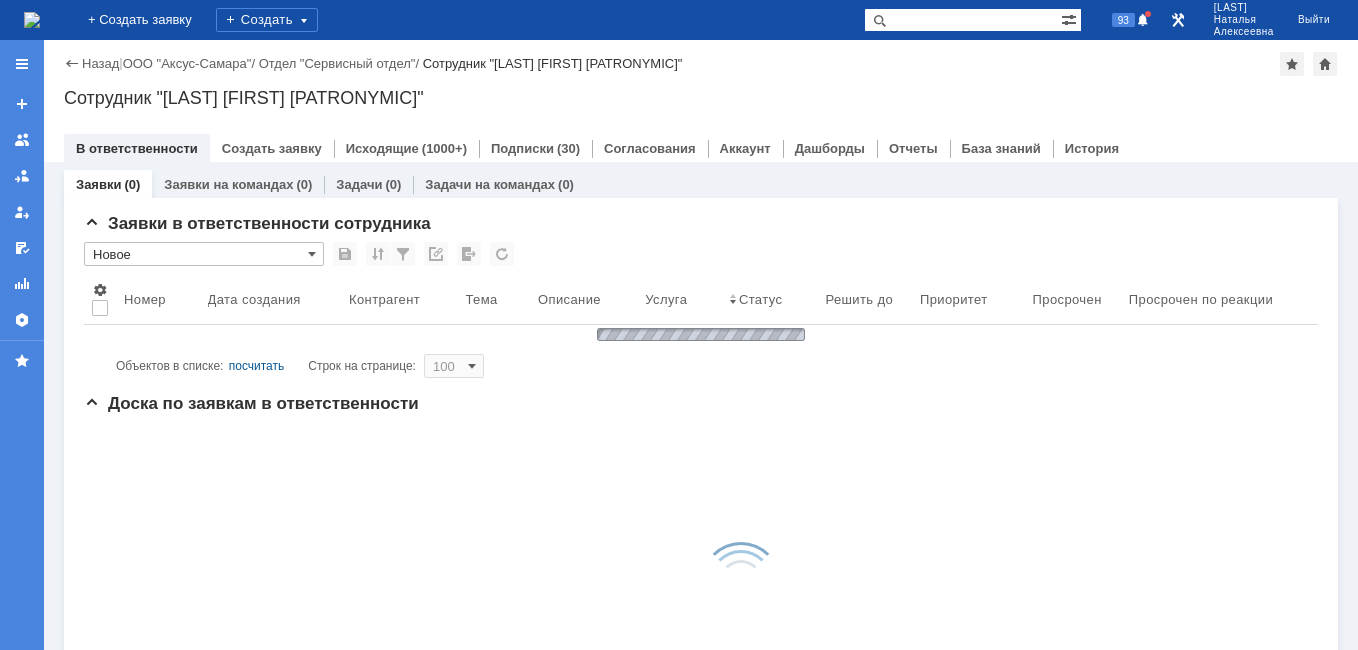 scroll, scrollTop: 0, scrollLeft: 0, axis: both 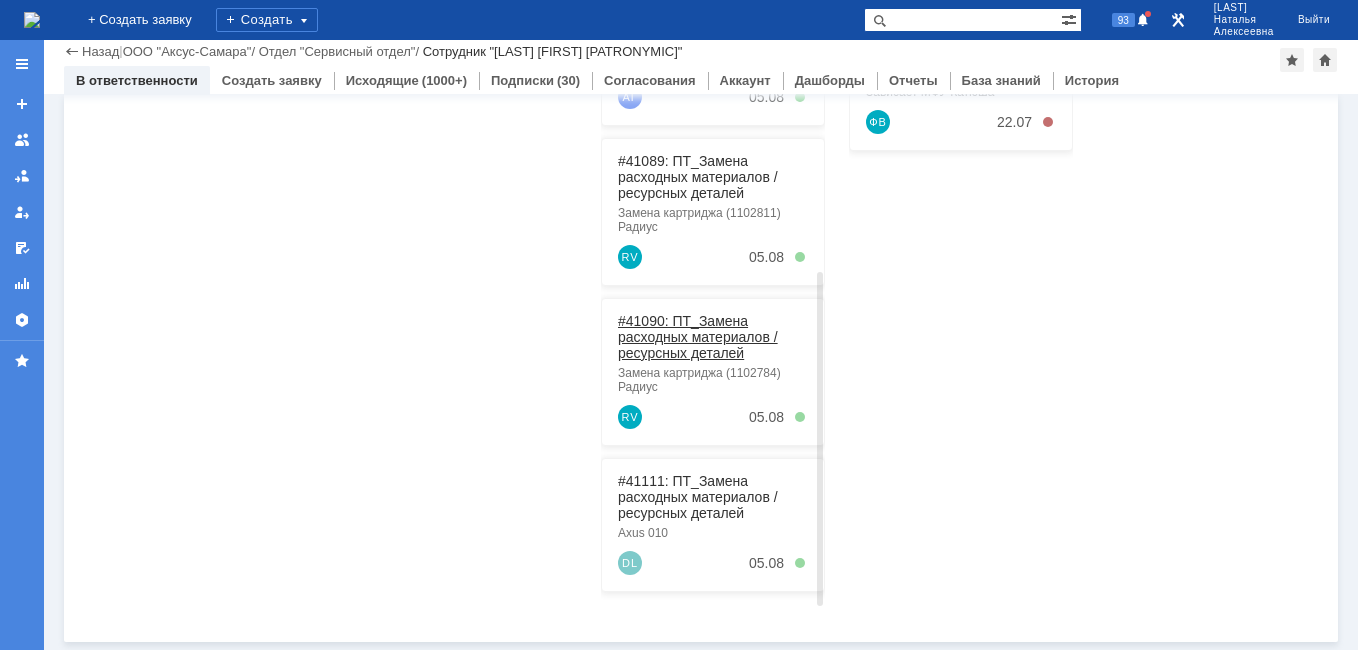 click on "#41090: ПТ_Замена расходных материалов / ресурсных деталей" at bounding box center [698, 337] 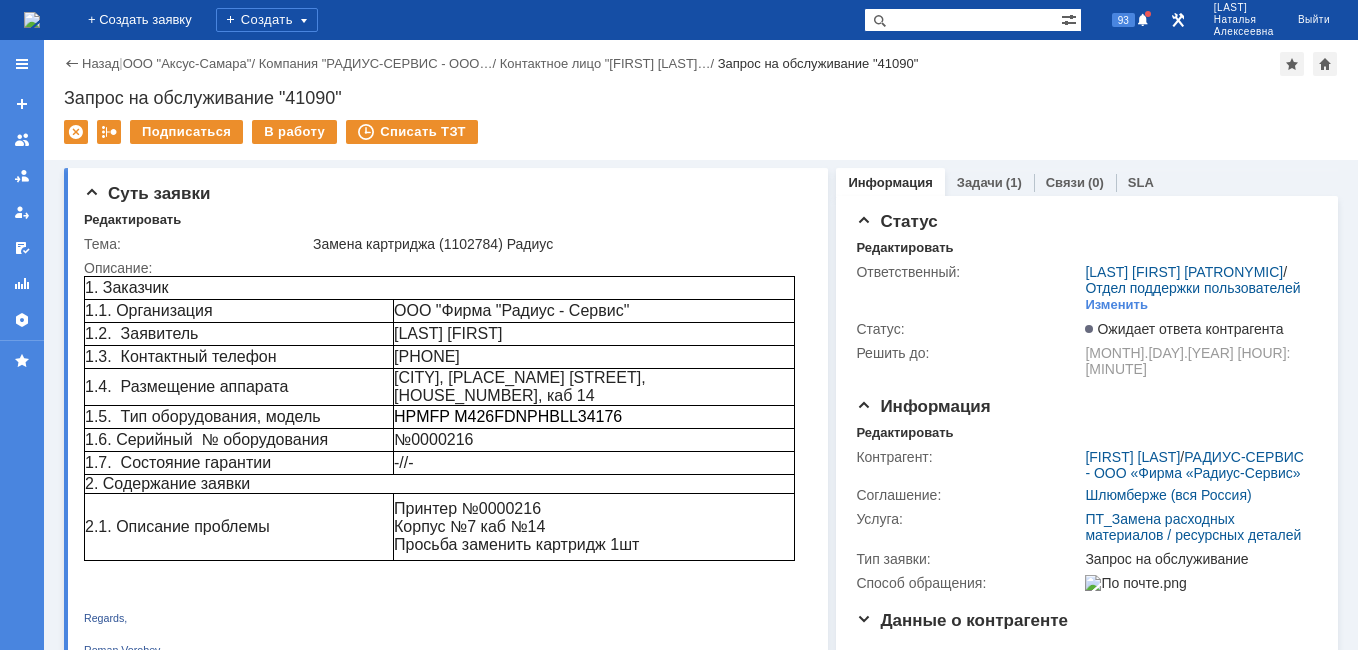 scroll, scrollTop: 0, scrollLeft: 0, axis: both 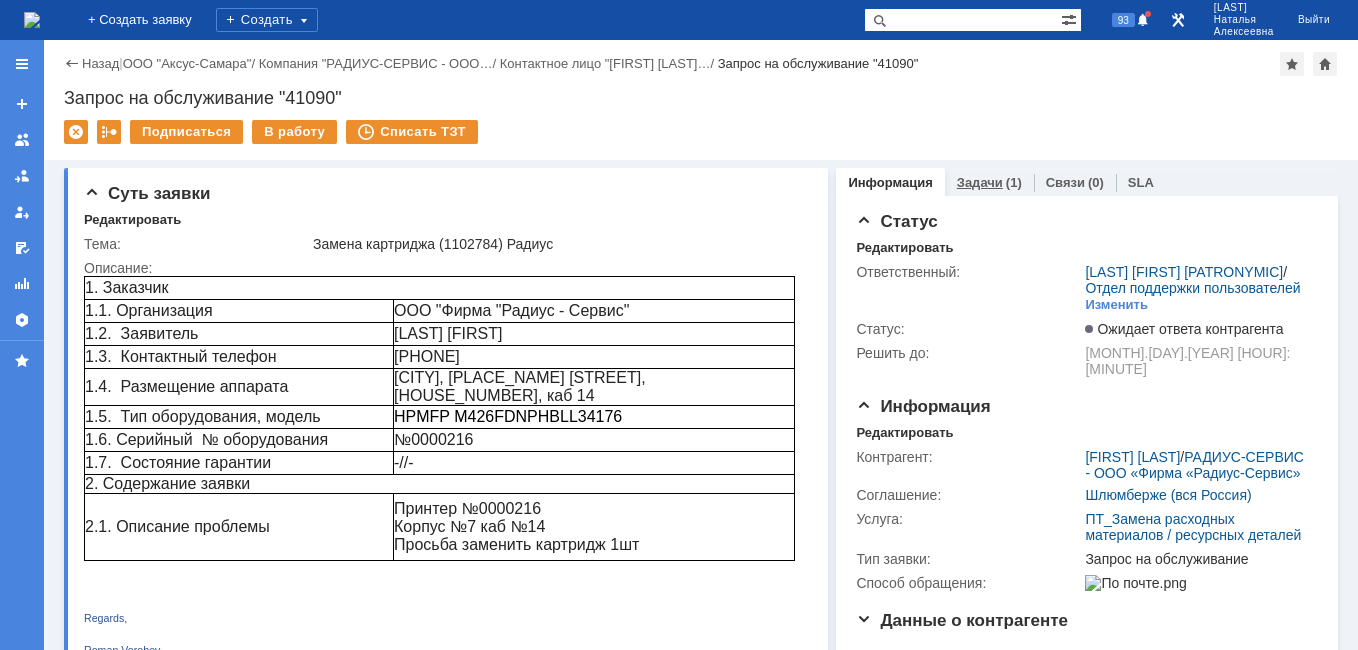 click on "Задачи" at bounding box center (980, 182) 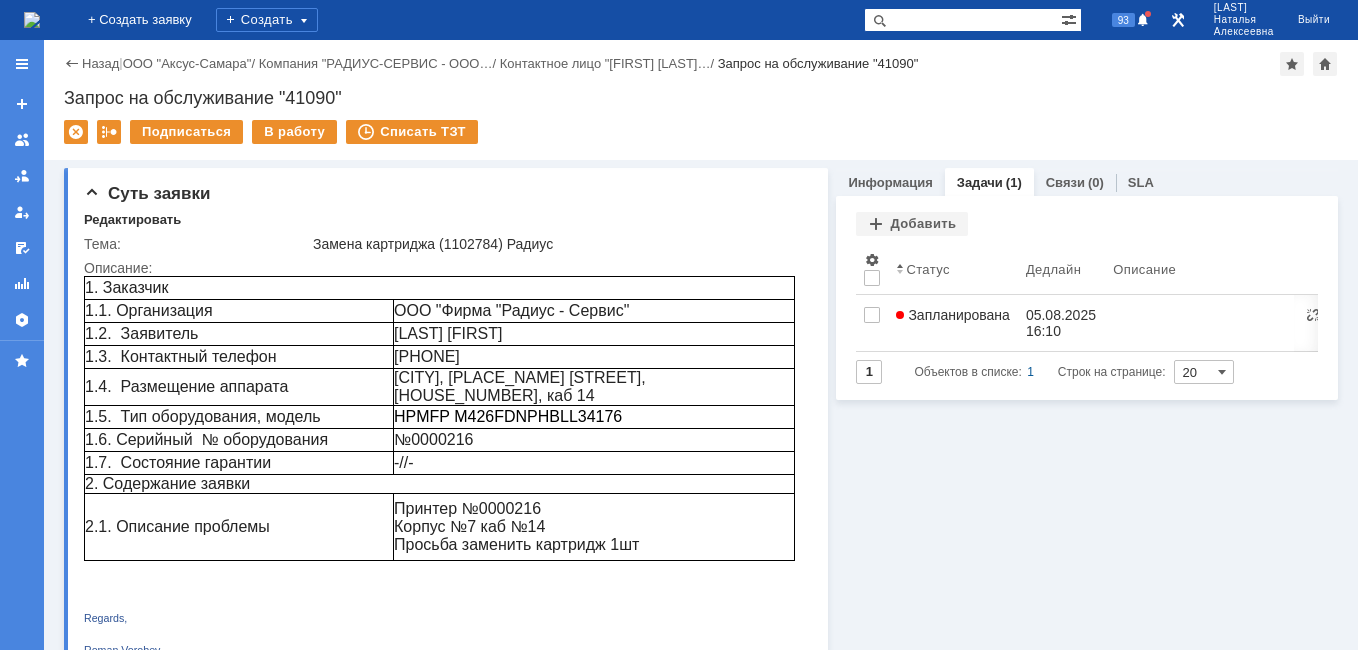 scroll, scrollTop: 0, scrollLeft: 0, axis: both 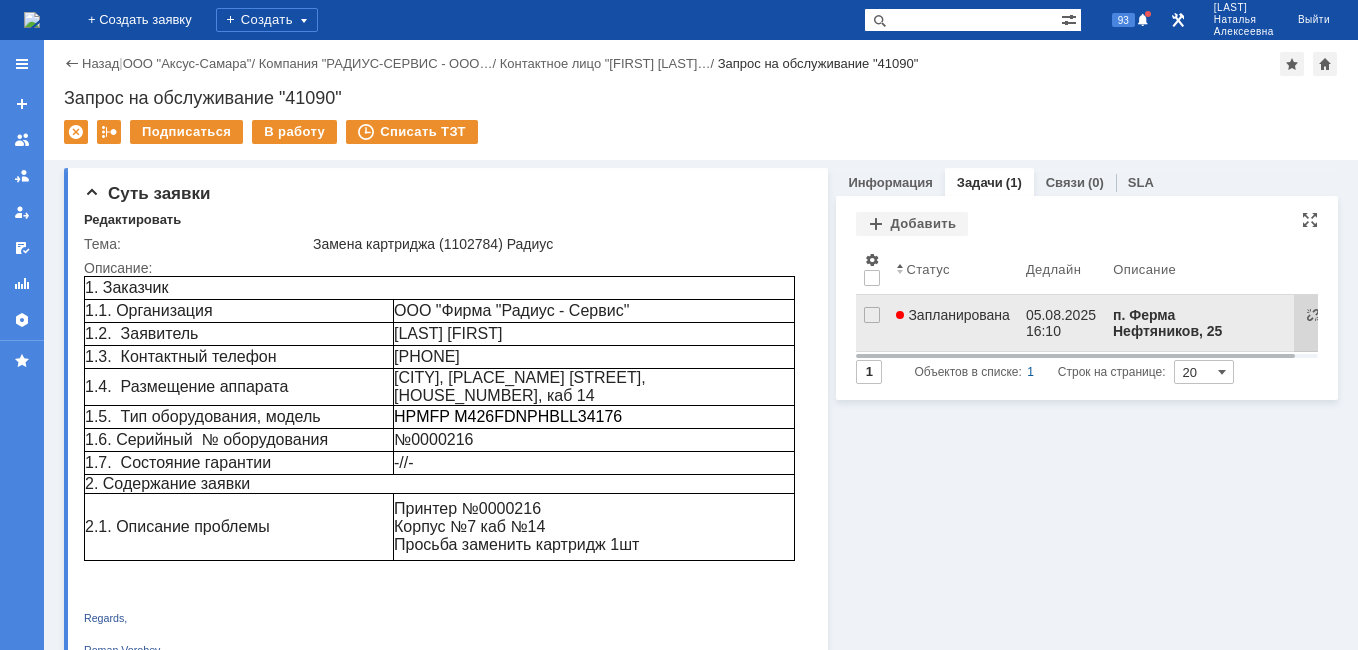 click on "Запланирована" at bounding box center (953, 323) 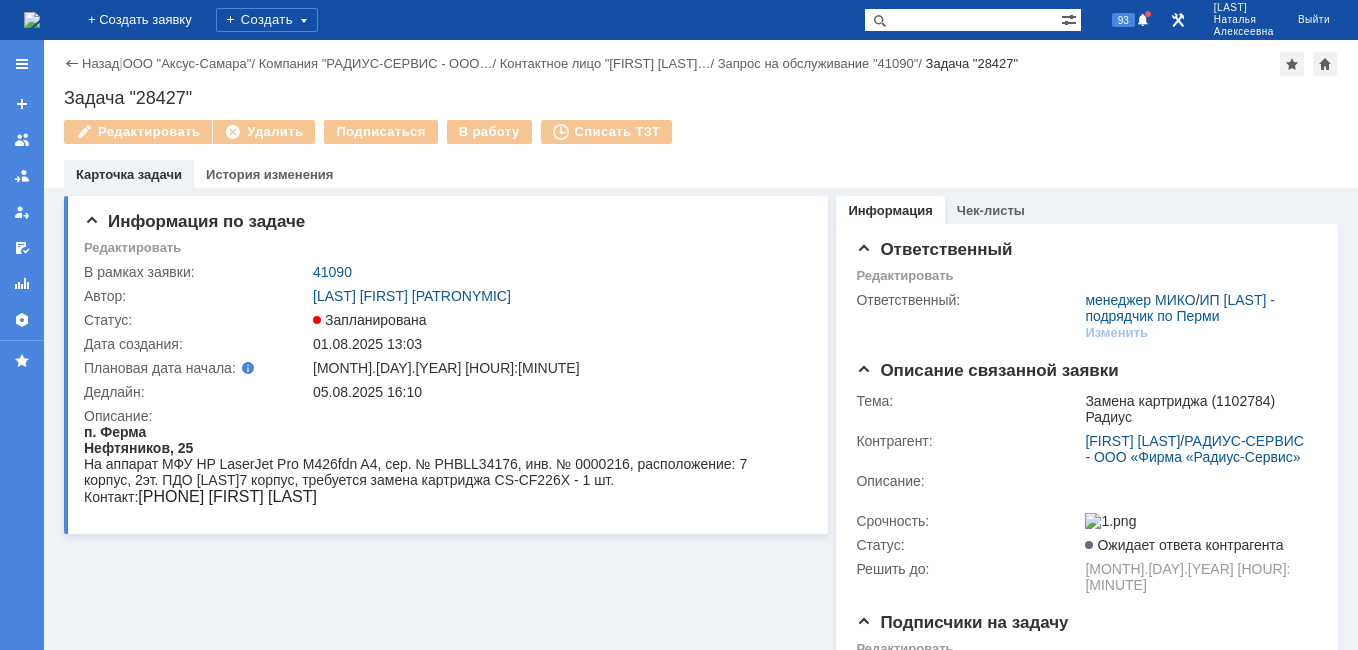 scroll, scrollTop: 0, scrollLeft: 0, axis: both 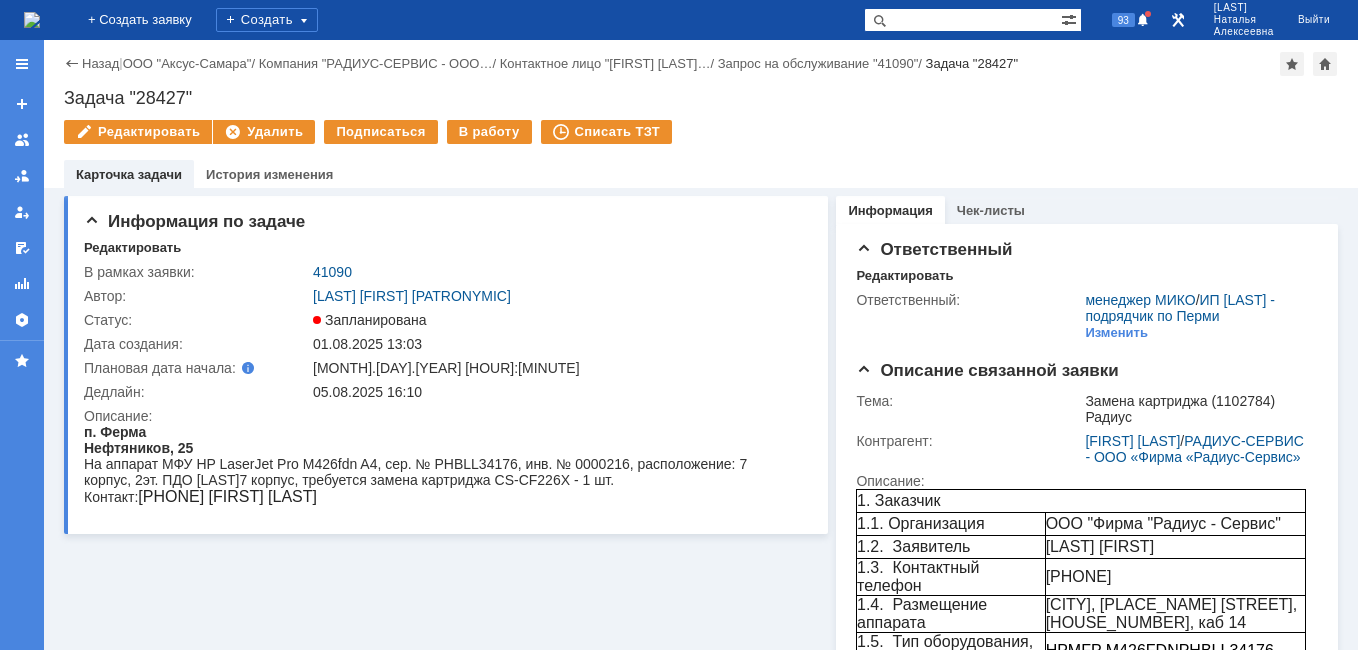 click at bounding box center (32, 20) 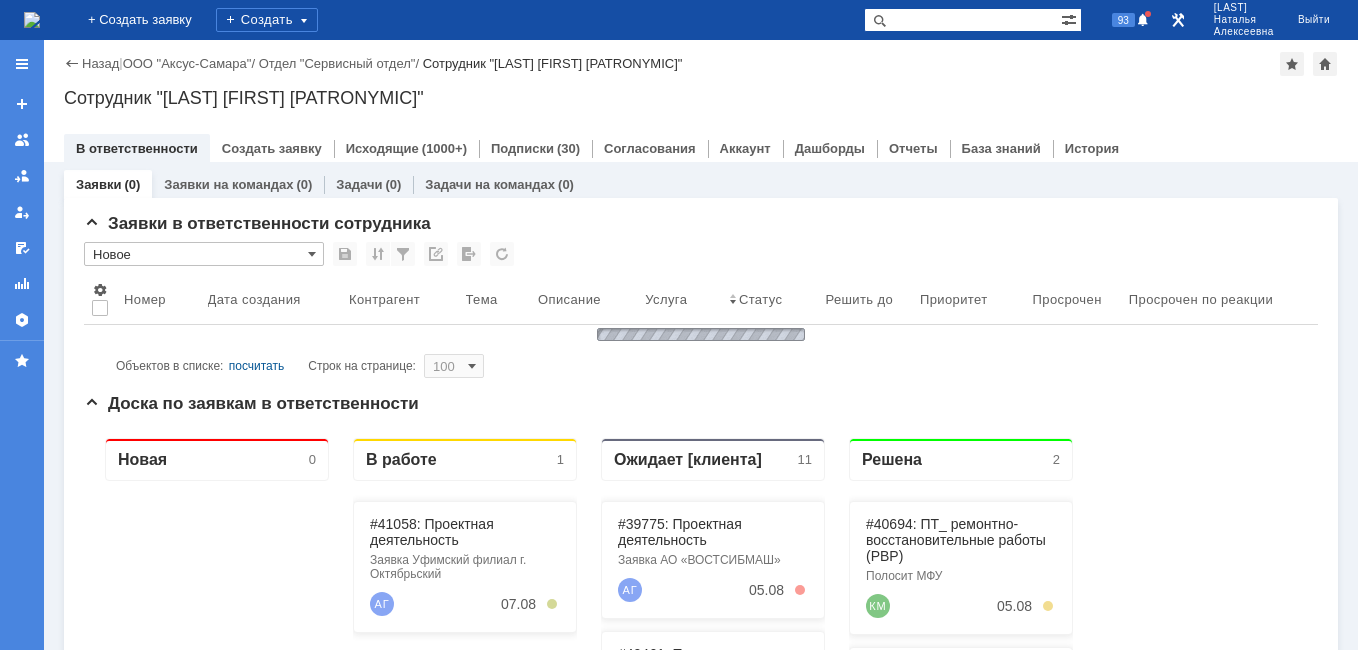 scroll, scrollTop: 0, scrollLeft: 0, axis: both 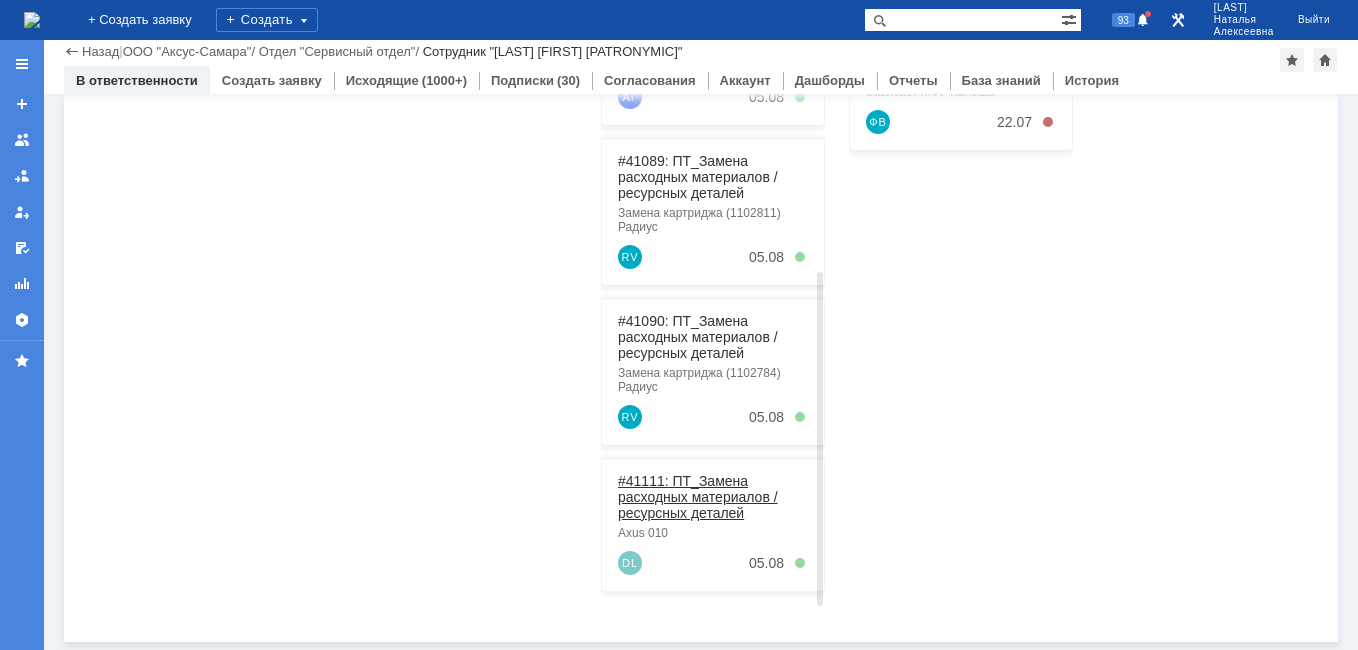click on "#41111: ПТ_Замена расходных материалов / ресурсных деталей" at bounding box center (698, 497) 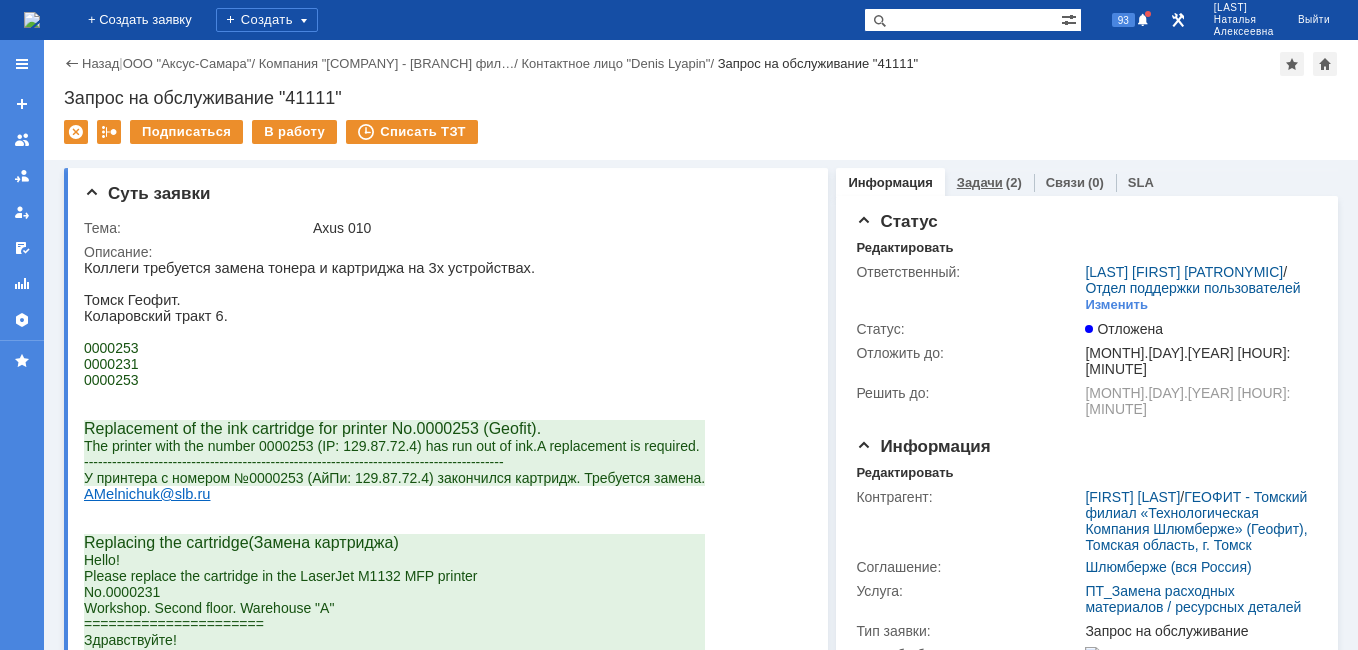 scroll, scrollTop: 0, scrollLeft: 0, axis: both 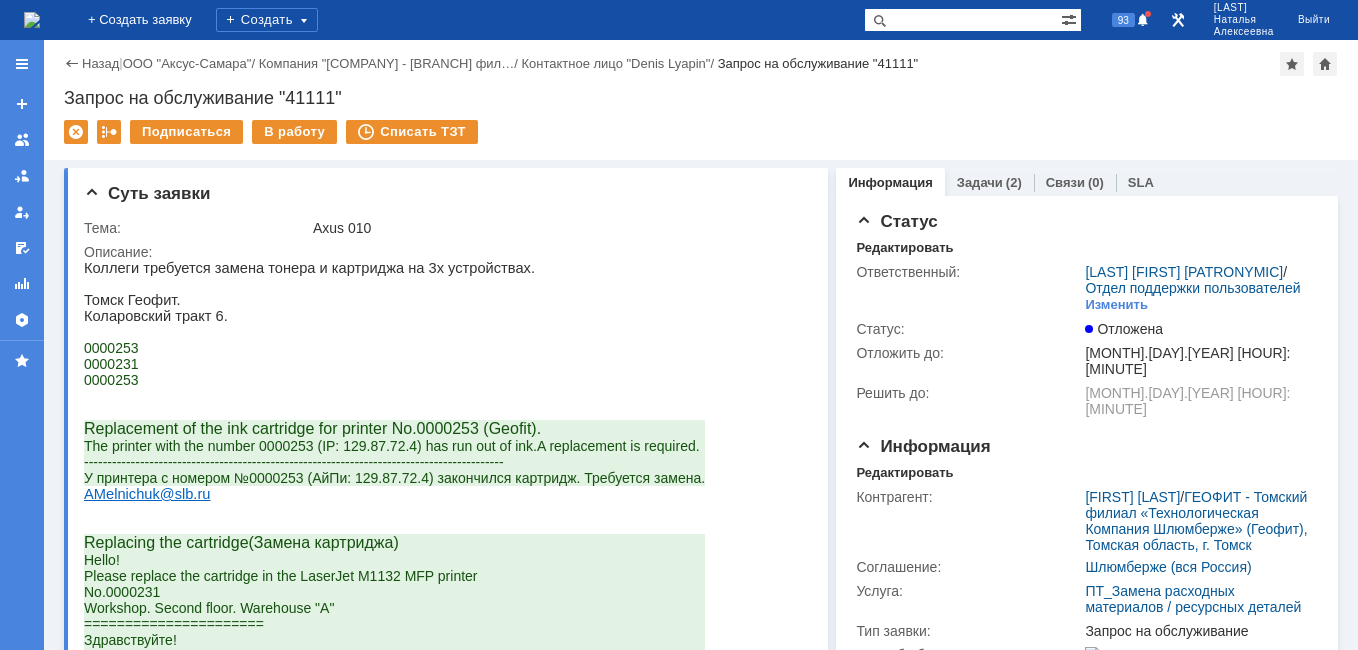 click on "Задачи" at bounding box center [980, 182] 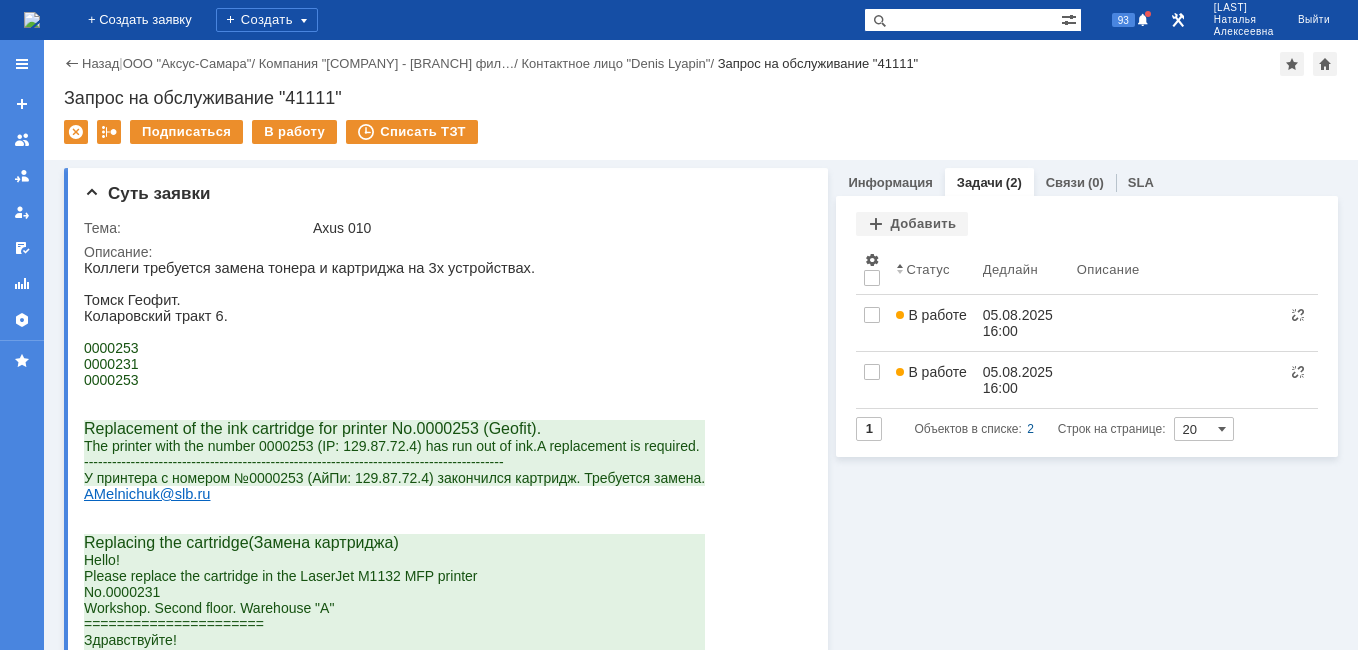 scroll, scrollTop: 0, scrollLeft: 0, axis: both 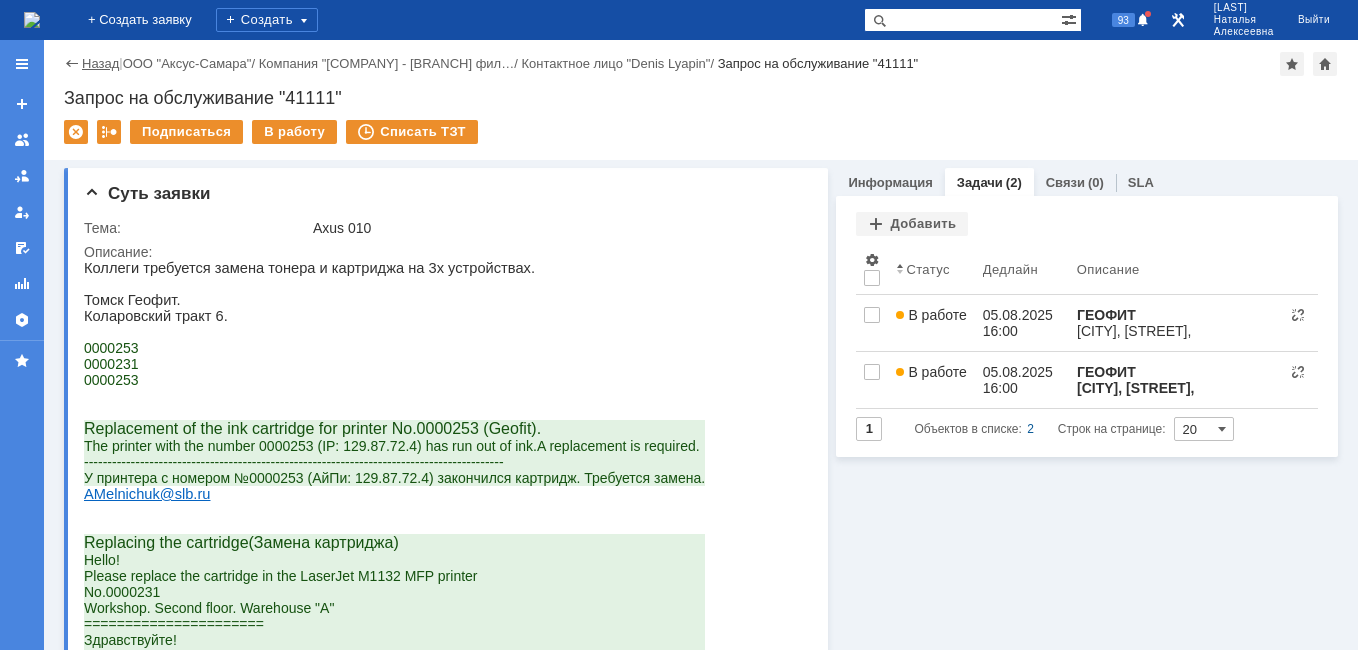 click on "Назад" at bounding box center [100, 63] 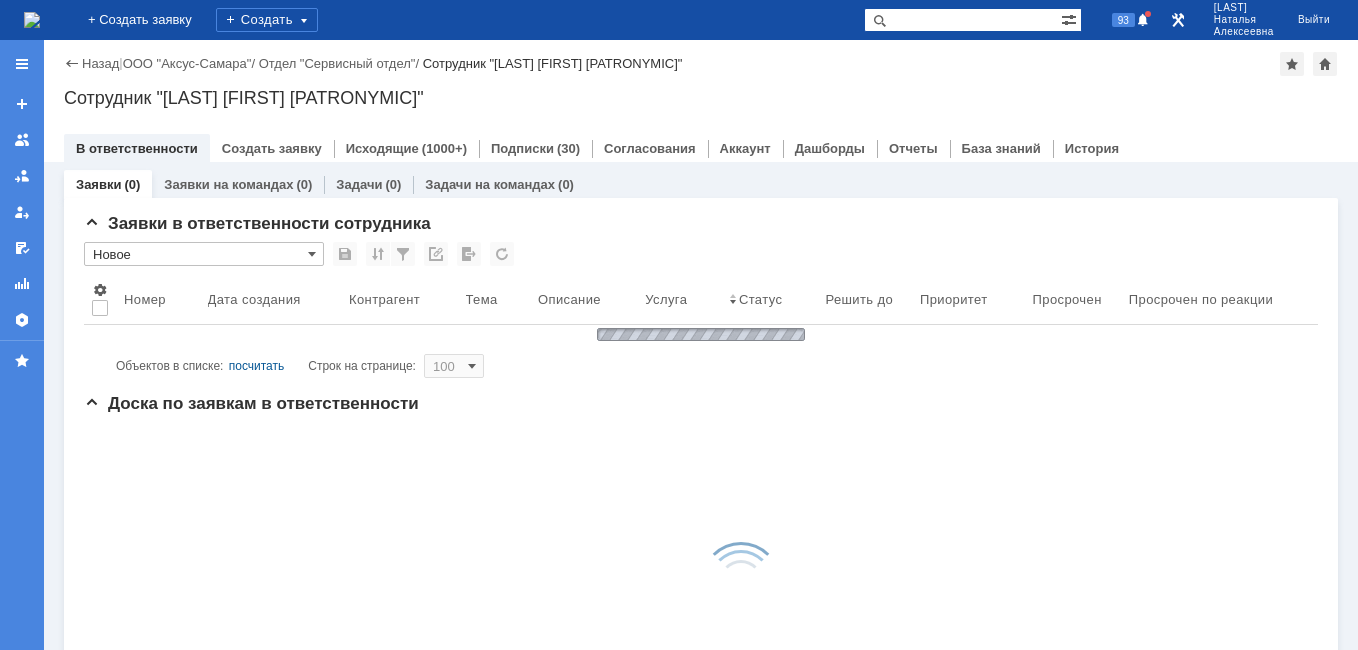 scroll, scrollTop: 0, scrollLeft: 0, axis: both 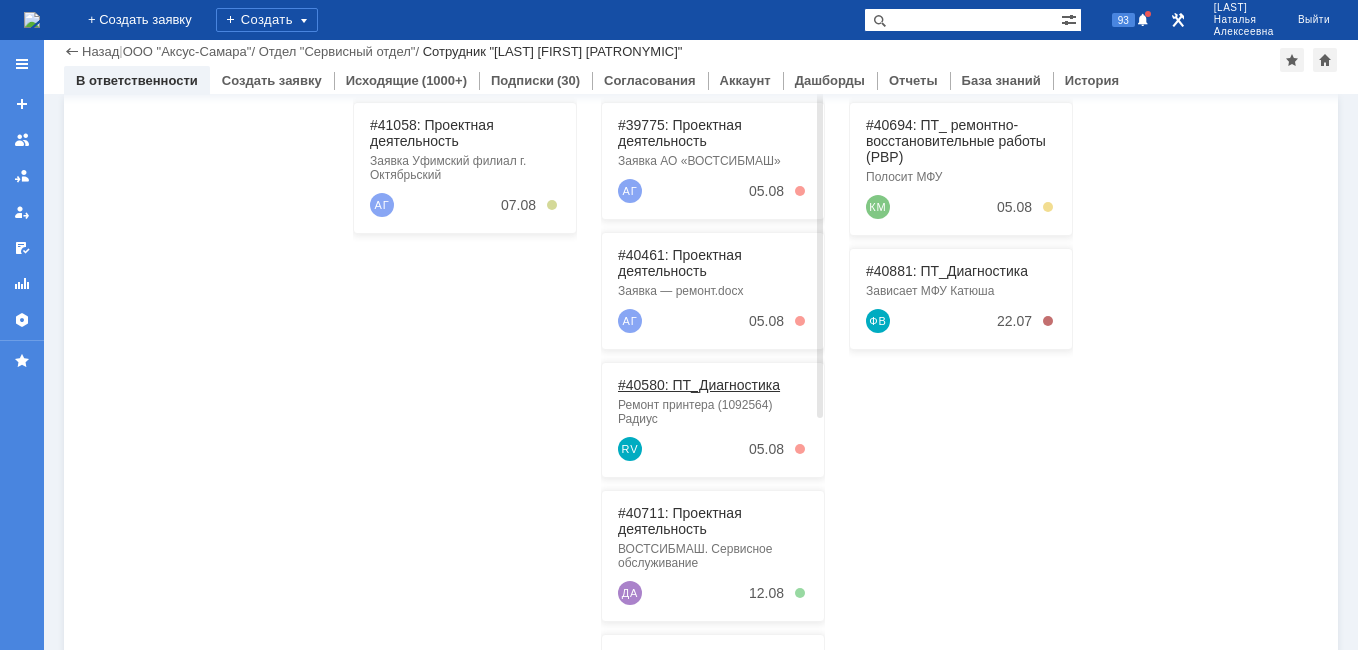 click on "#40580: ПТ_Диагностика" at bounding box center (699, 385) 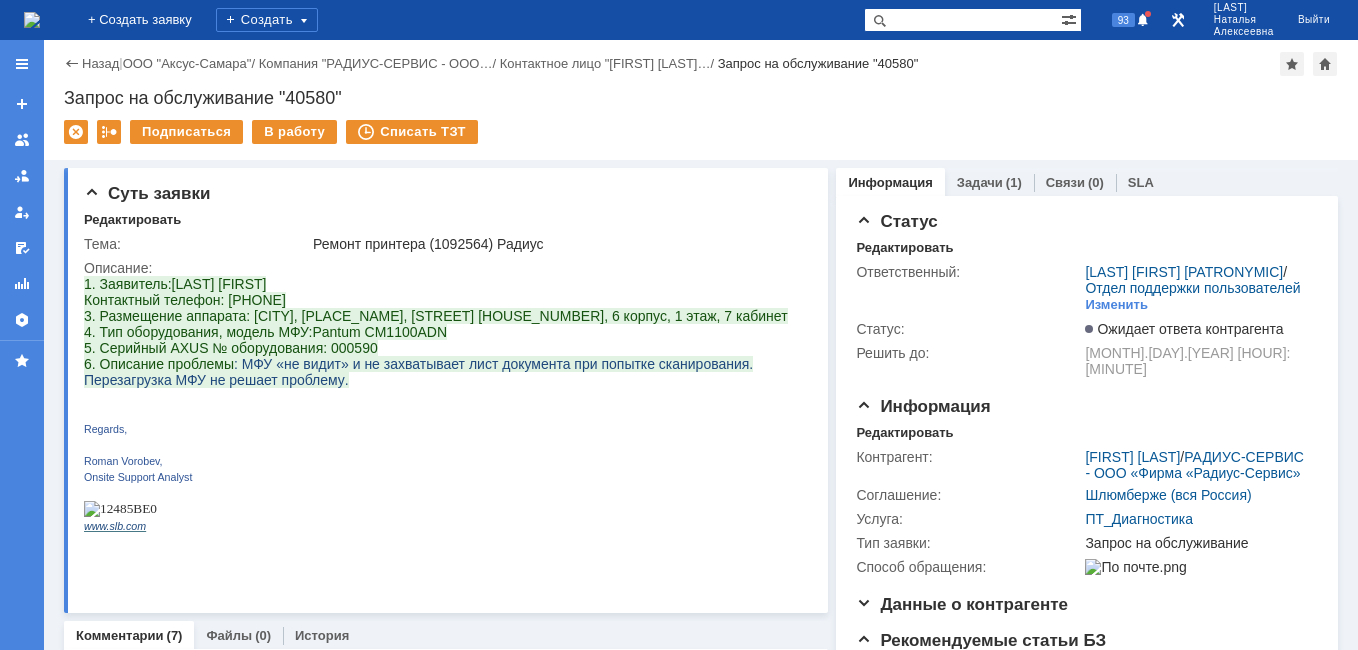 scroll, scrollTop: 0, scrollLeft: 0, axis: both 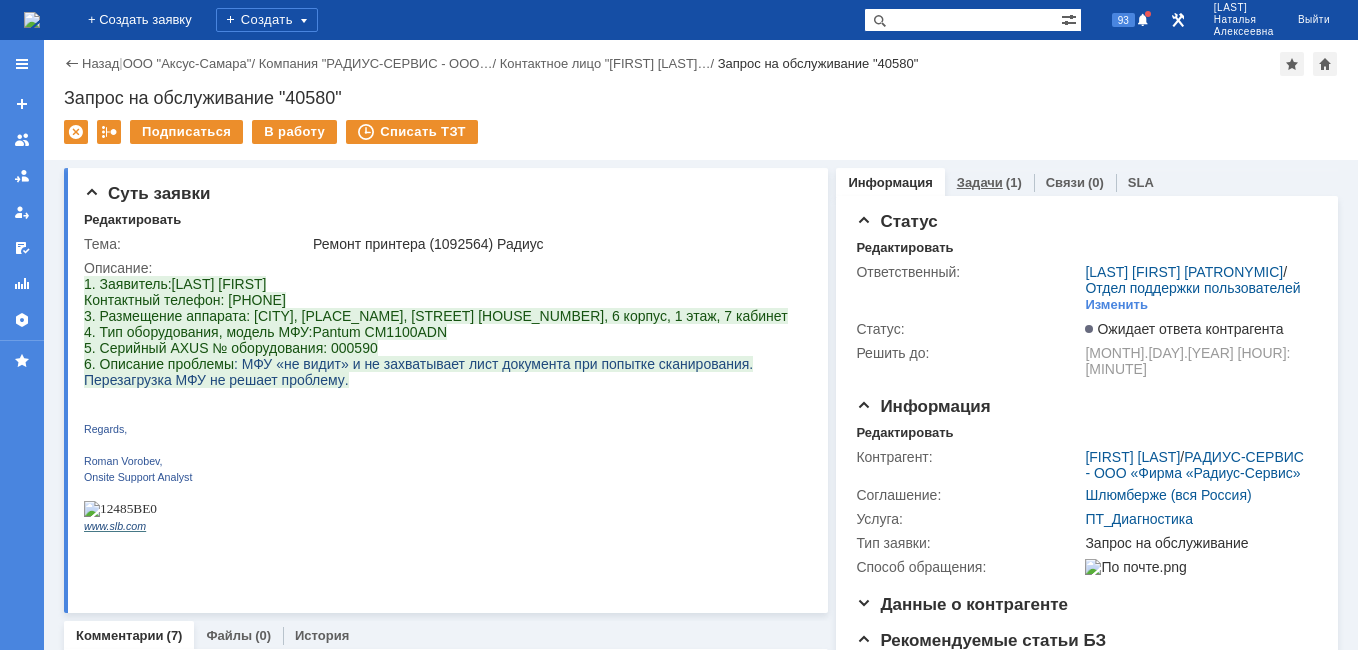 click on "Задачи" at bounding box center [980, 182] 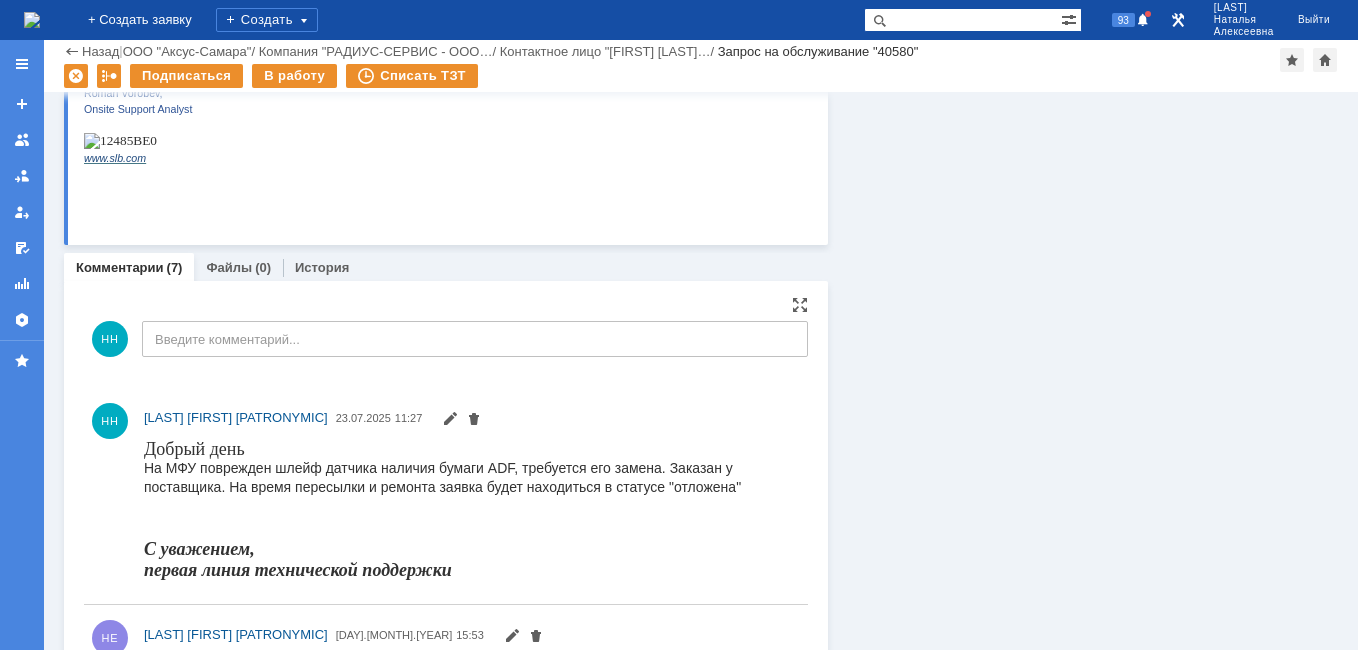 scroll, scrollTop: 600, scrollLeft: 0, axis: vertical 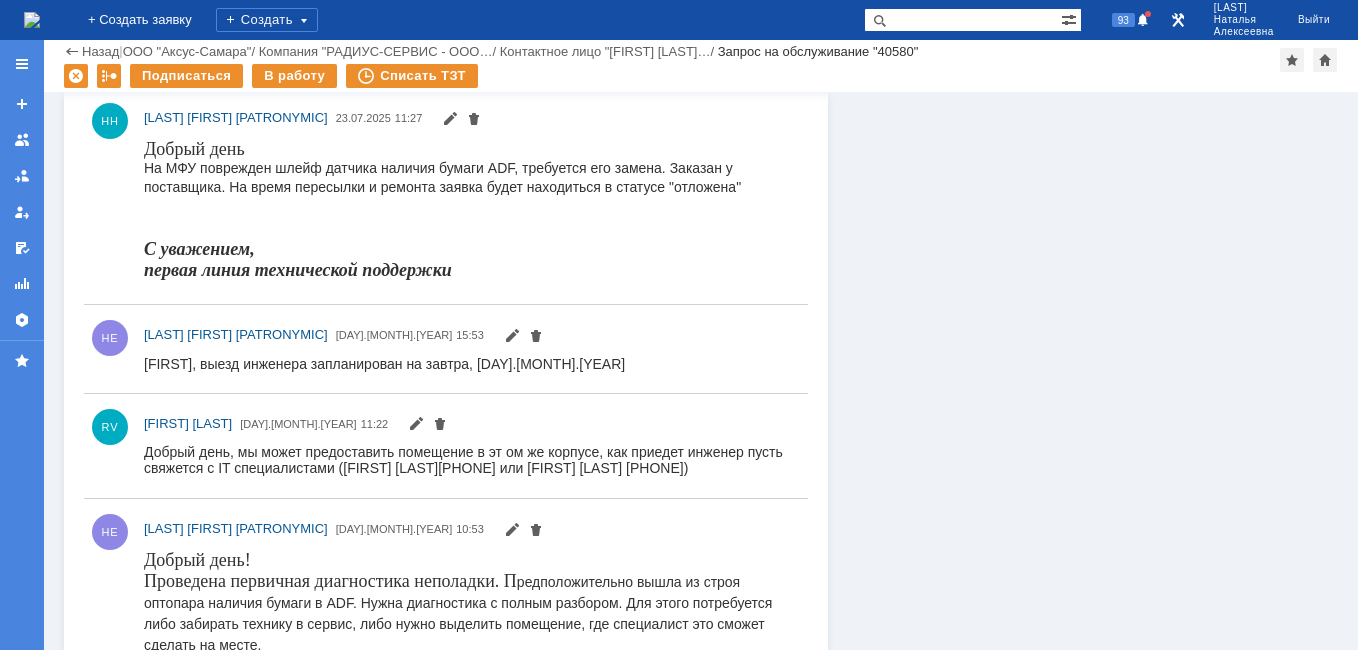 click at bounding box center [32, 20] 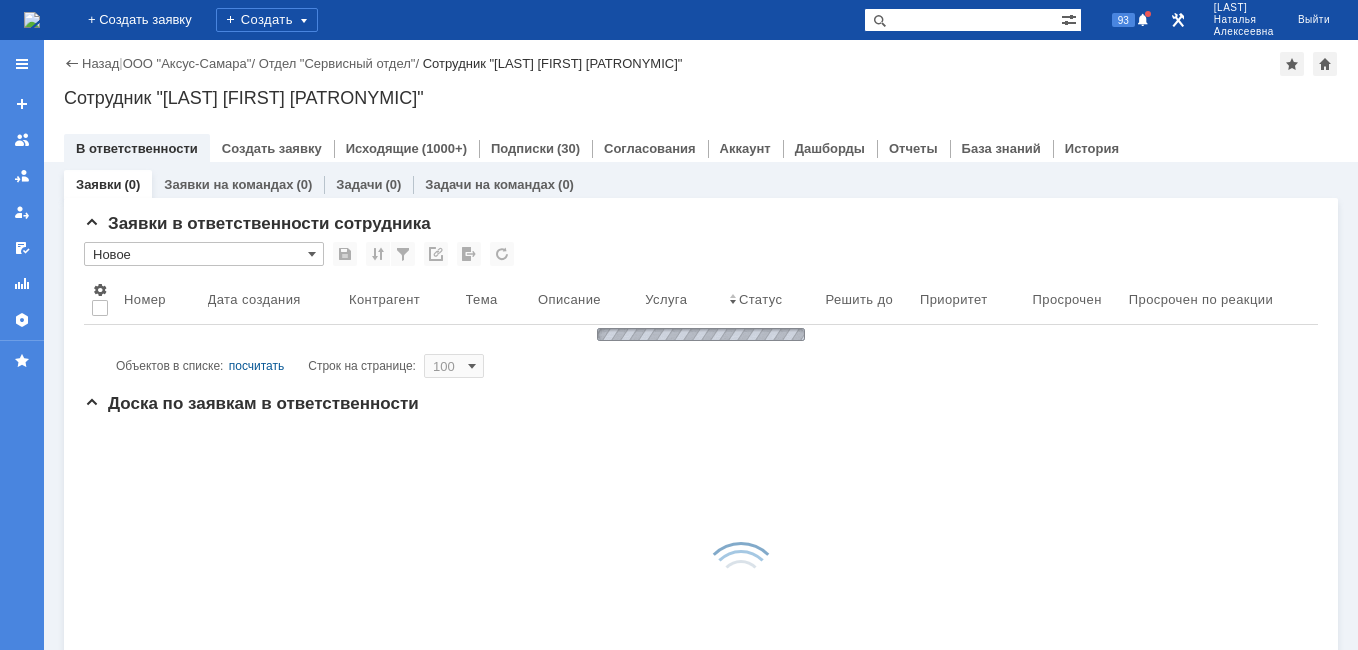 scroll, scrollTop: 0, scrollLeft: 0, axis: both 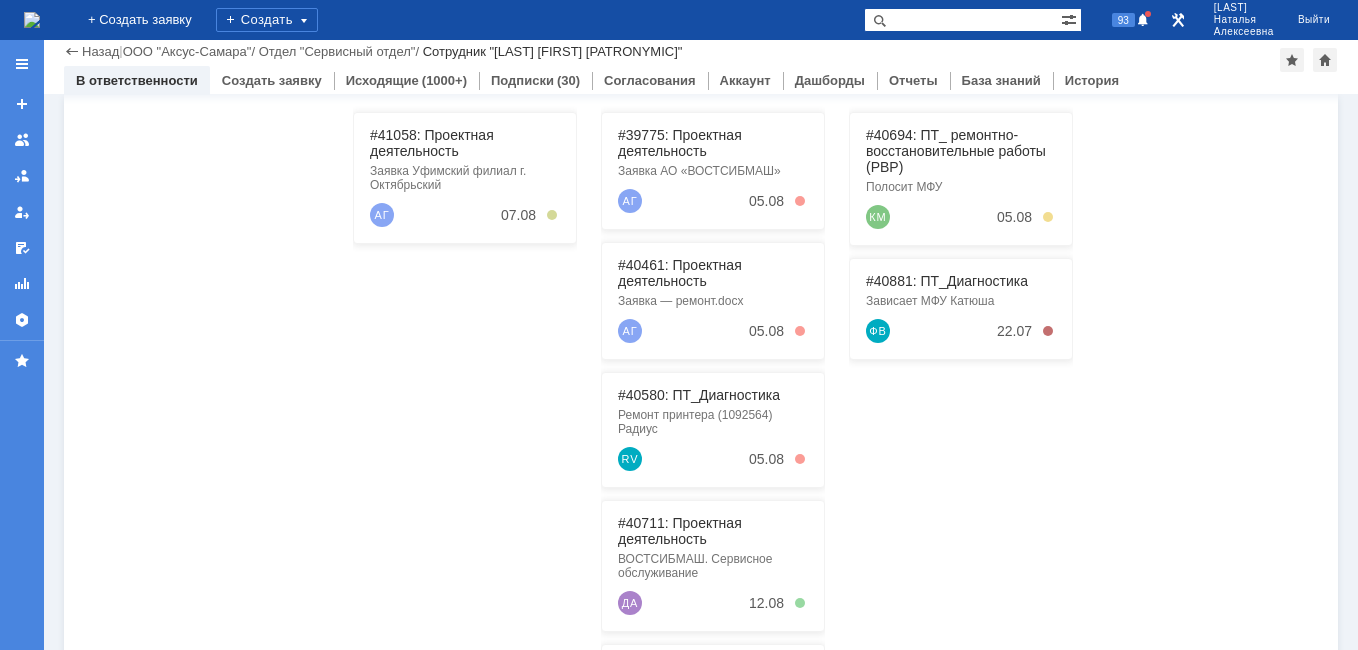 click at bounding box center (962, 20) 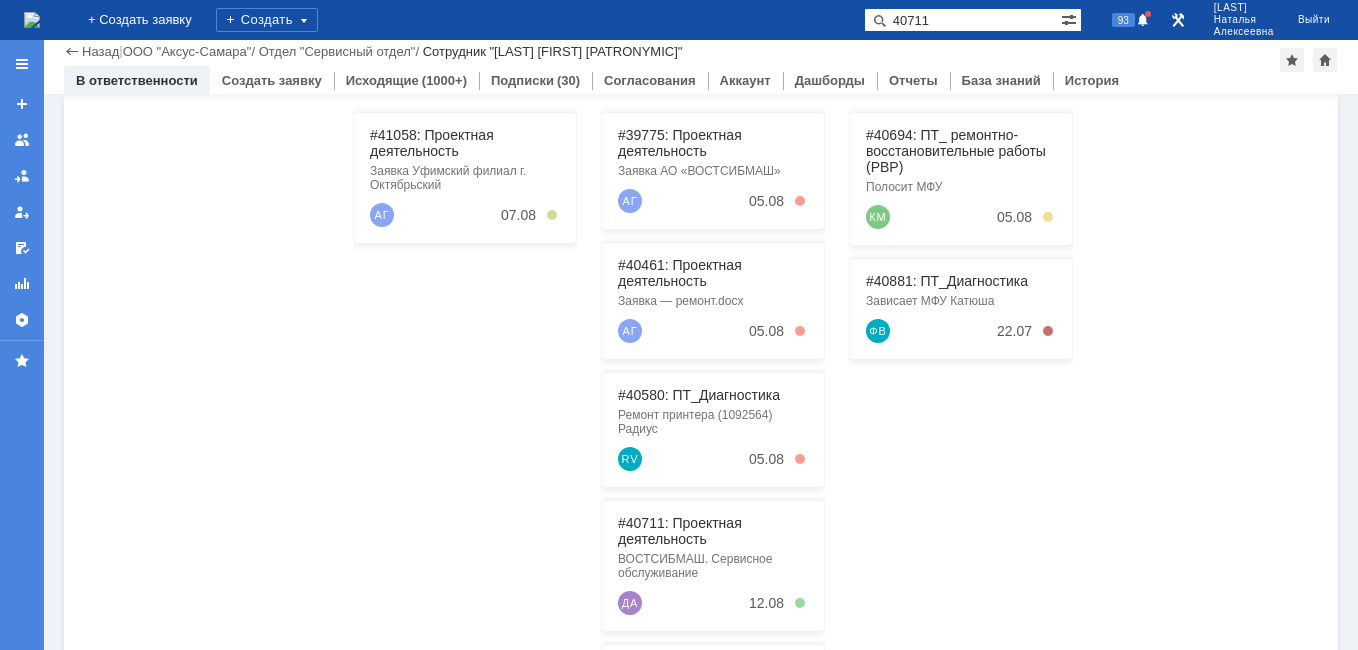 type on "40711" 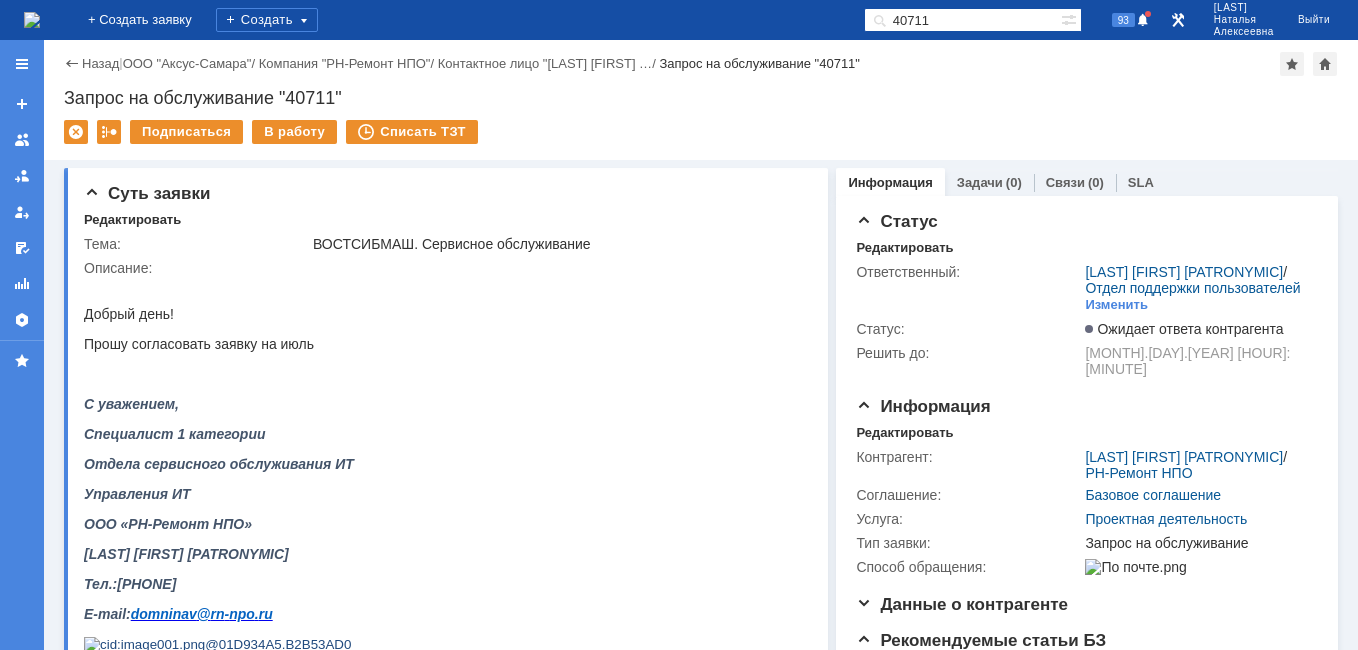scroll, scrollTop: 0, scrollLeft: 0, axis: both 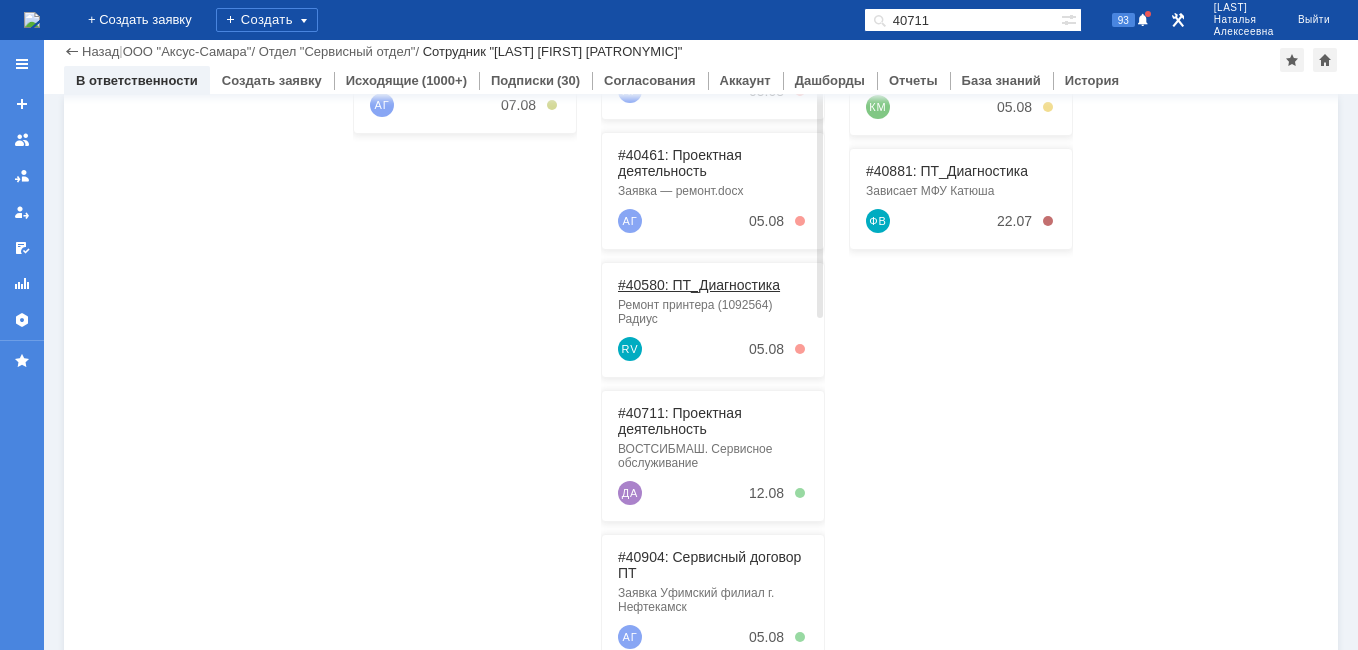 click on "#40580: ПТ_Диагностика" at bounding box center (699, 285) 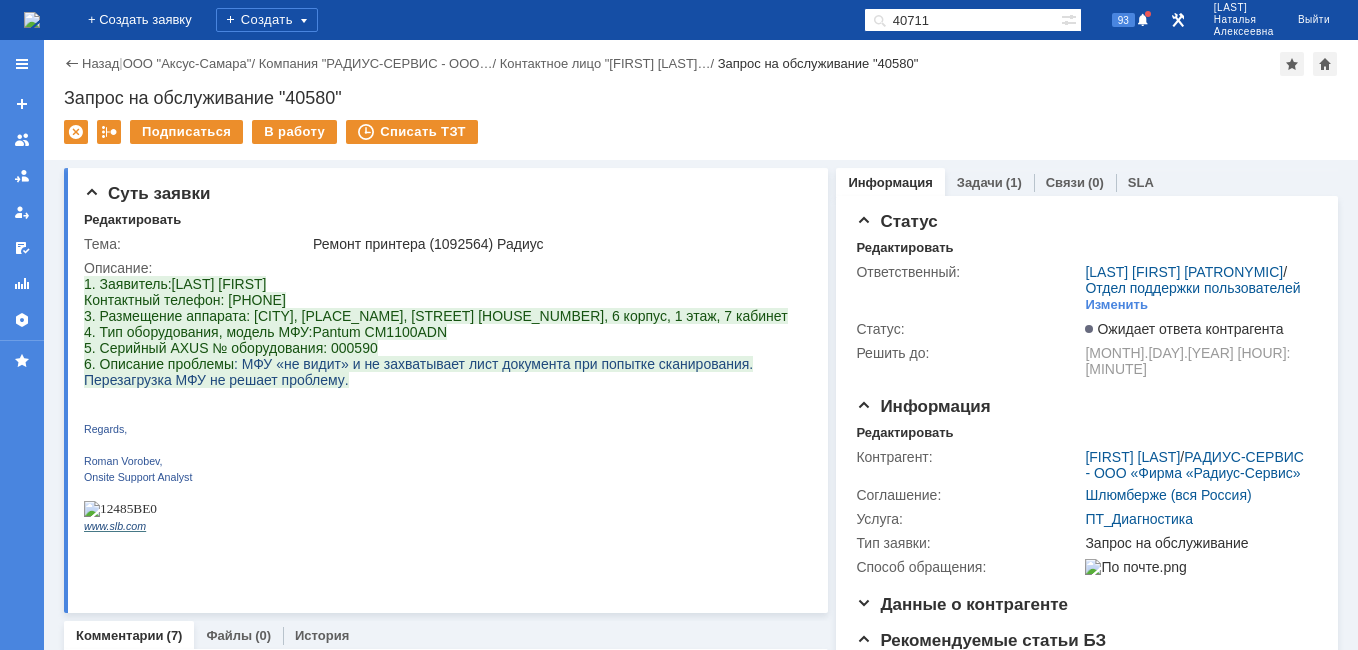 scroll, scrollTop: 0, scrollLeft: 0, axis: both 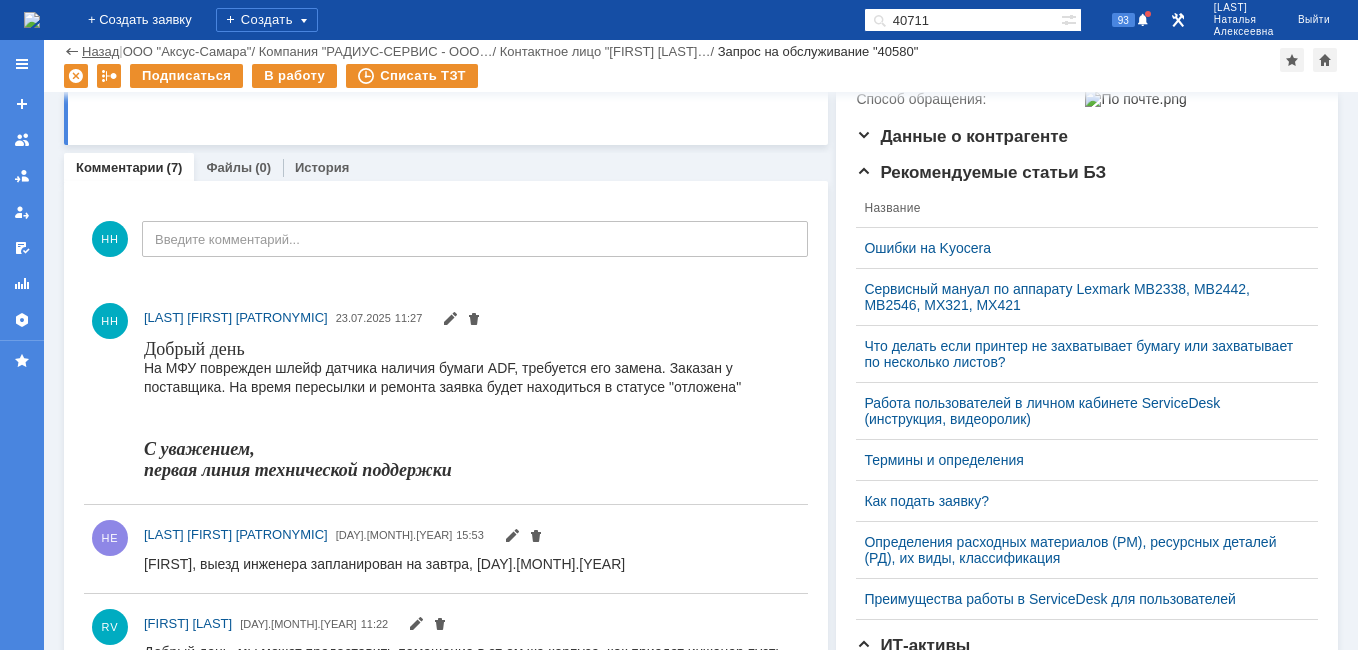 click on "Назад" at bounding box center (100, 51) 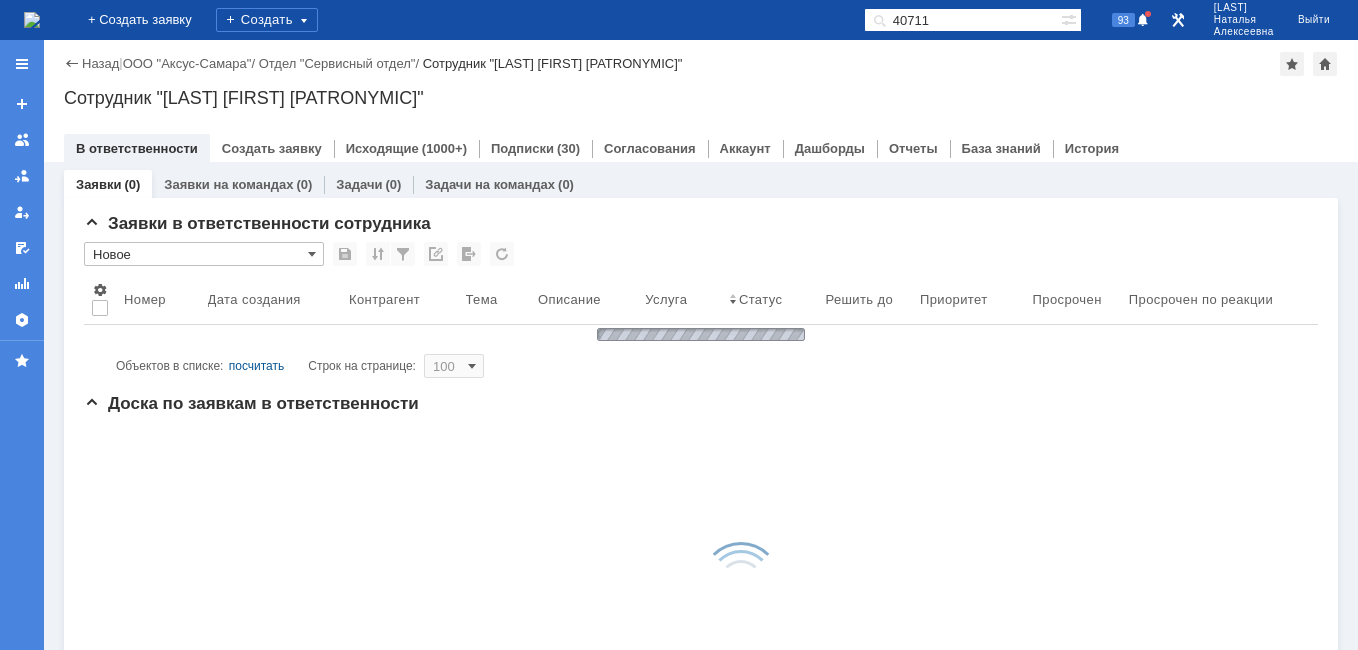 scroll, scrollTop: 0, scrollLeft: 0, axis: both 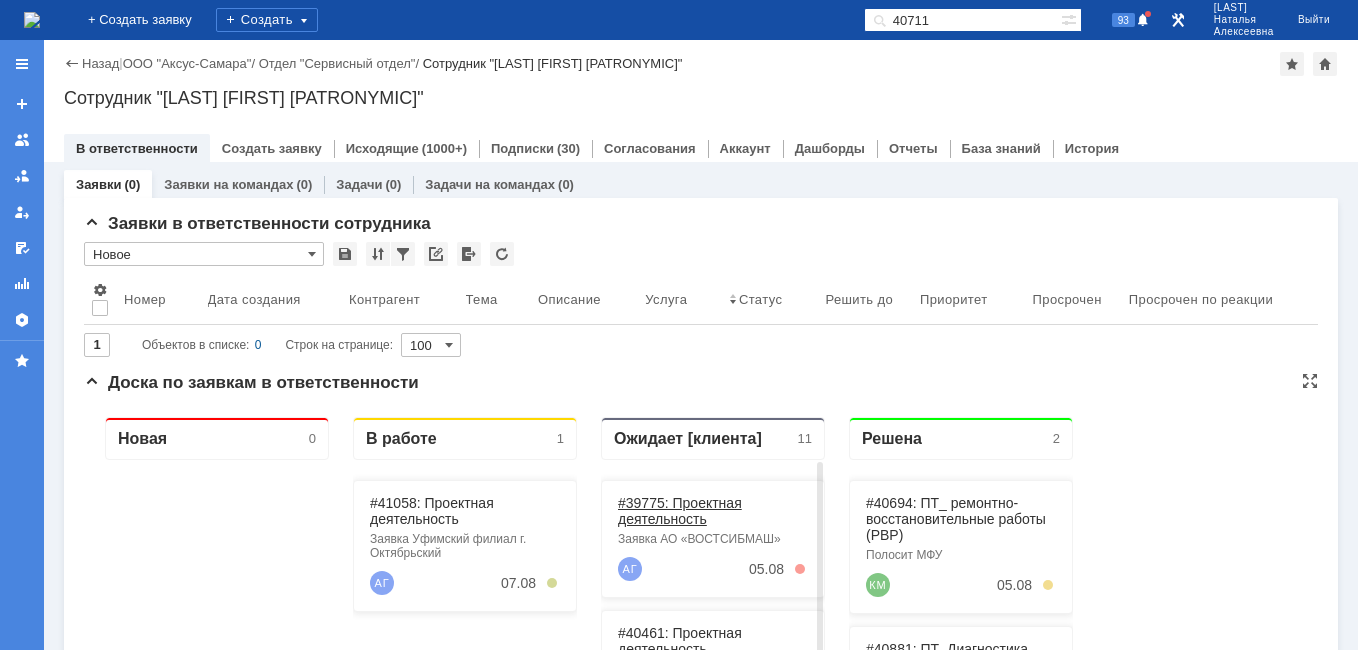 click on "#39775: Проектная деятельность" at bounding box center [680, 511] 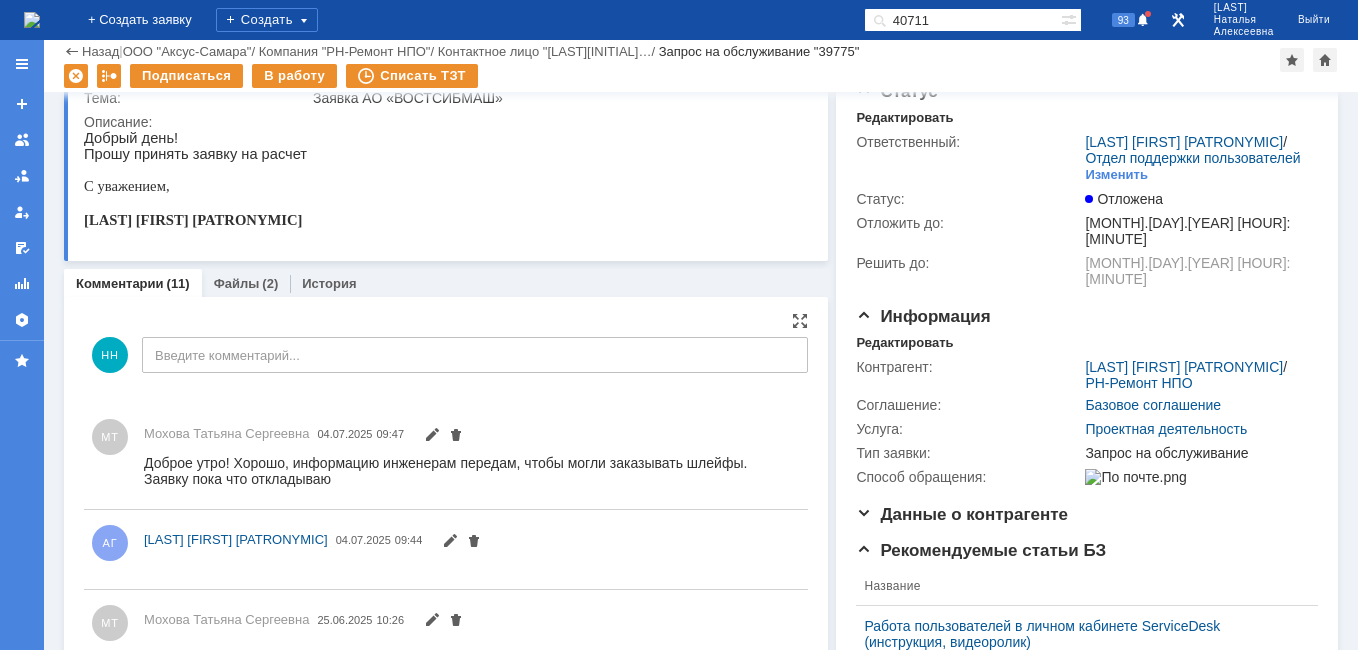 scroll, scrollTop: 0, scrollLeft: 0, axis: both 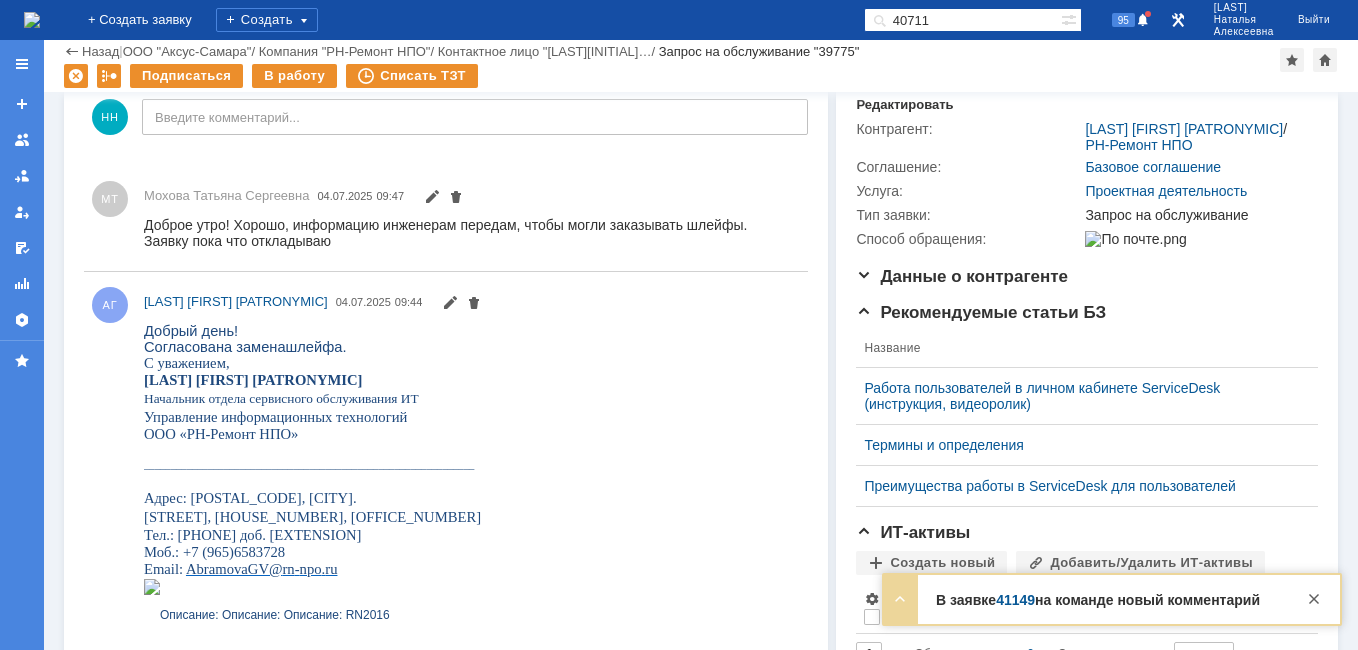 click on "41149" at bounding box center [1015, 600] 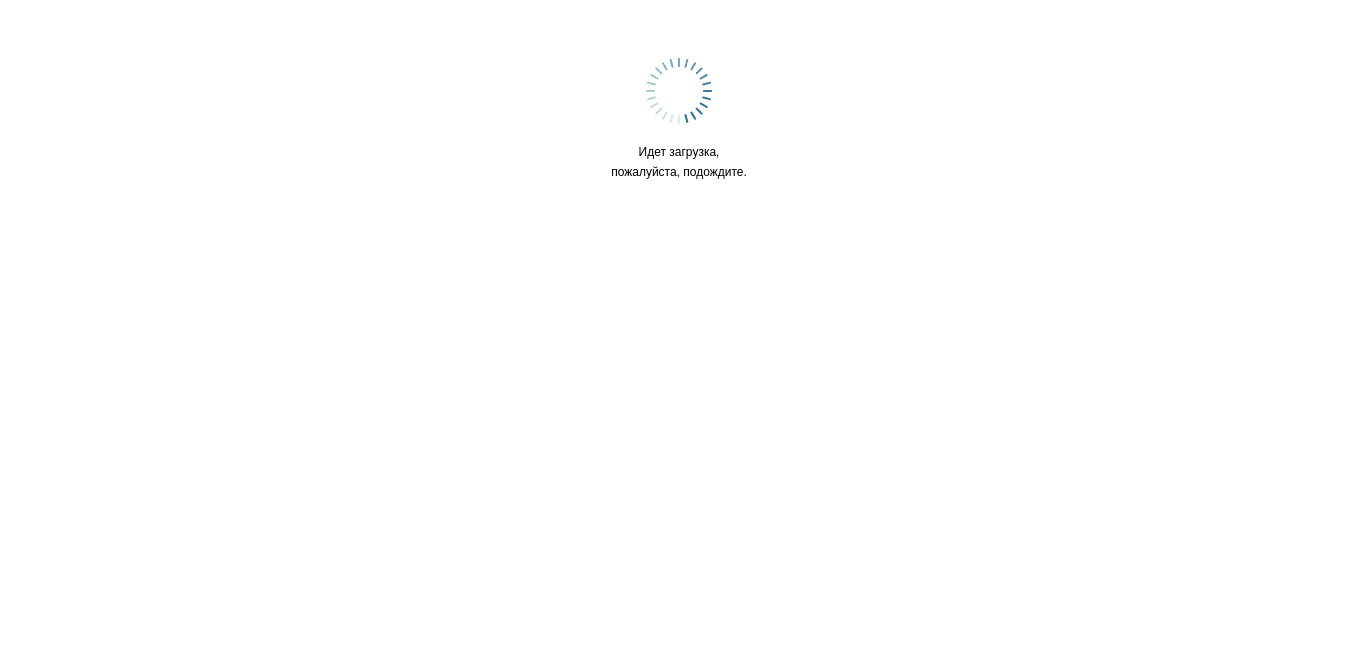 scroll, scrollTop: 0, scrollLeft: 0, axis: both 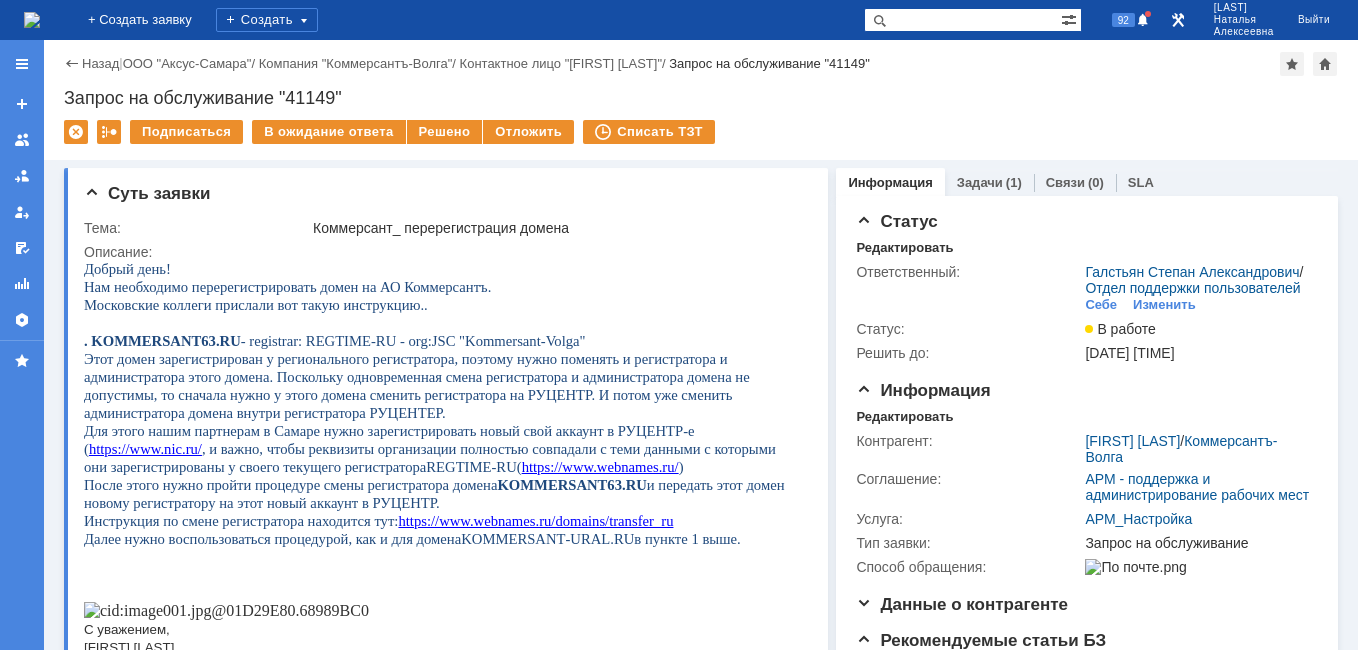 click at bounding box center (962, 20) 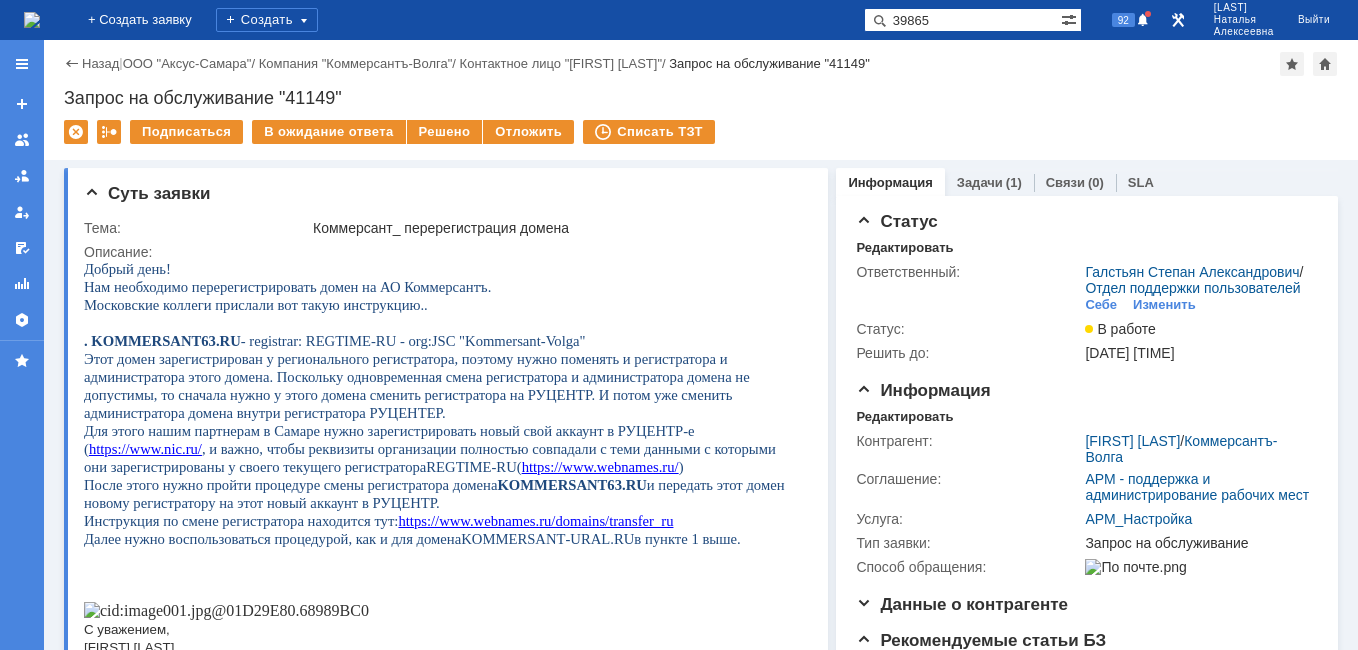 type on "39865" 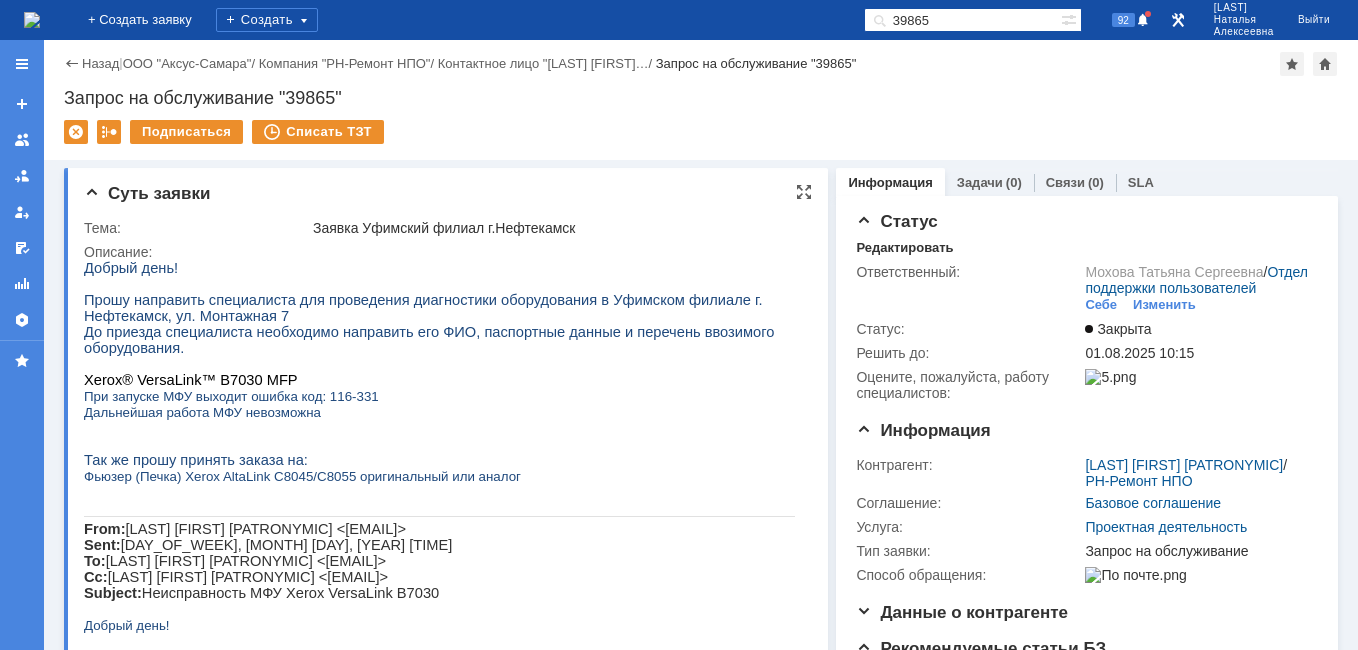 scroll, scrollTop: 0, scrollLeft: 0, axis: both 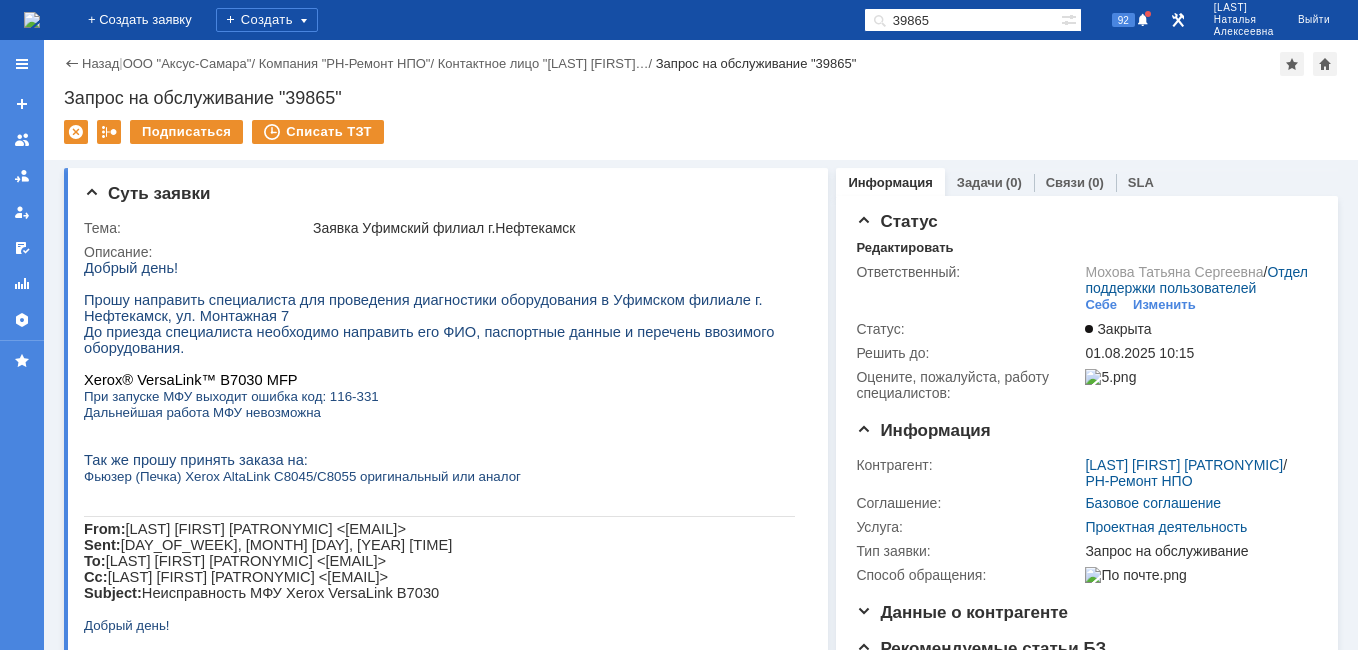 click at bounding box center (32, 20) 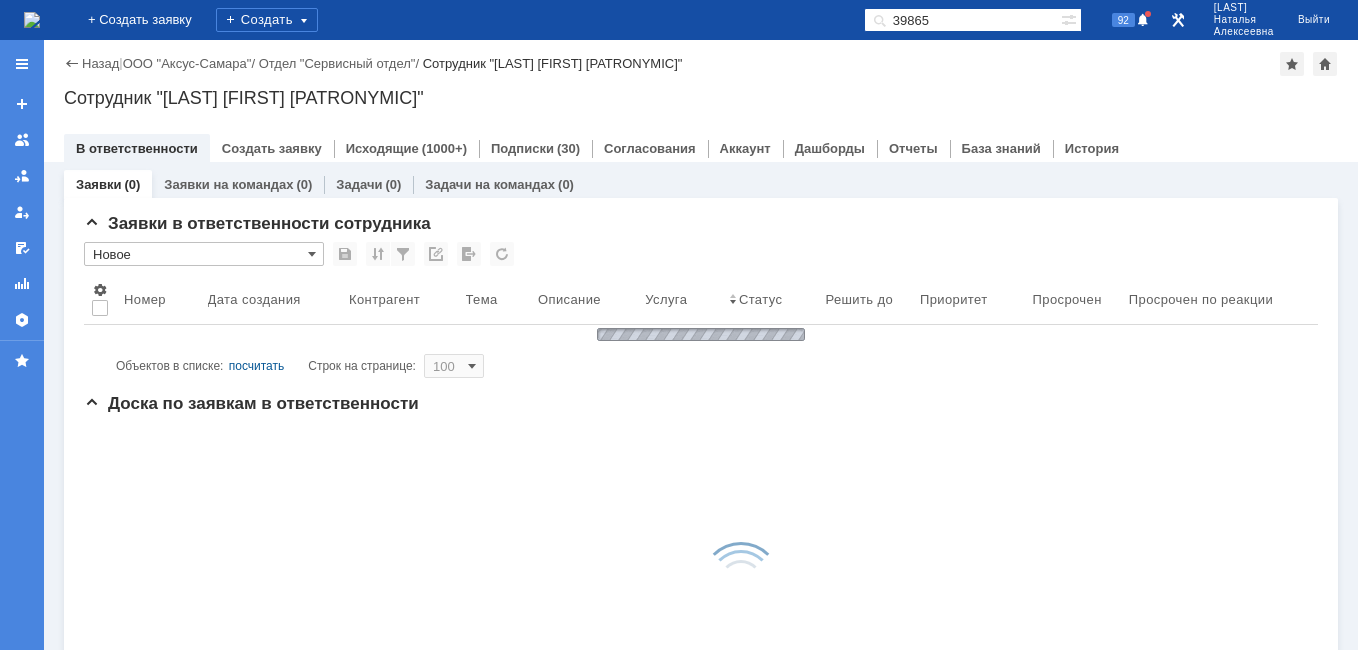 scroll, scrollTop: 0, scrollLeft: 0, axis: both 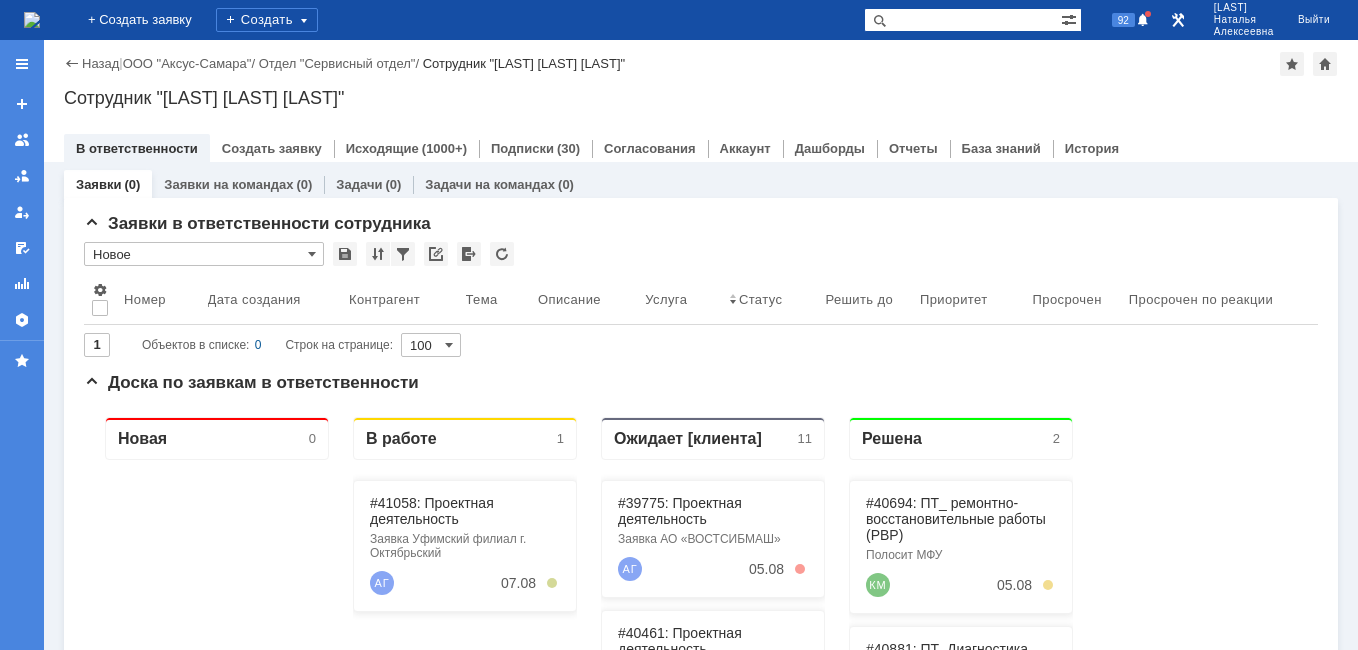 click at bounding box center (962, 20) 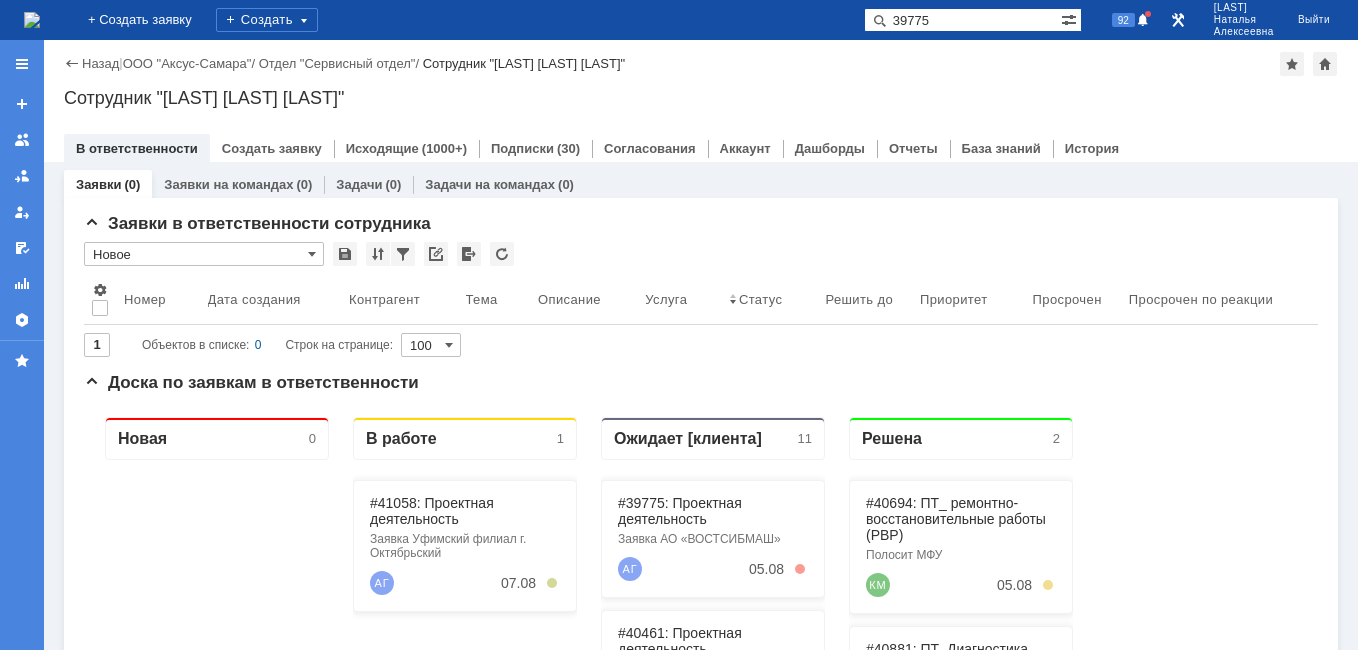type on "39775" 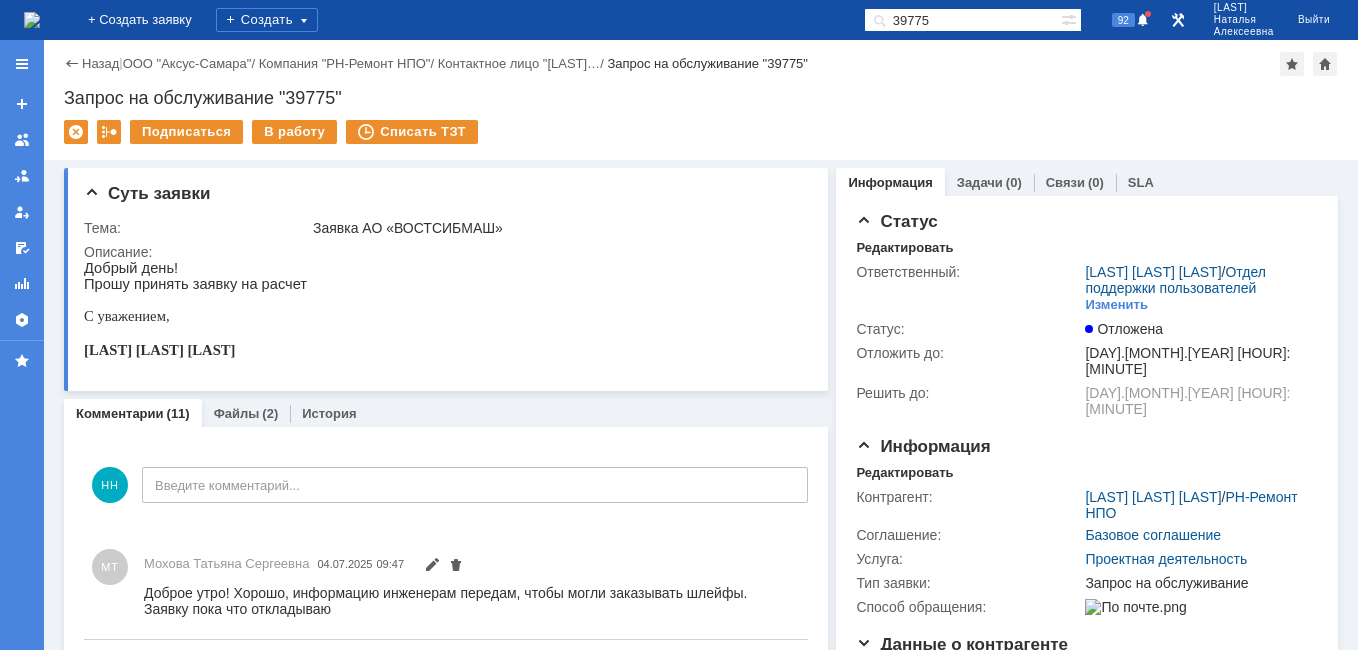 scroll, scrollTop: 0, scrollLeft: 0, axis: both 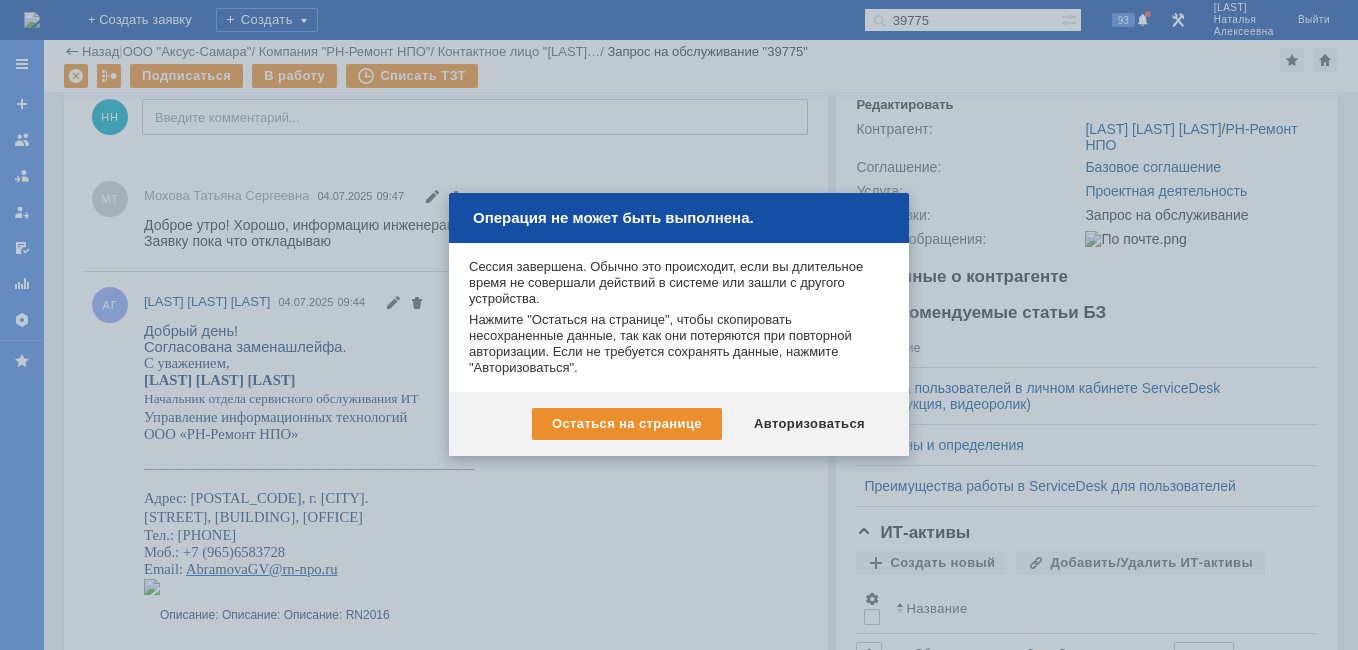 click on "Авторизоваться" at bounding box center [809, 424] 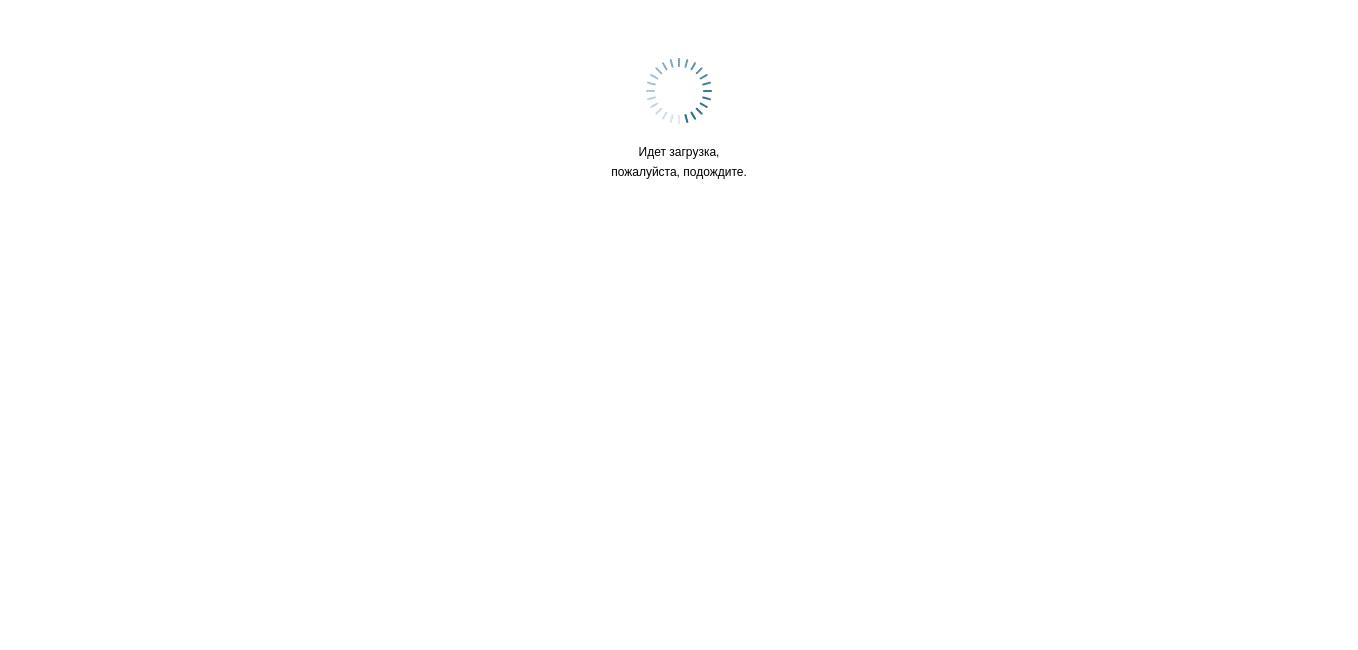 scroll, scrollTop: 0, scrollLeft: 0, axis: both 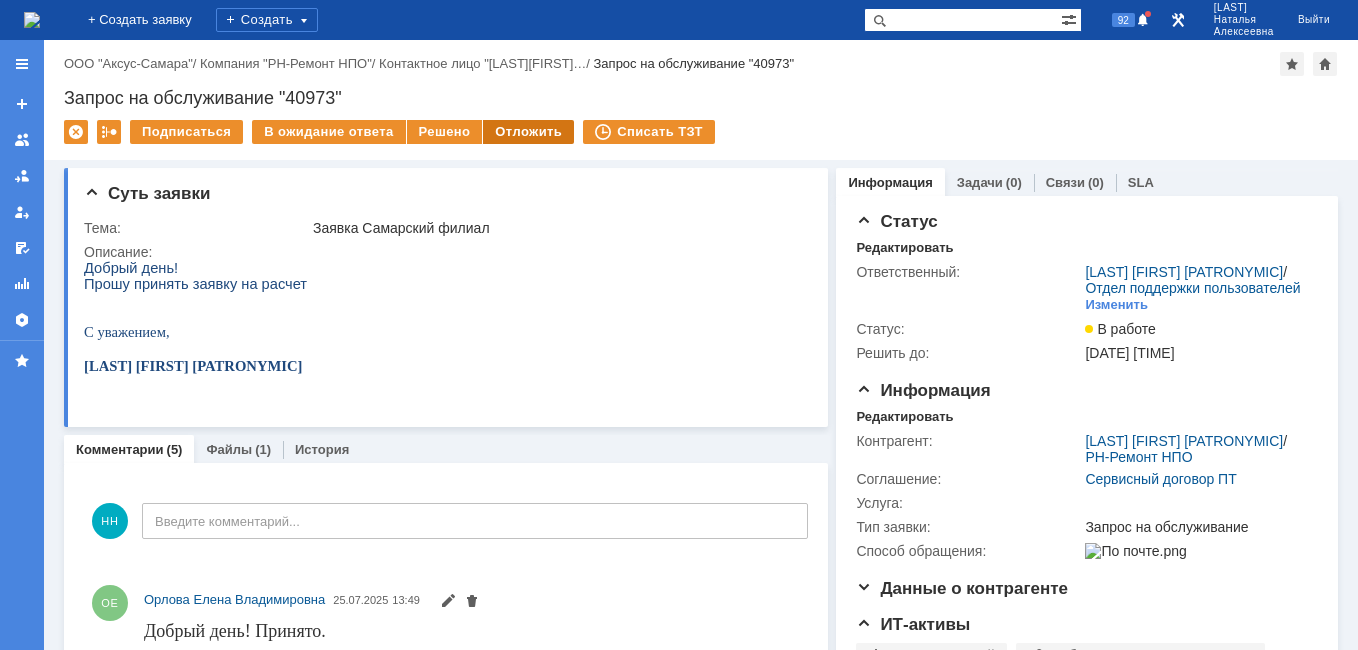 click on "Отложить" at bounding box center [528, 132] 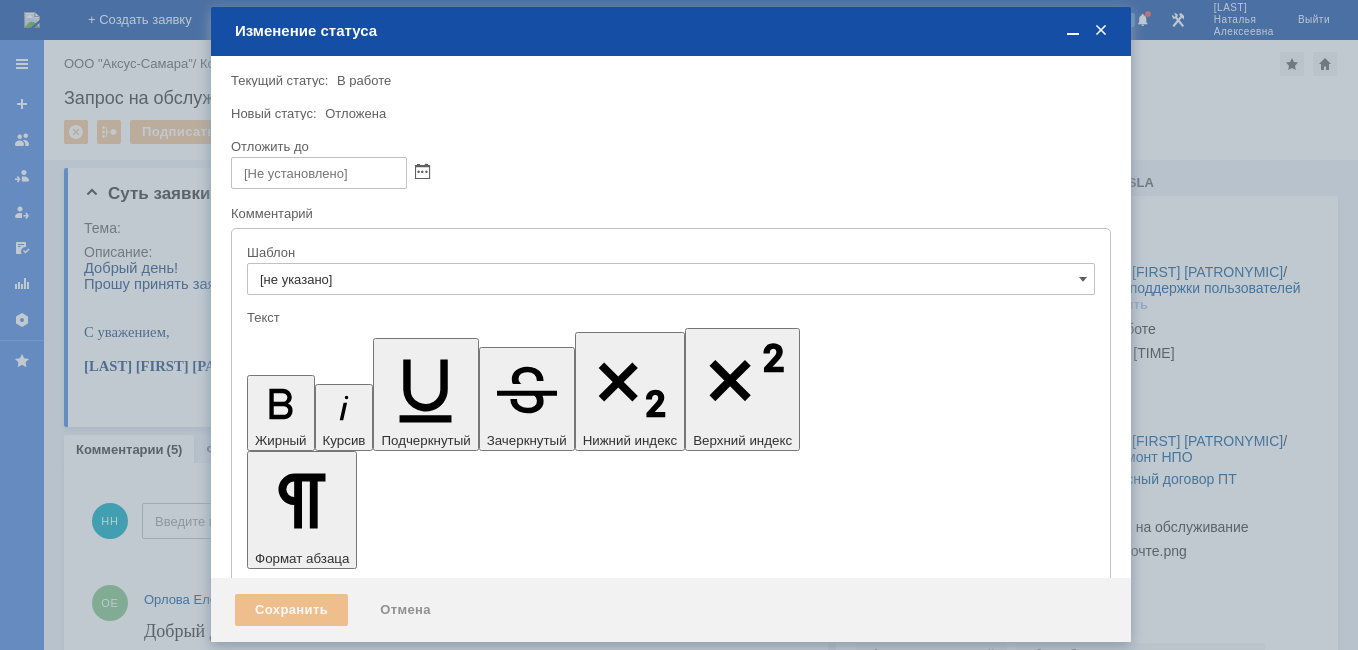scroll, scrollTop: 0, scrollLeft: 0, axis: both 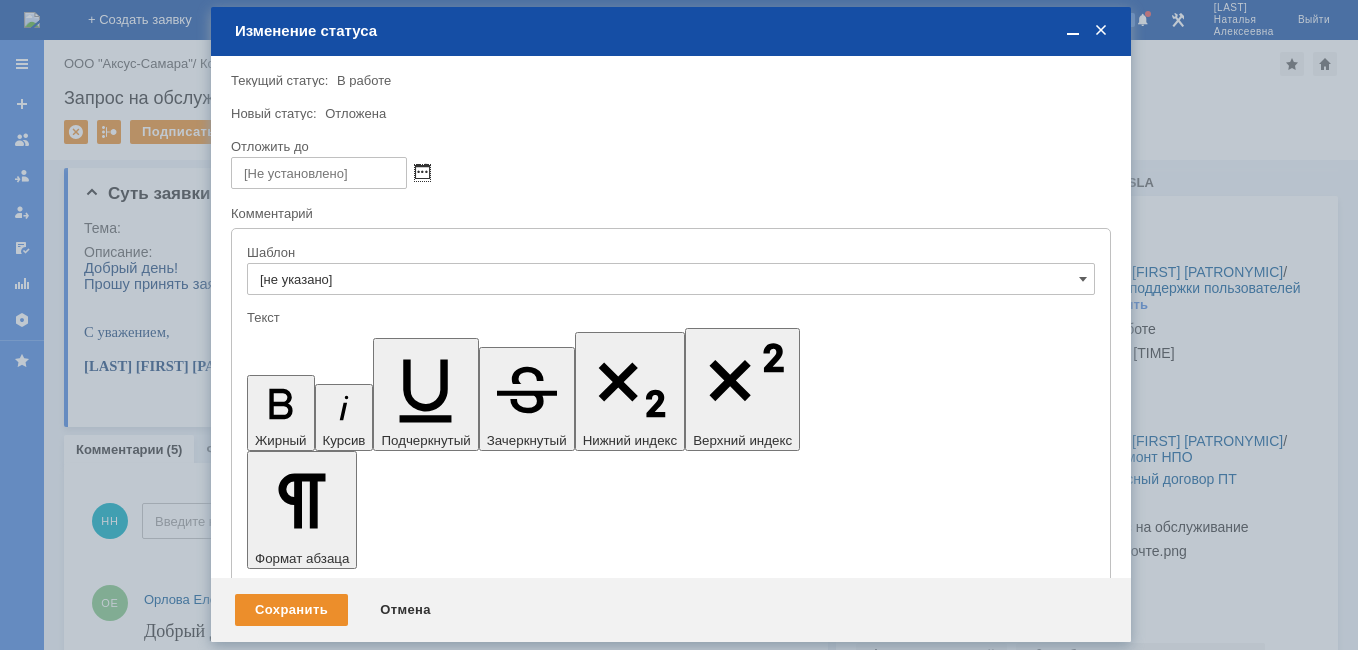 click at bounding box center (422, 173) 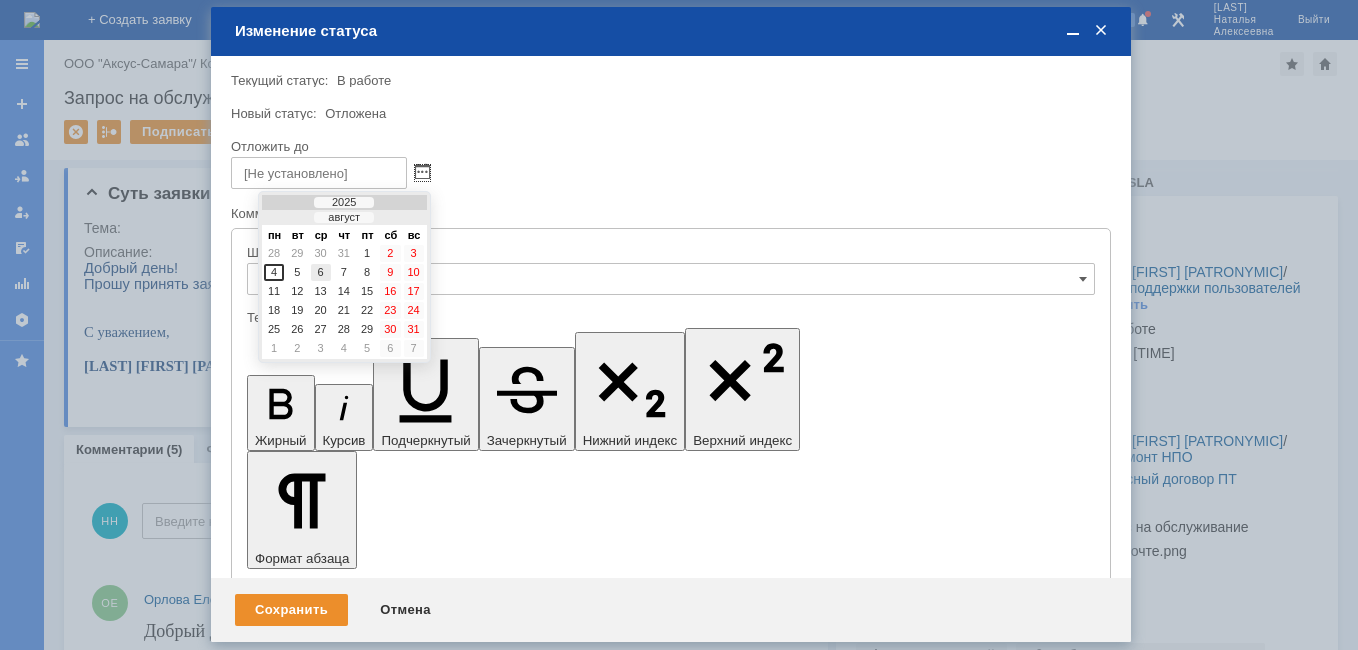 click on "6" at bounding box center (321, 272) 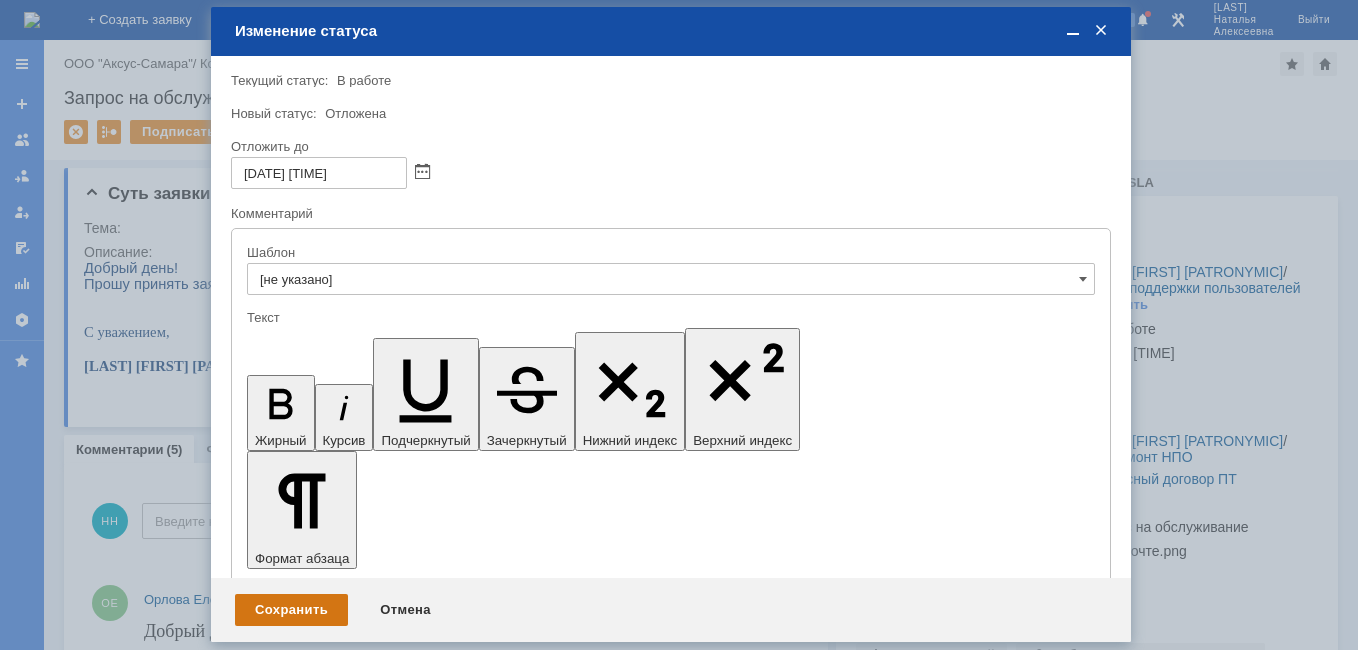 click on "Сохранить" at bounding box center (291, 610) 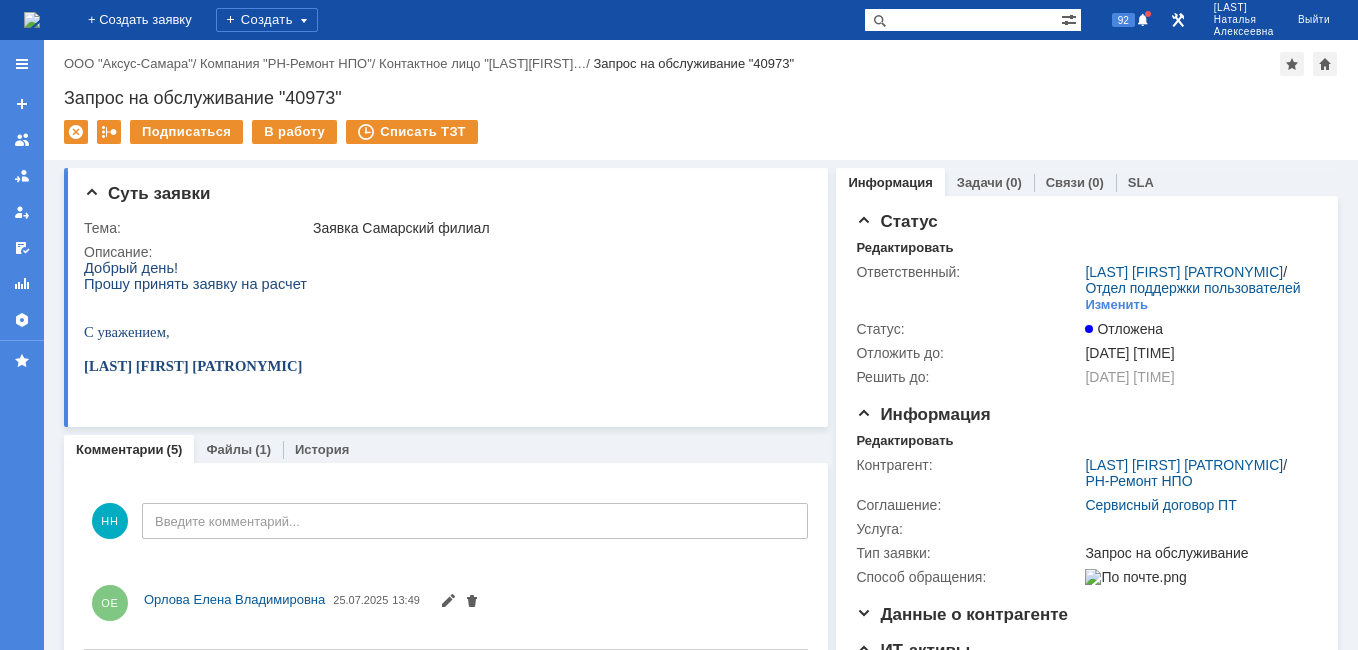 scroll, scrollTop: 0, scrollLeft: 0, axis: both 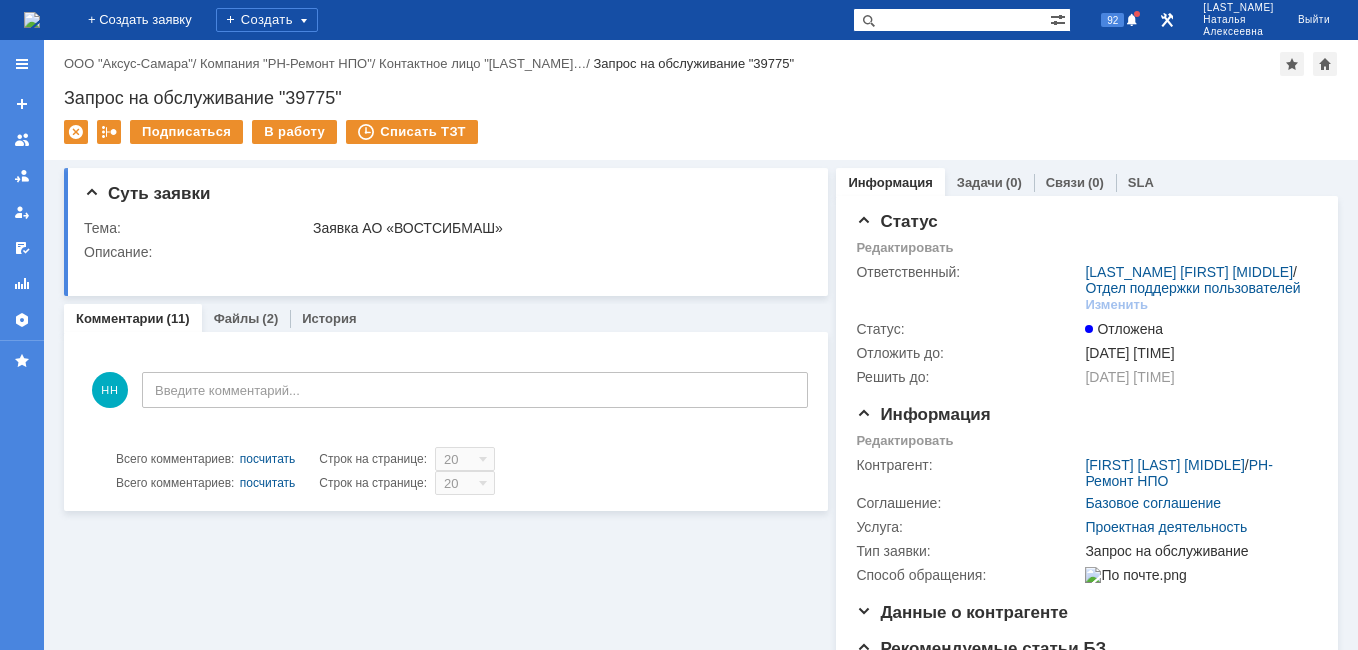 click at bounding box center (951, 20) 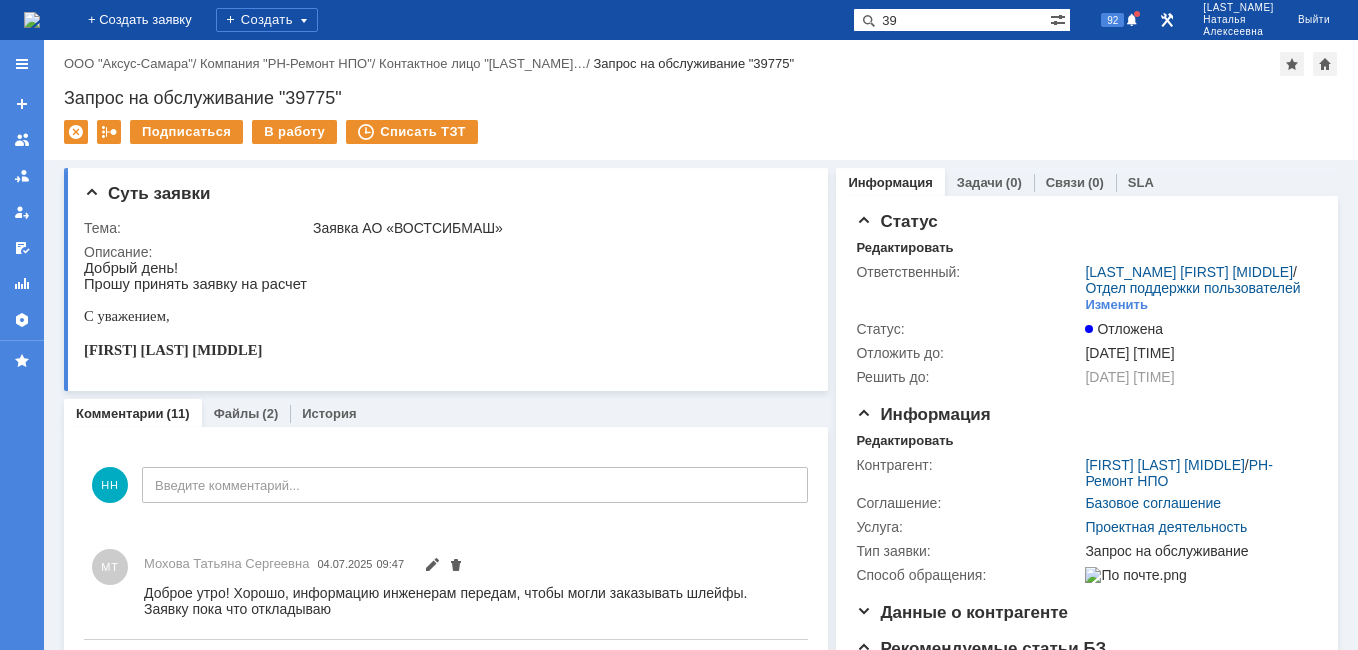 scroll, scrollTop: 0, scrollLeft: 0, axis: both 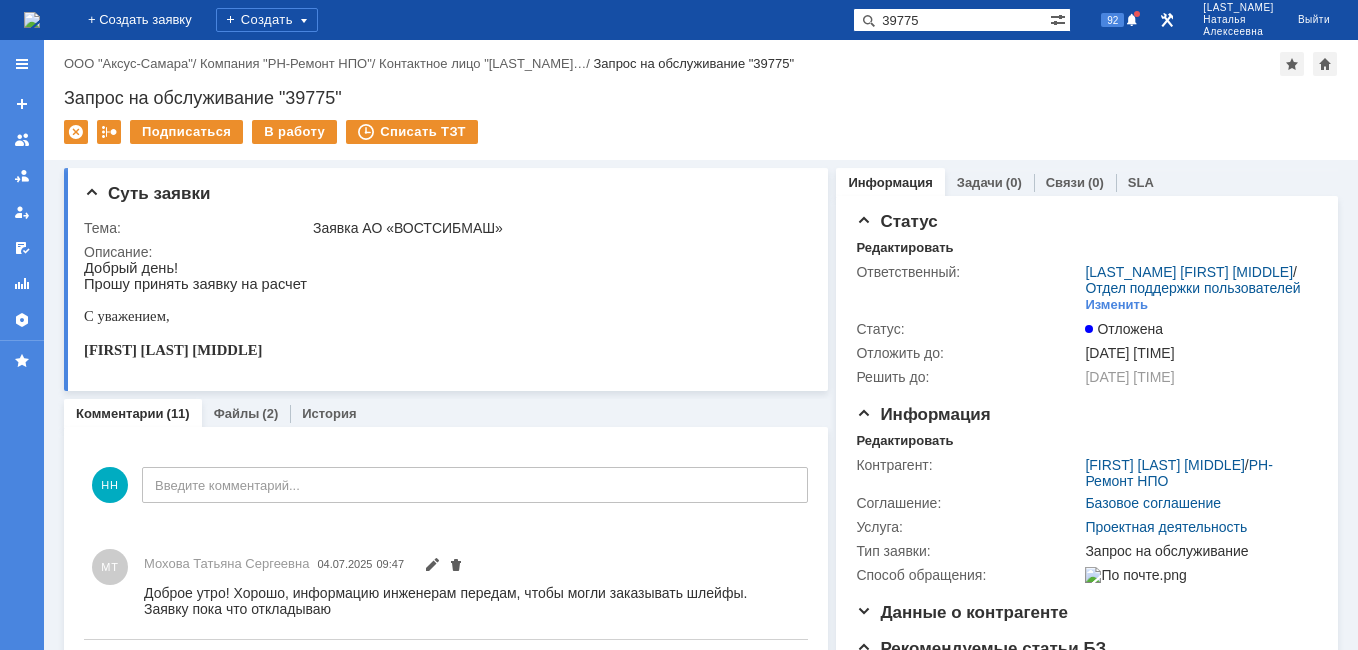 type on "39775" 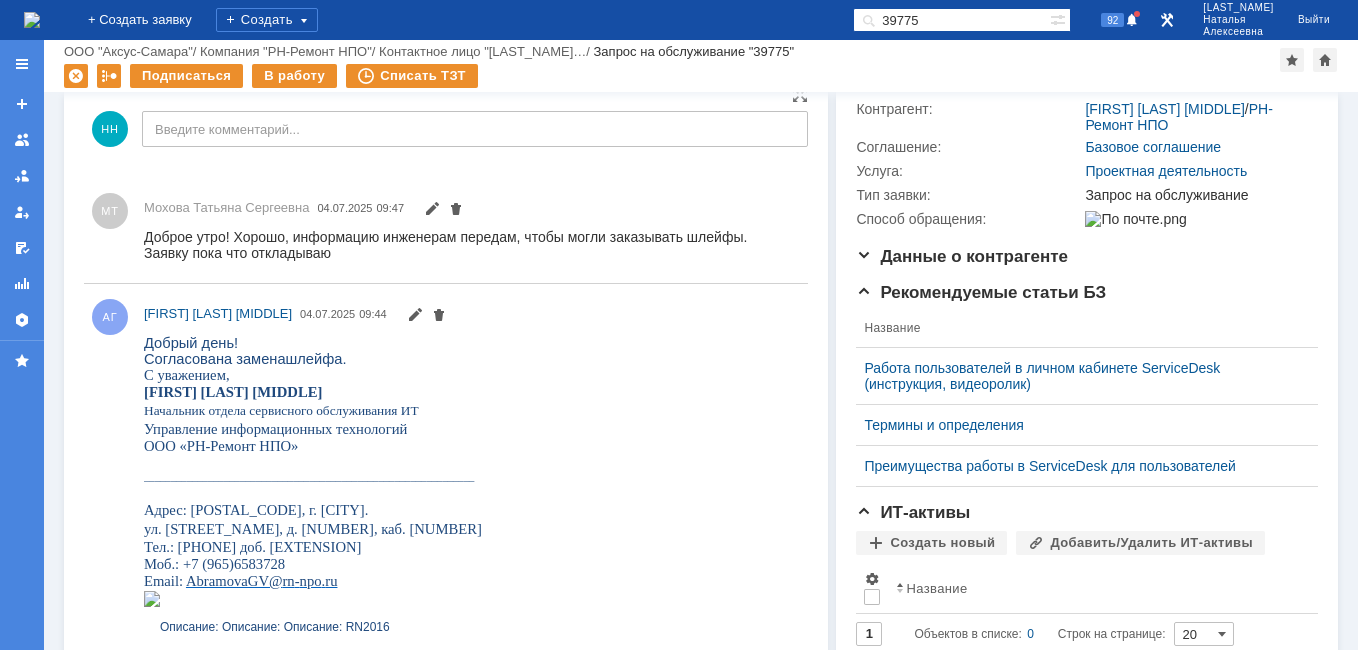 scroll, scrollTop: 300, scrollLeft: 0, axis: vertical 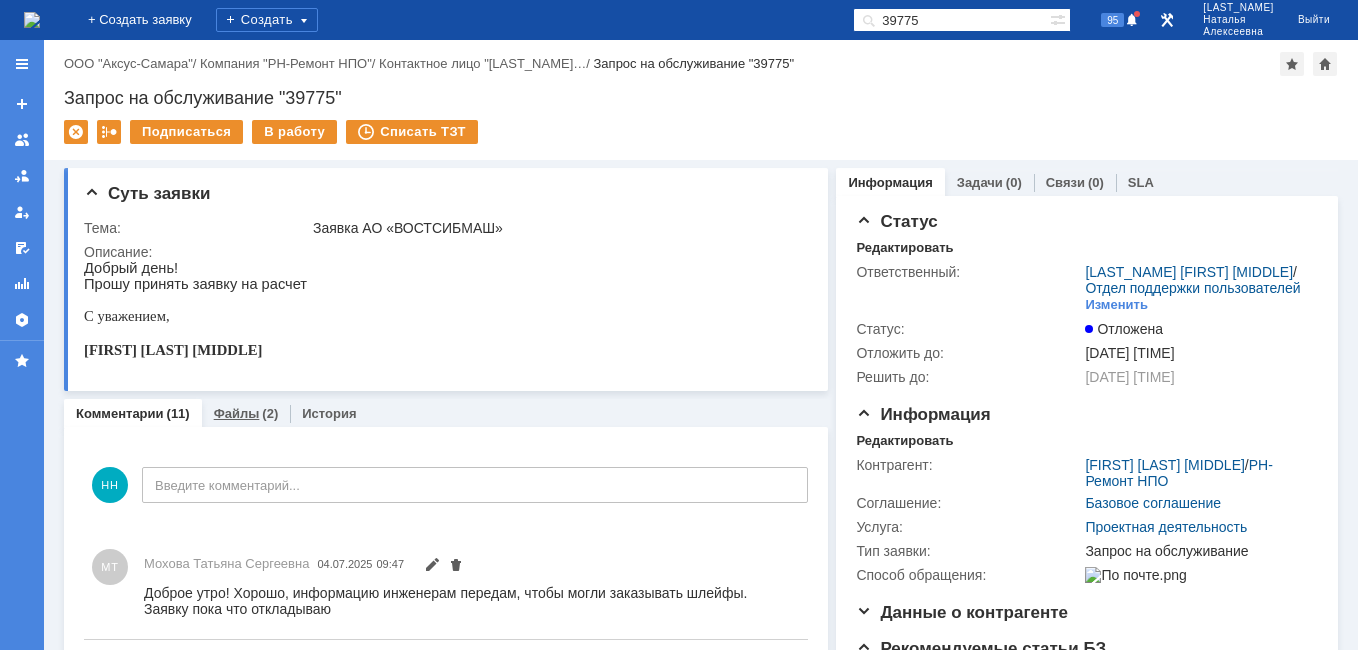 click on "Файлы" at bounding box center [237, 413] 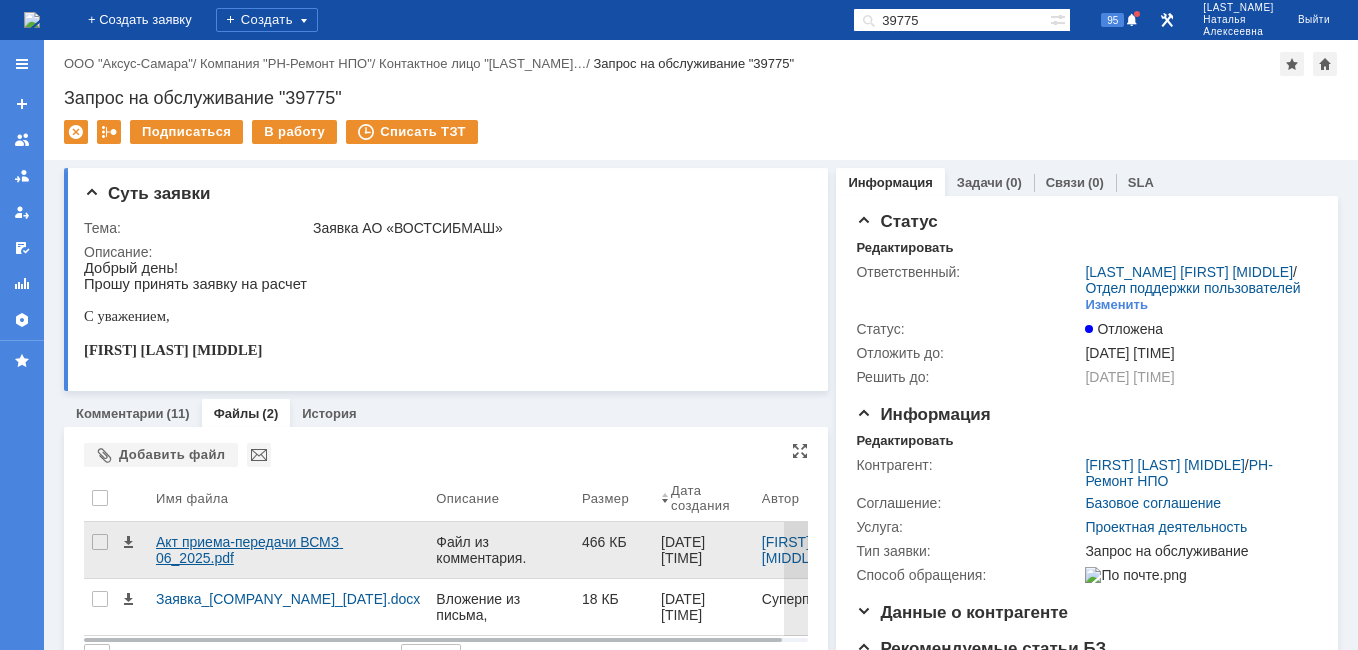 click on "Акт приема-передачи ВСМЗ 06_2025.pdf" at bounding box center [288, 550] 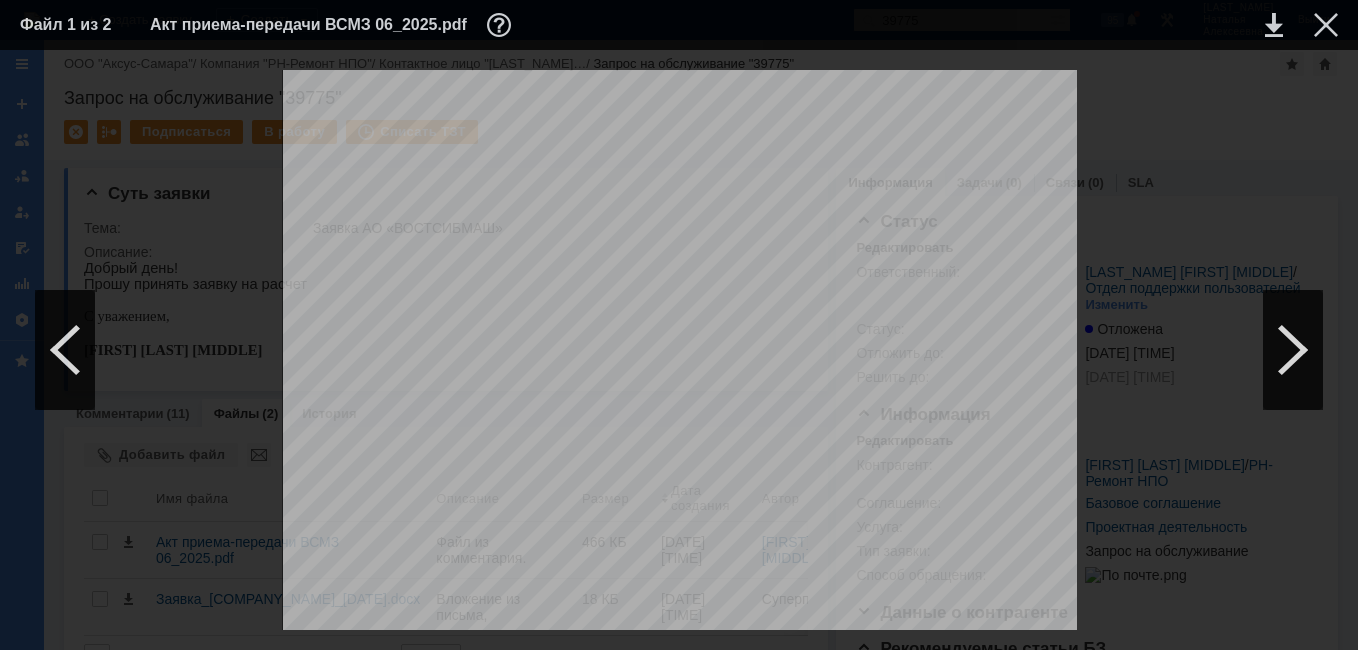 scroll, scrollTop: 300, scrollLeft: 0, axis: vertical 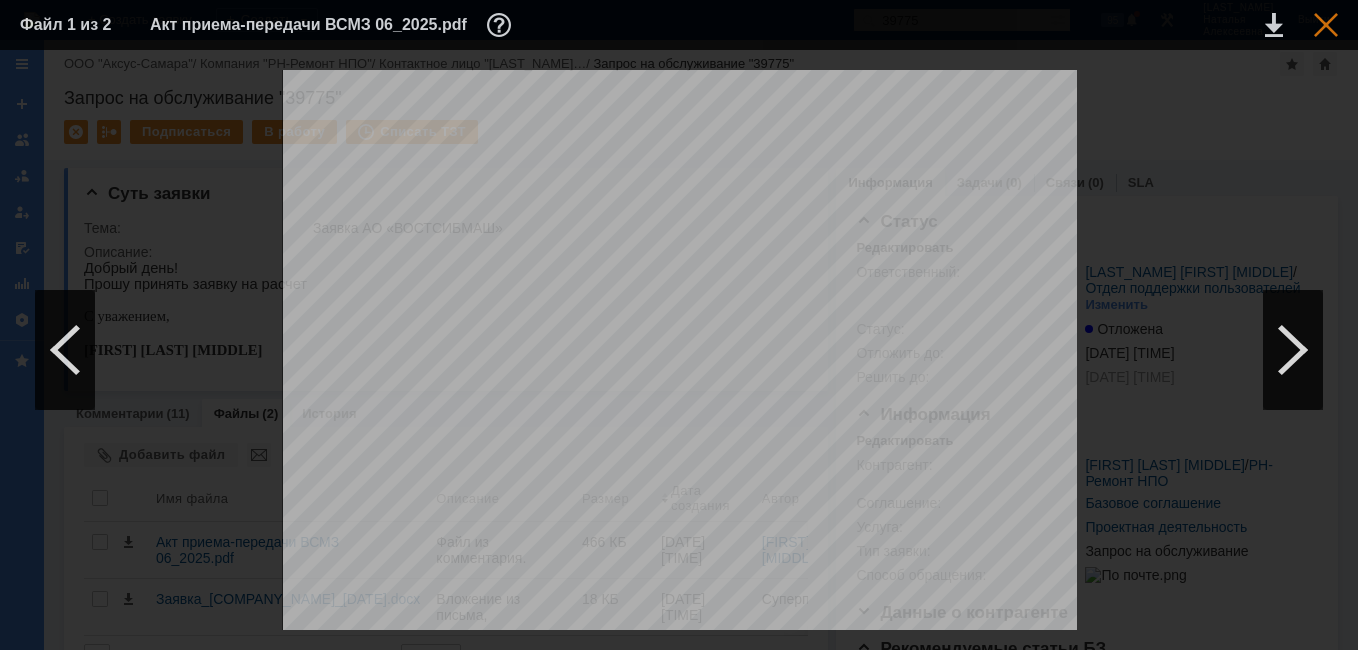 click at bounding box center [1326, 25] 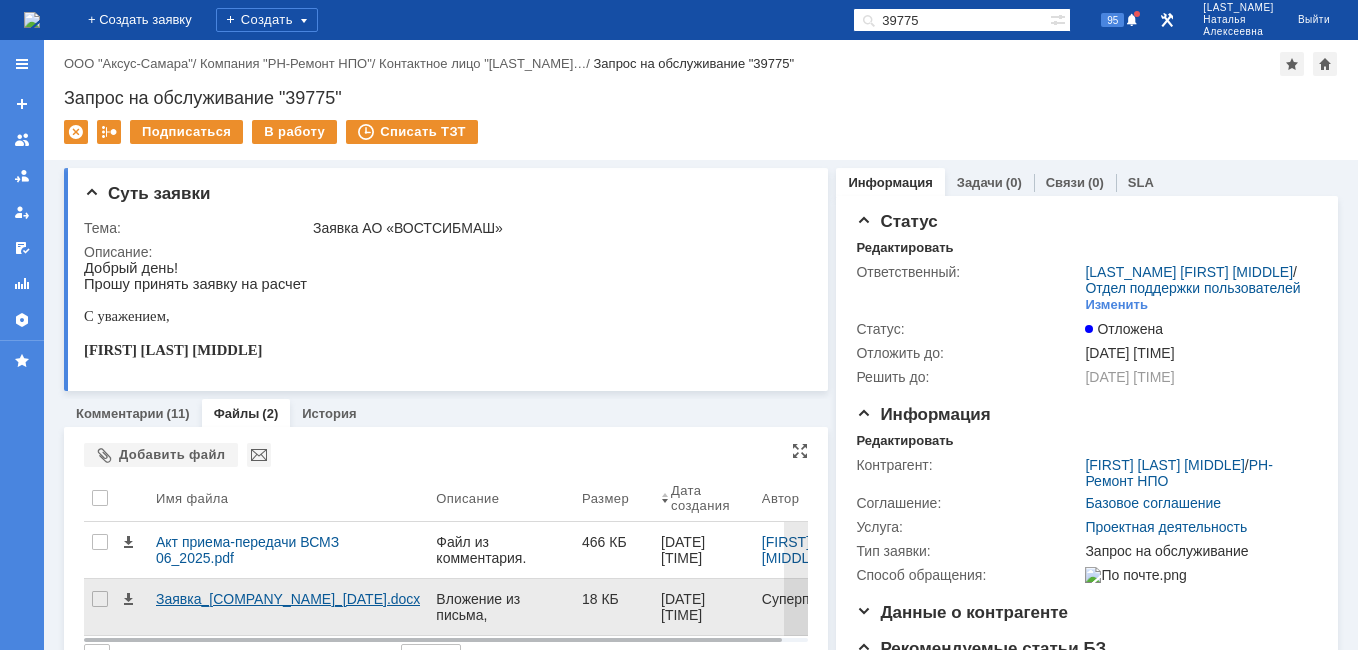 click on "Заявка_ВСМЗ_12.05.2025.docx" at bounding box center (288, 599) 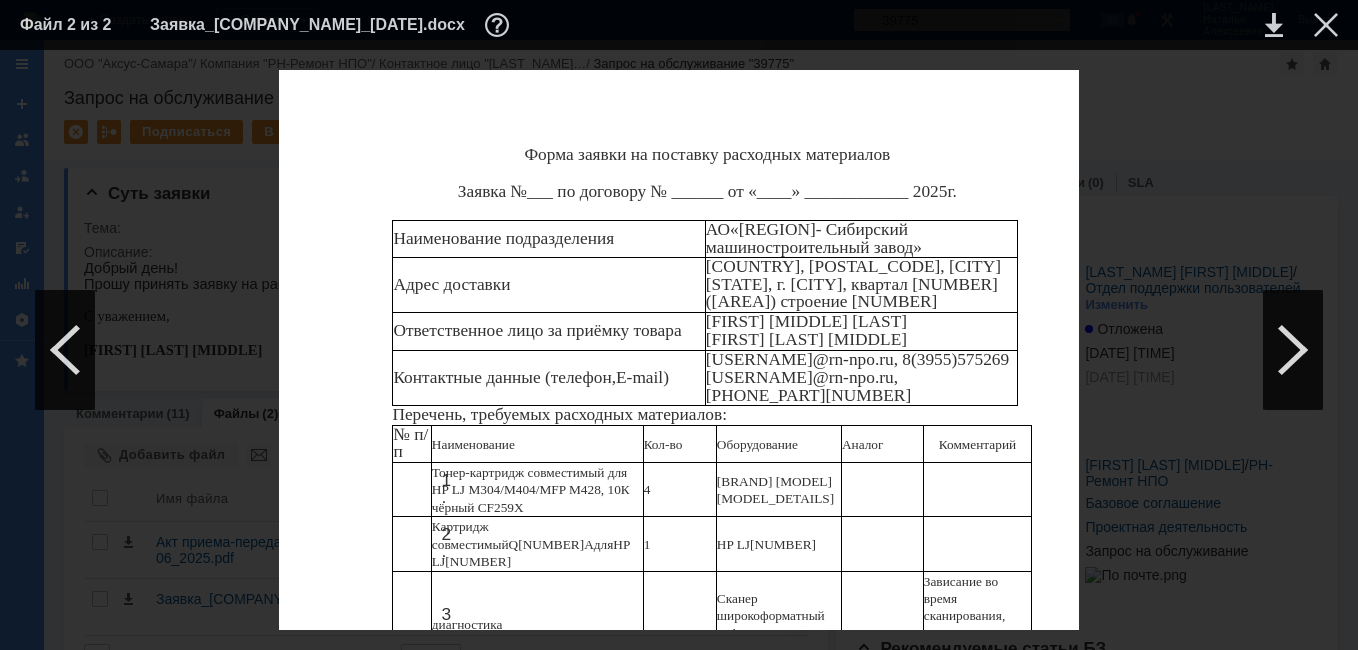 scroll, scrollTop: 300, scrollLeft: 0, axis: vertical 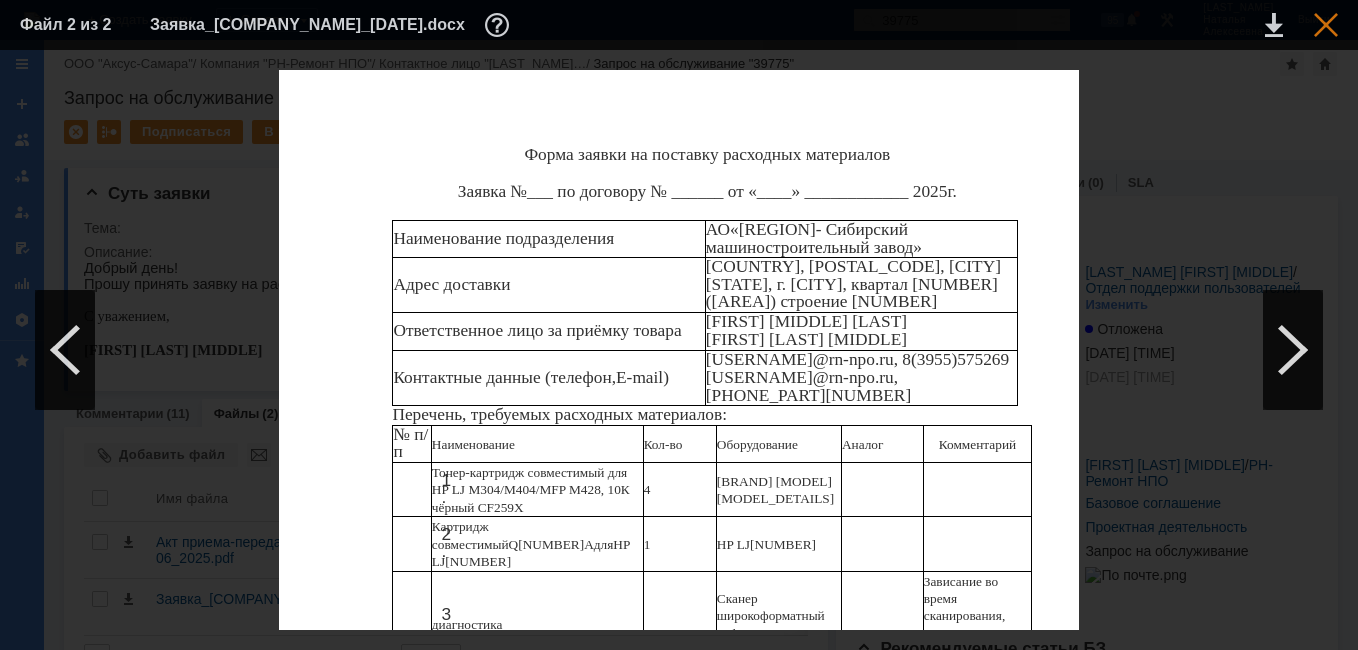 click at bounding box center [1326, 25] 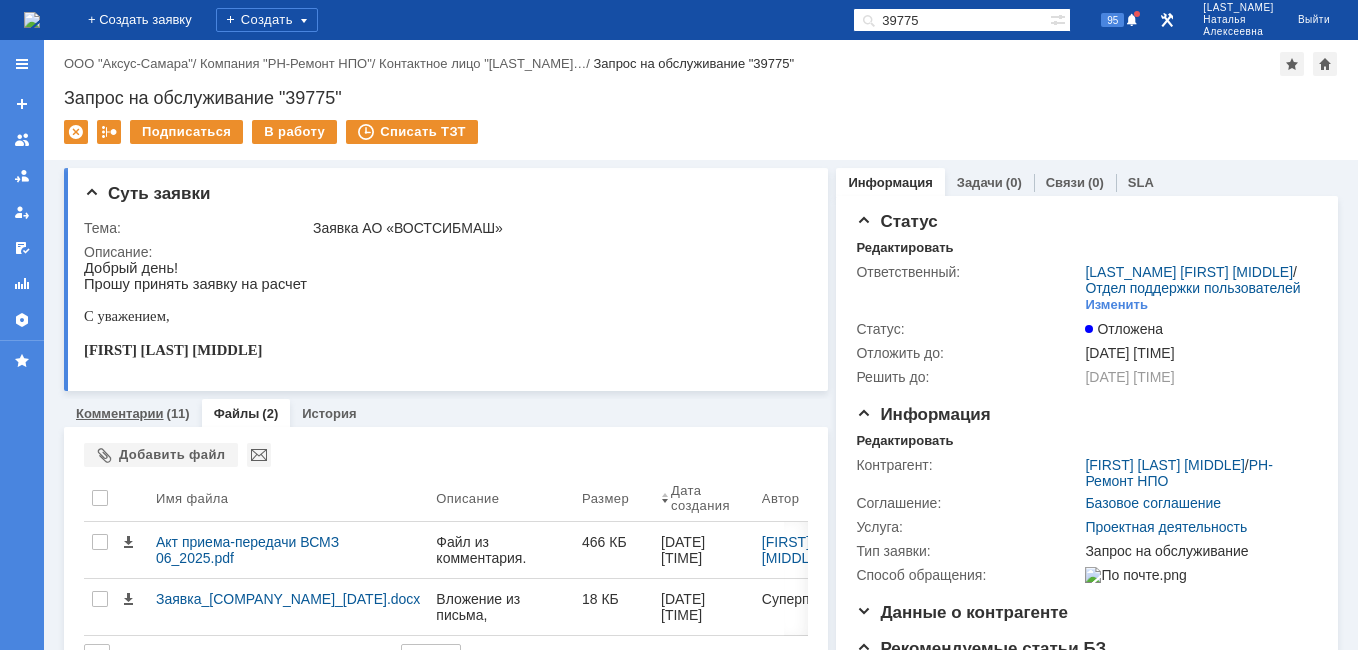 click on "Комментарии" at bounding box center [120, 413] 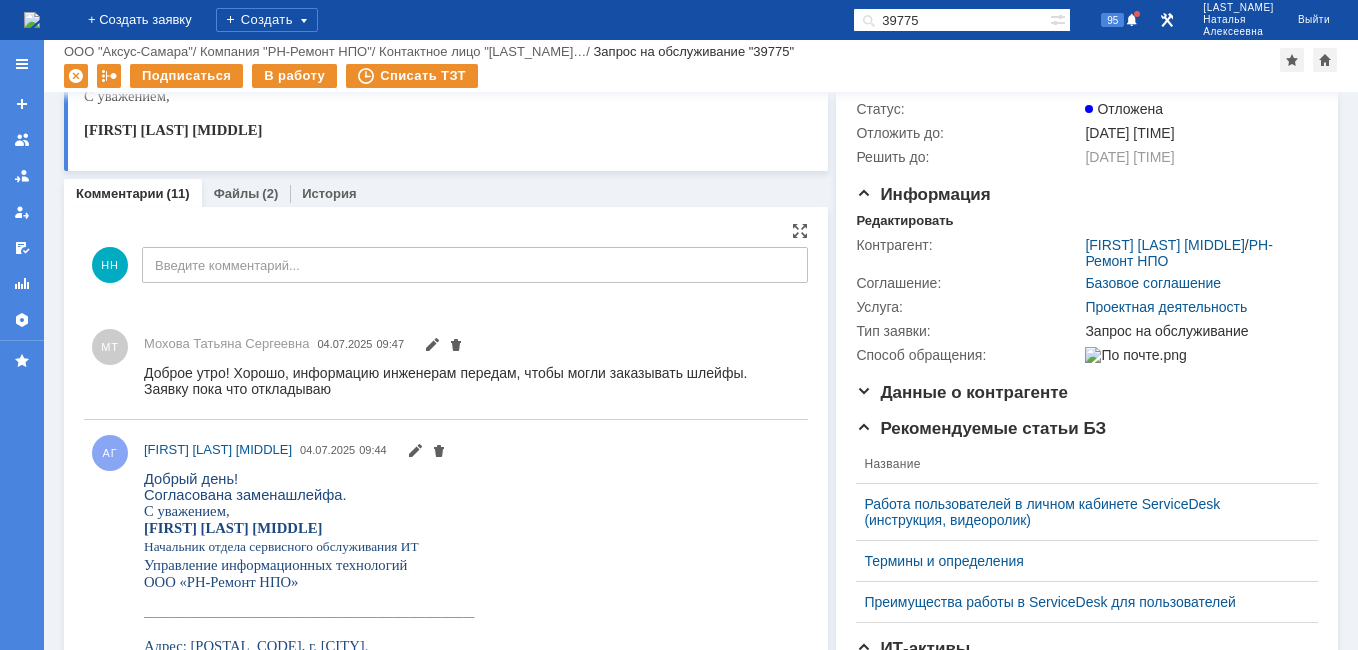 scroll, scrollTop: 0, scrollLeft: 0, axis: both 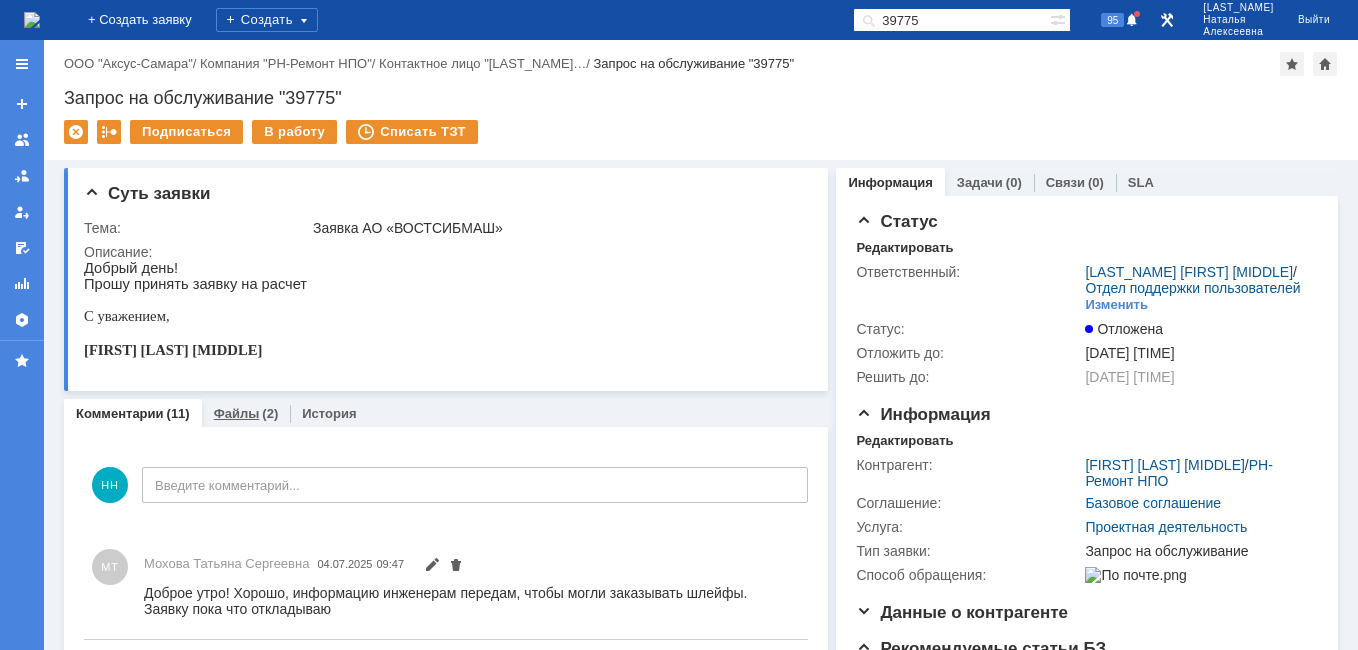 click on "Файлы" at bounding box center [237, 413] 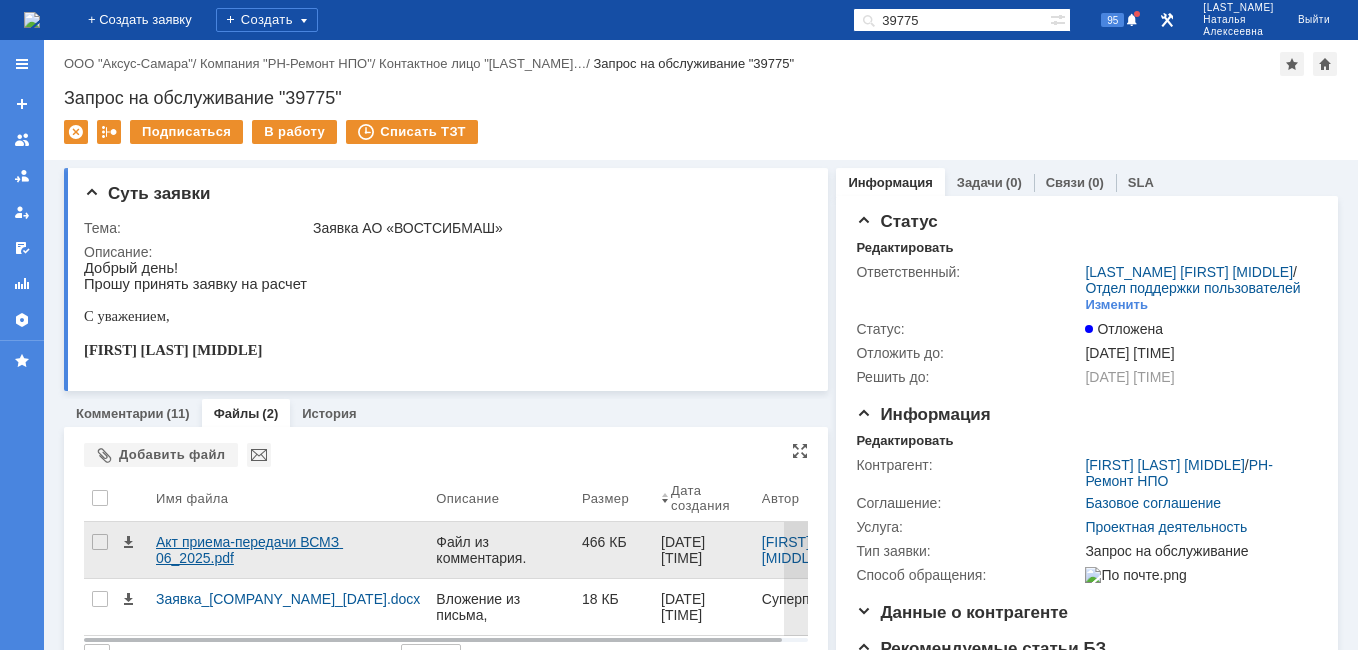 click on "Акт приема-передачи ВСМЗ 06_2025.pdf" at bounding box center [288, 550] 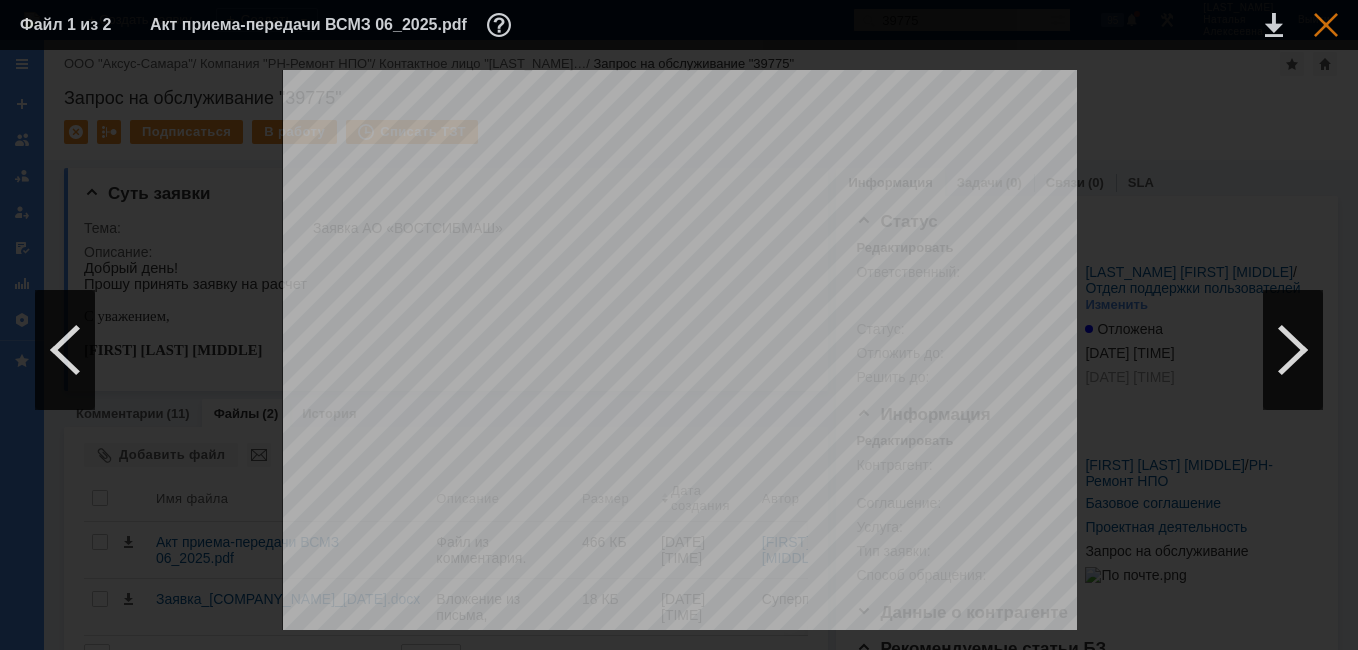 click at bounding box center [1326, 25] 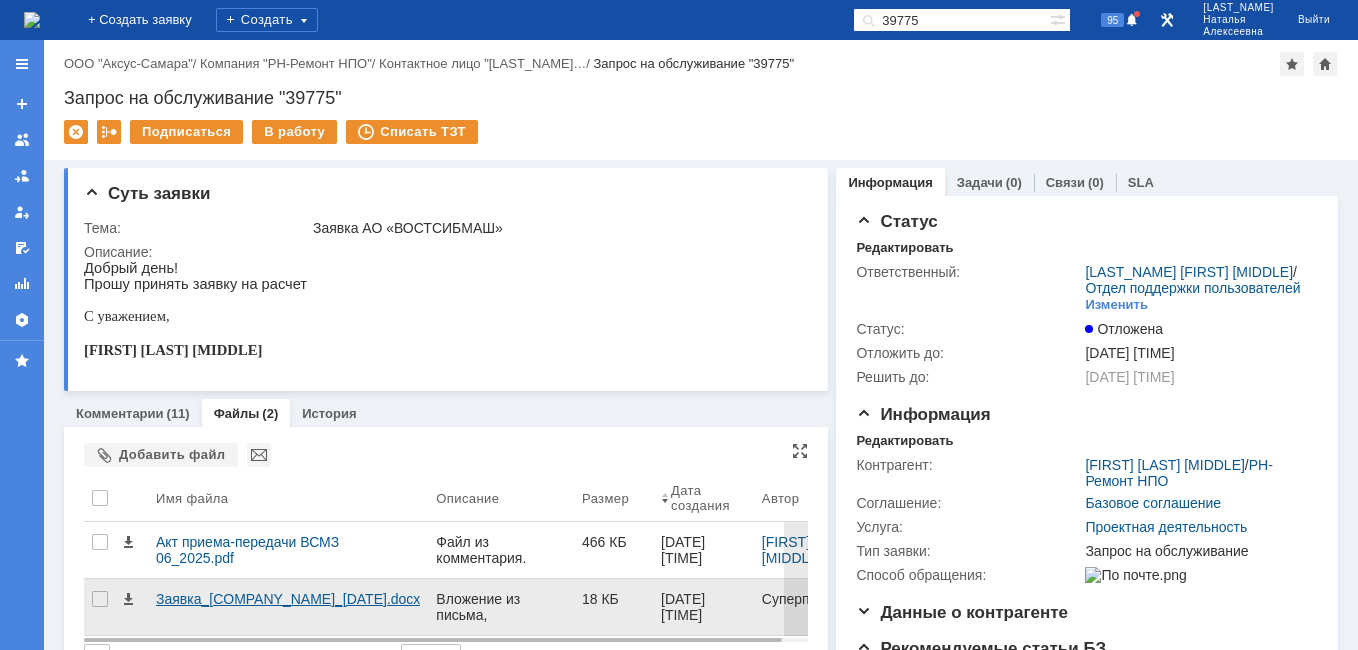 click on "Заявка_ВСМЗ_12.05.2025.docx" at bounding box center (288, 599) 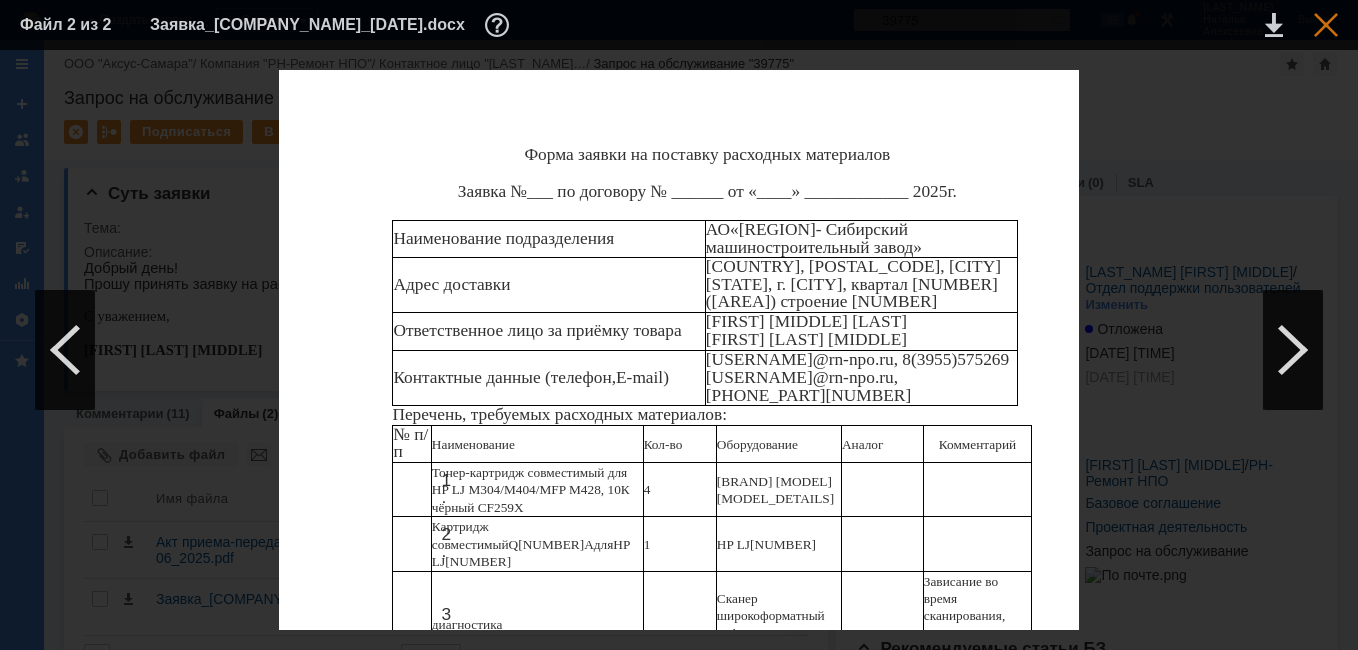click at bounding box center (1326, 25) 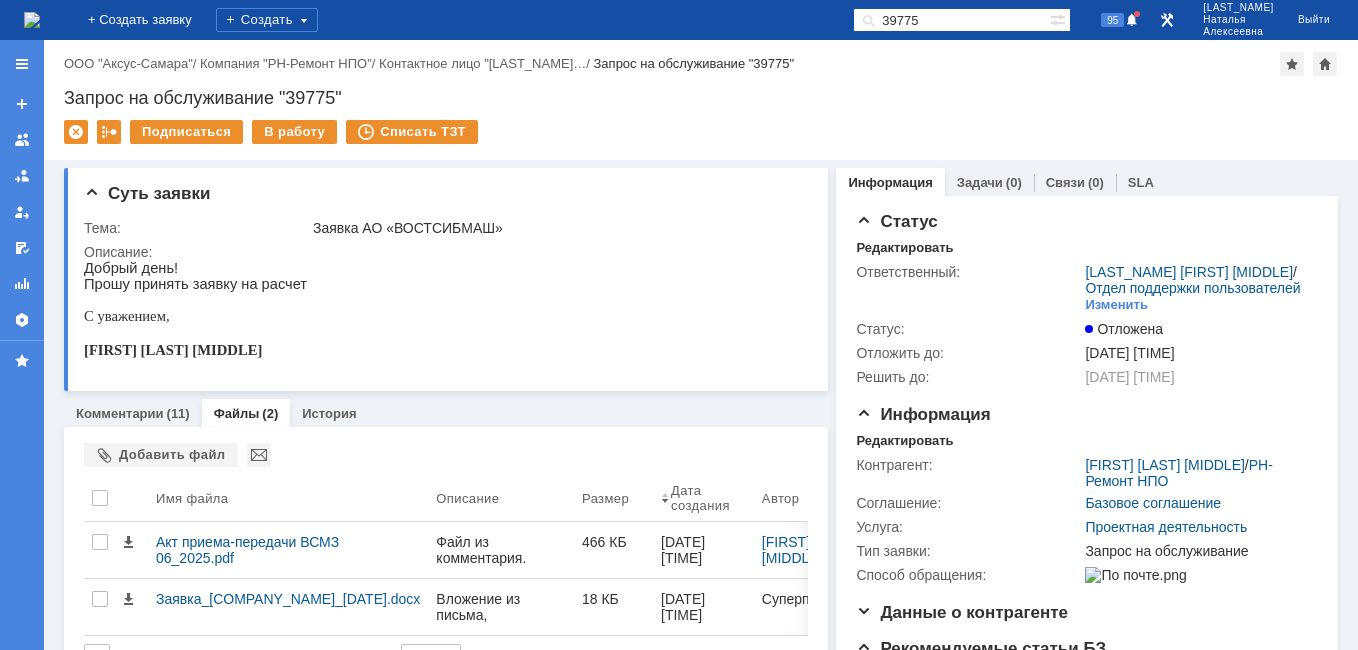 drag, startPoint x: 979, startPoint y: 25, endPoint x: 778, endPoint y: 40, distance: 201.55893 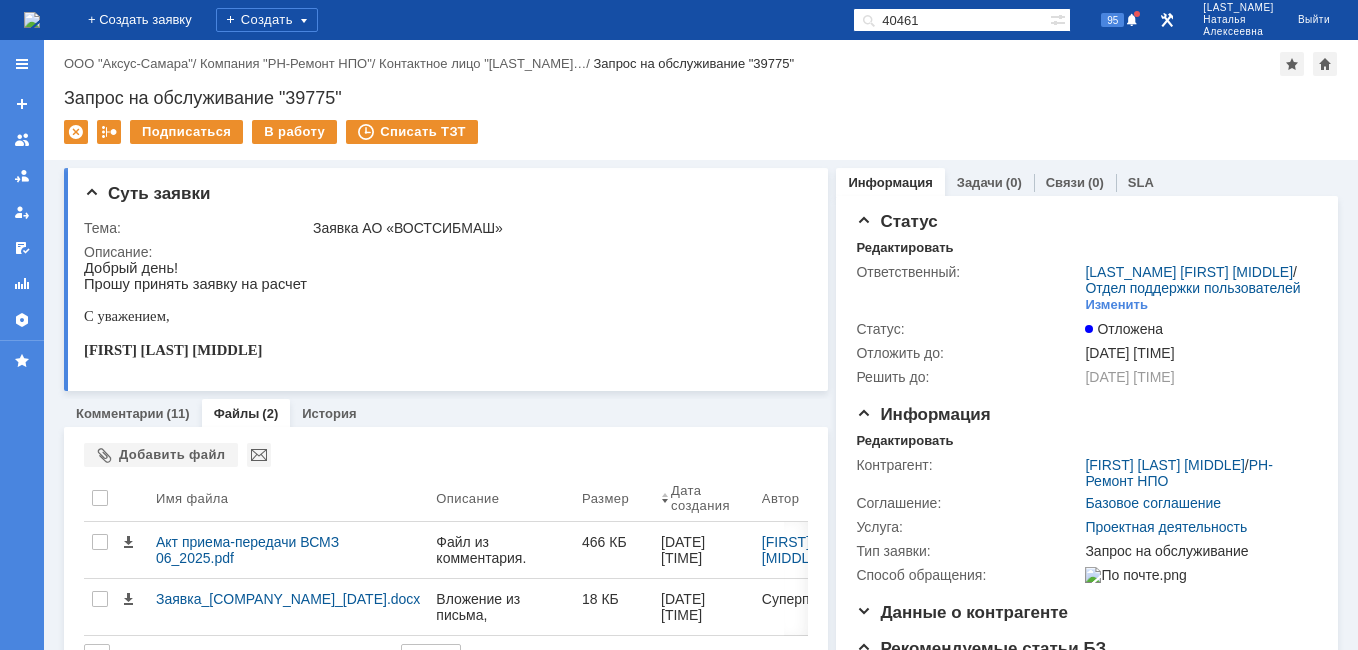 type on "40461" 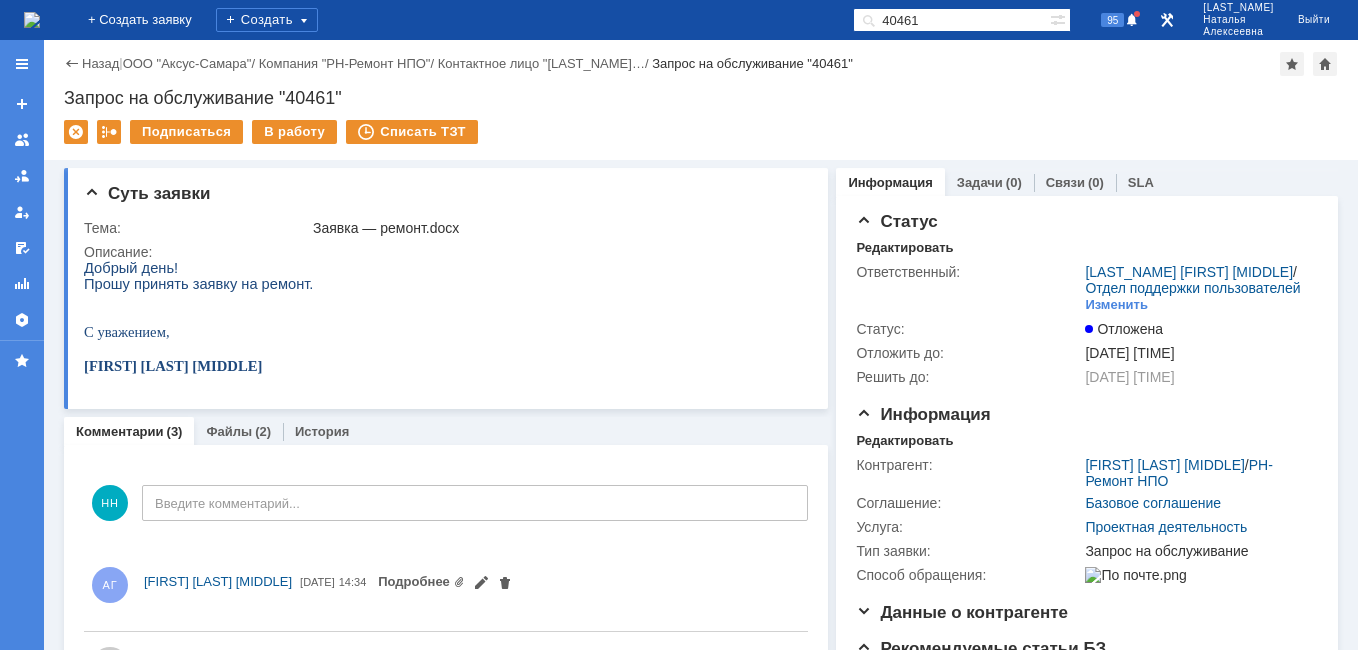 scroll, scrollTop: 0, scrollLeft: 0, axis: both 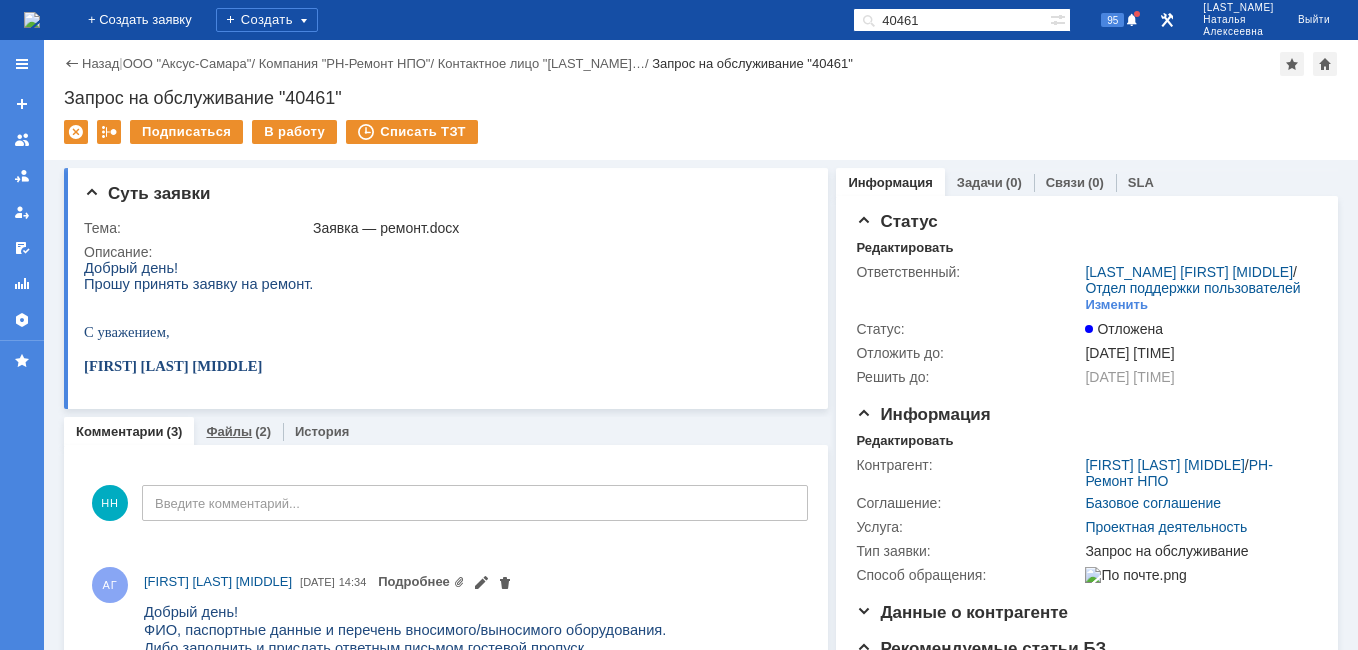 click on "Файлы" at bounding box center [229, 431] 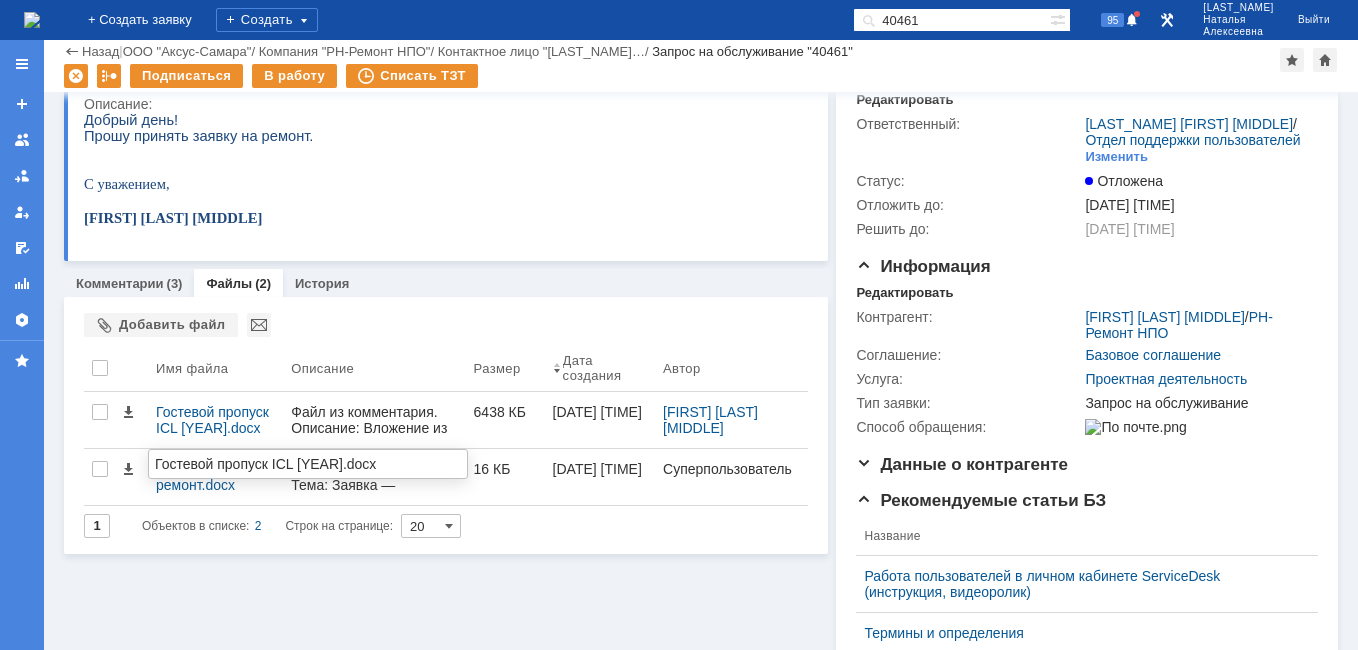 scroll, scrollTop: 200, scrollLeft: 0, axis: vertical 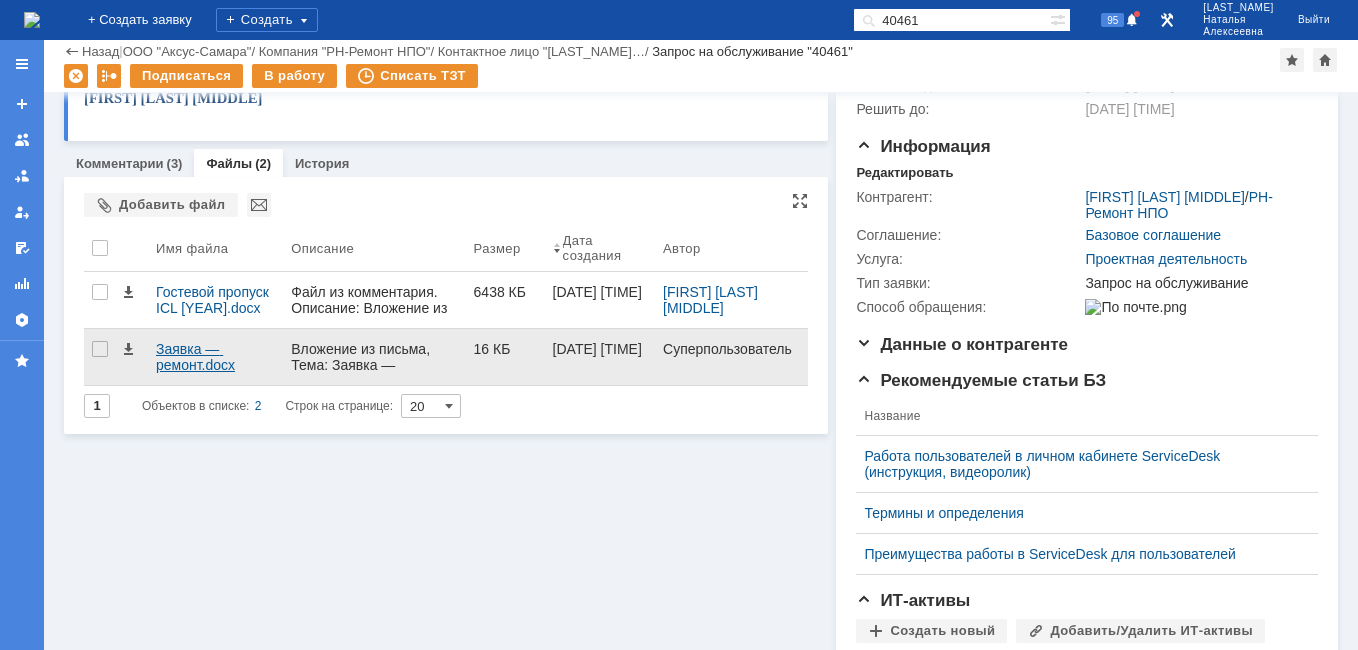 click on "Заявка — ремонт.docx" at bounding box center [215, 357] 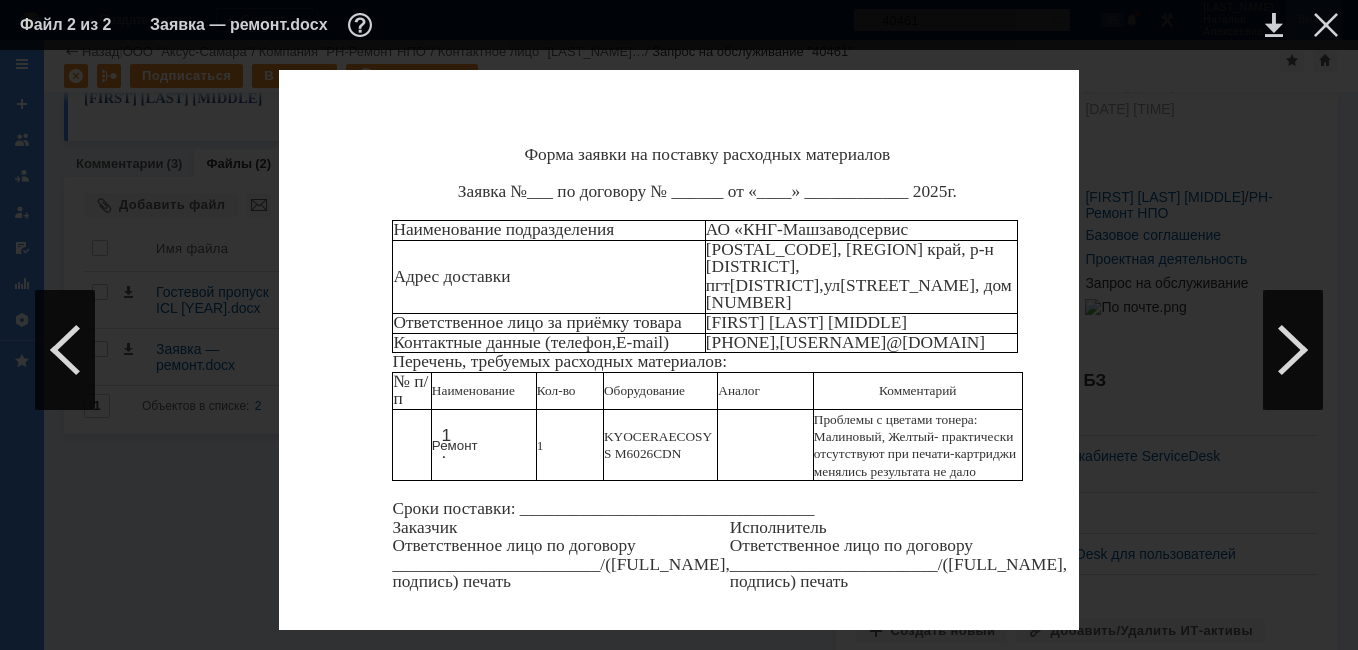 click at bounding box center [1326, 25] 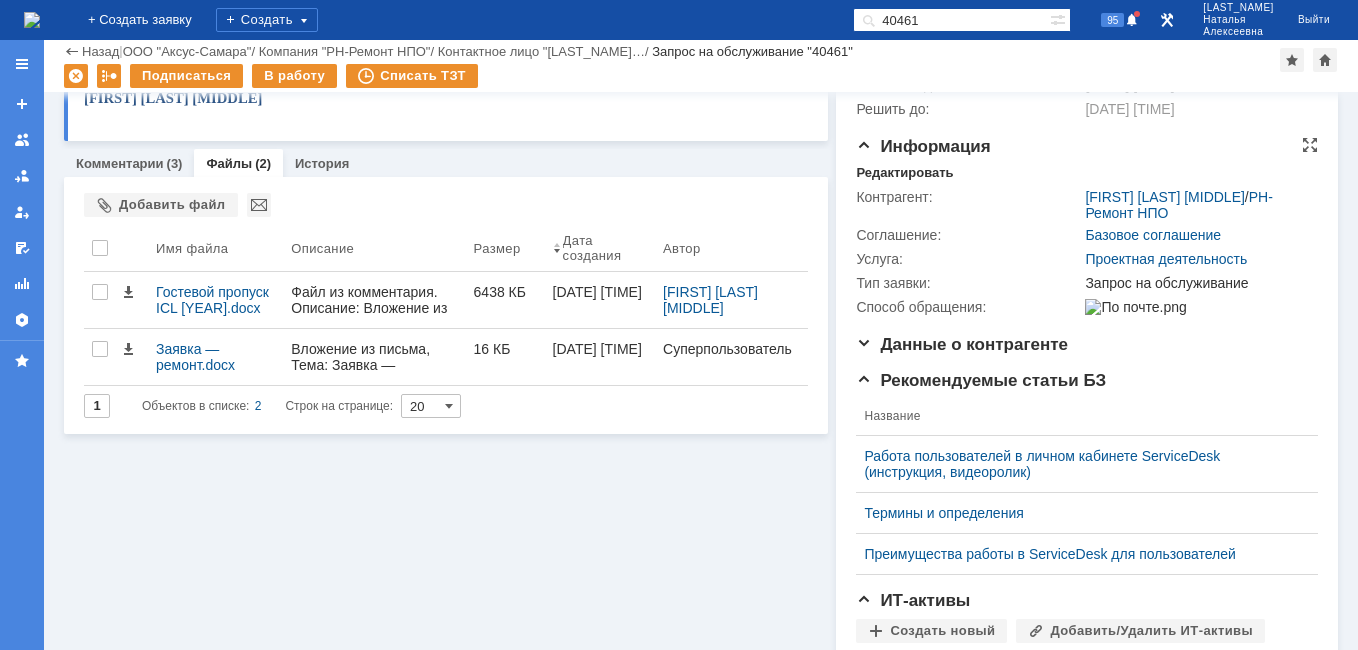 scroll, scrollTop: 0, scrollLeft: 0, axis: both 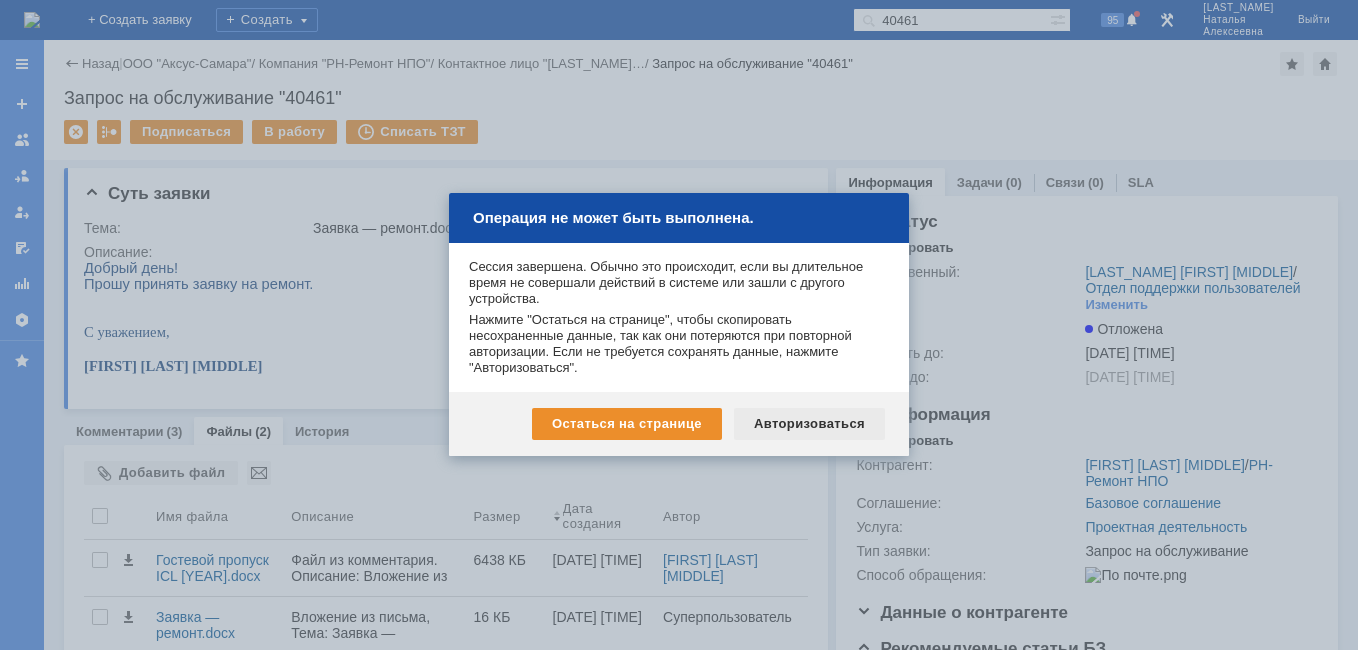click on "Авторизоваться" at bounding box center (809, 424) 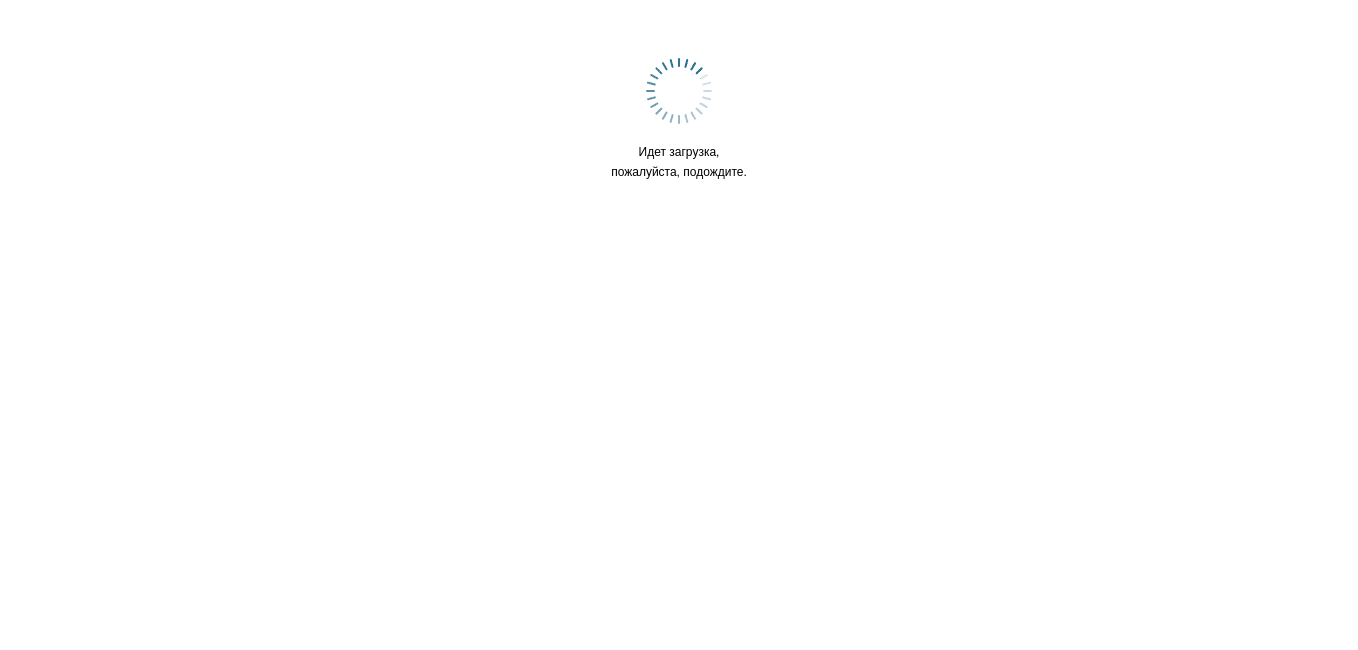 scroll, scrollTop: 0, scrollLeft: 0, axis: both 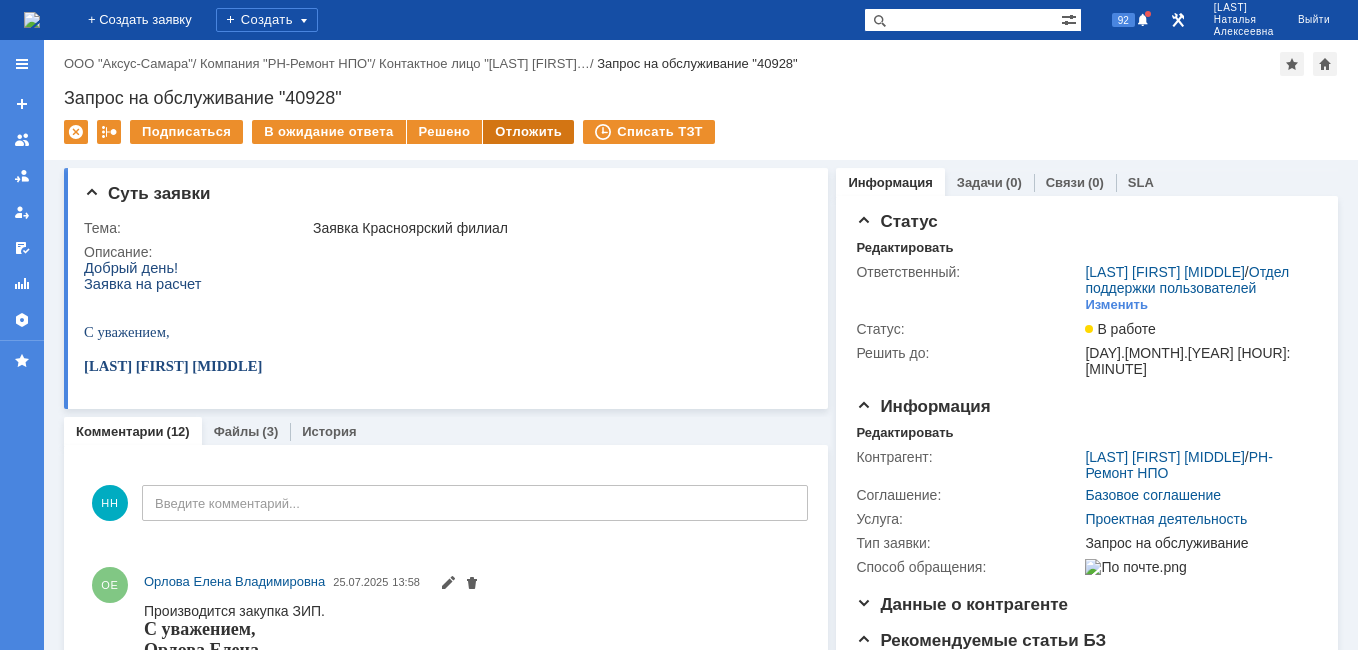 click on "Отложить" at bounding box center (528, 132) 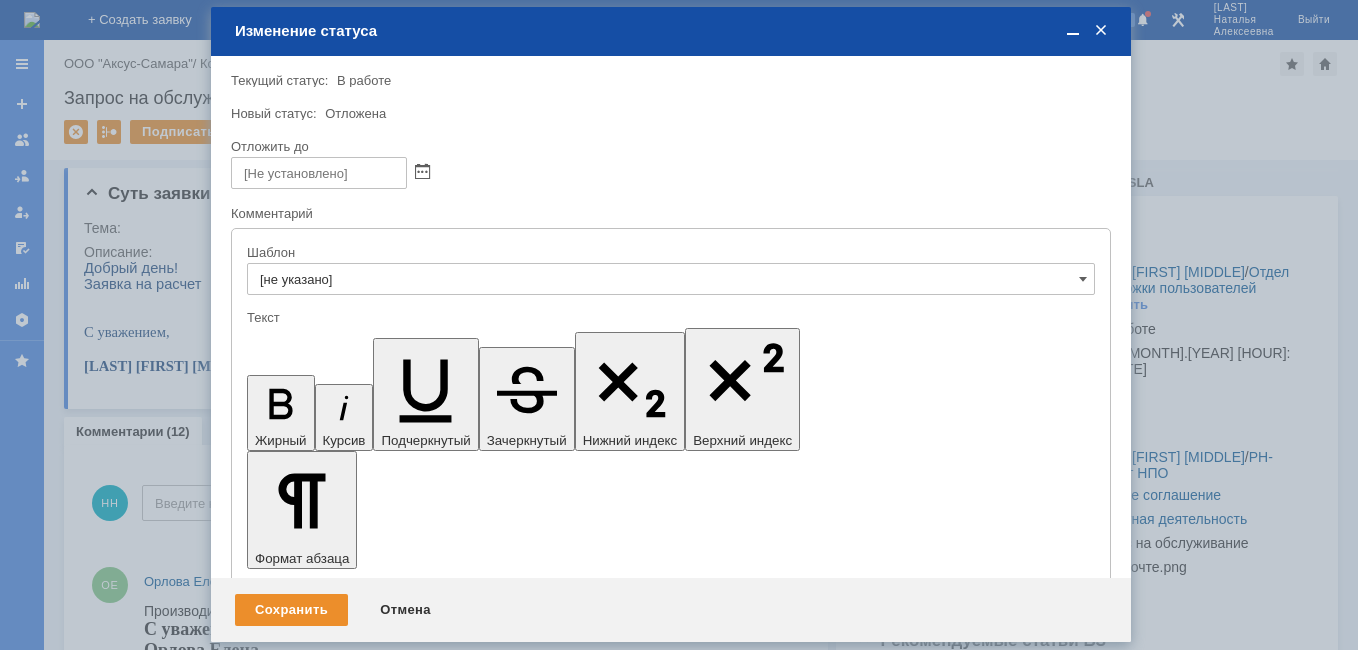 scroll, scrollTop: 0, scrollLeft: 0, axis: both 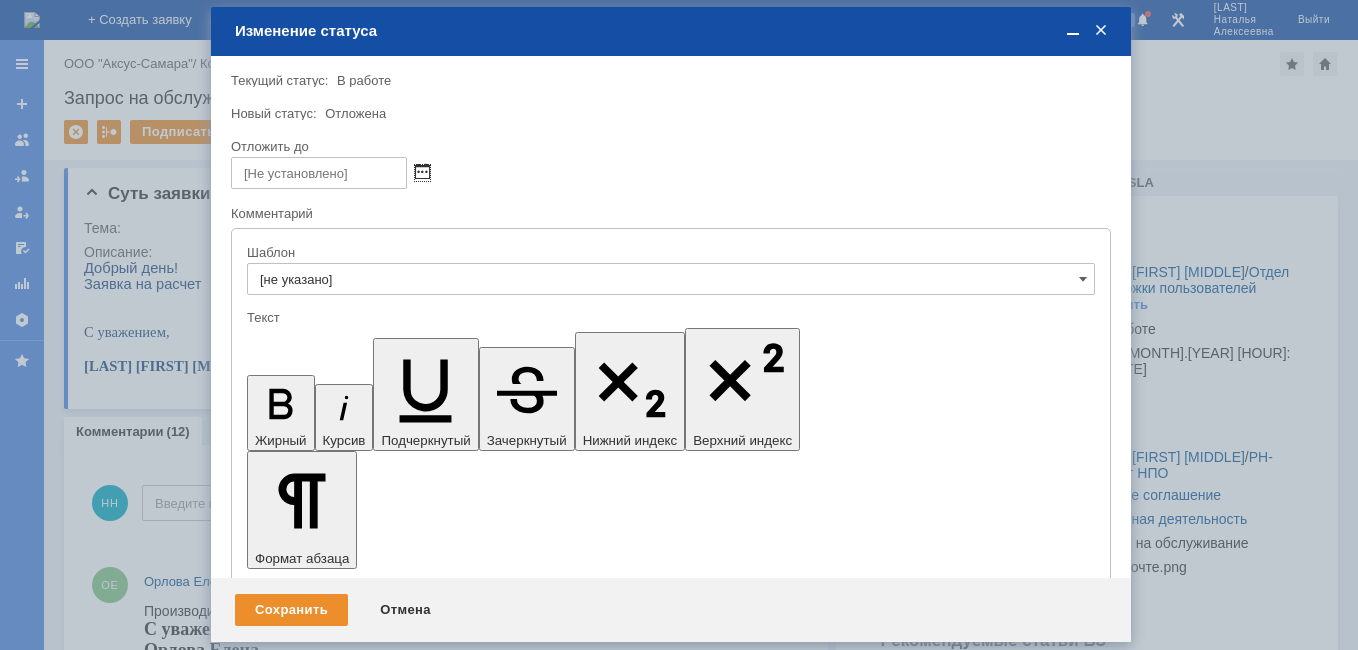 click at bounding box center [422, 173] 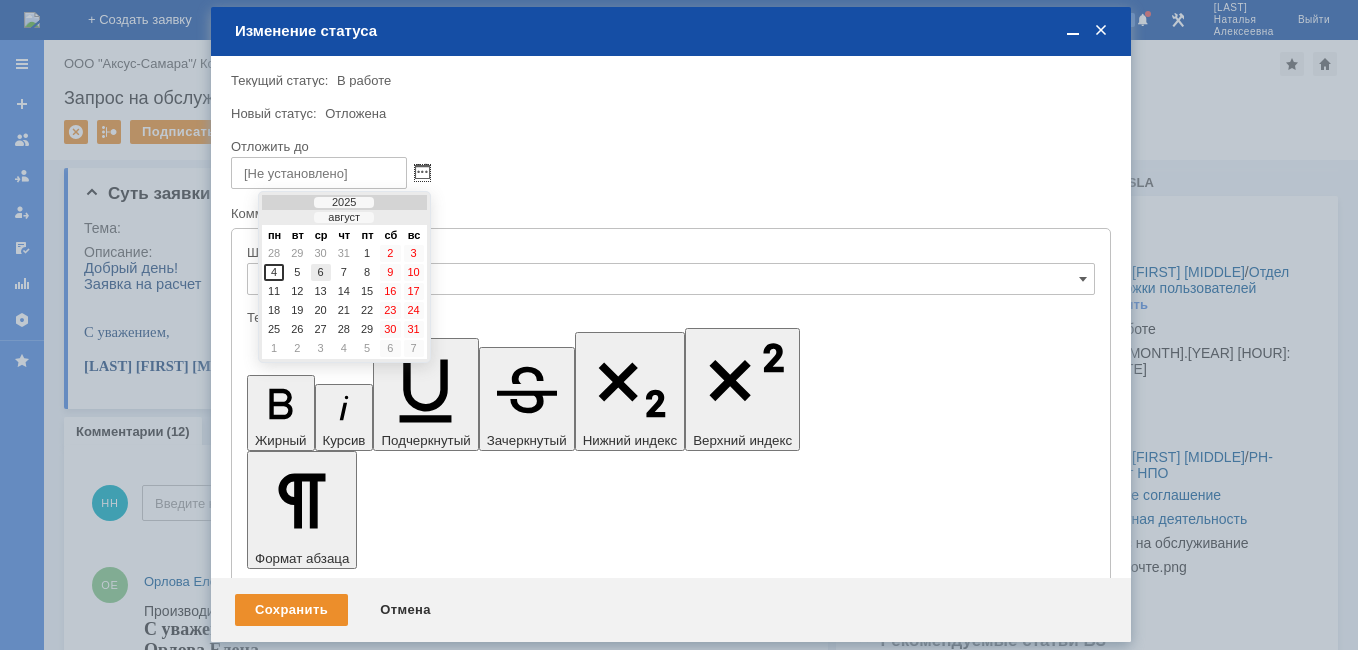 click on "6" at bounding box center [321, 272] 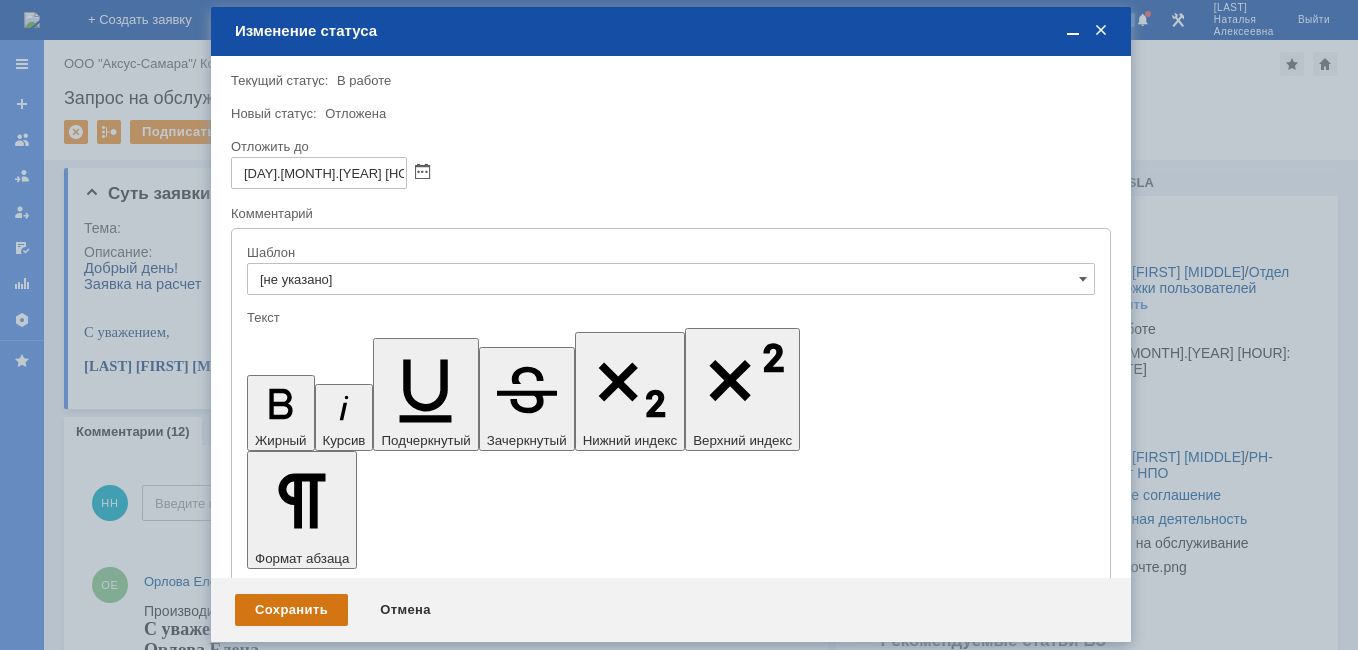 click on "Сохранить" at bounding box center (291, 610) 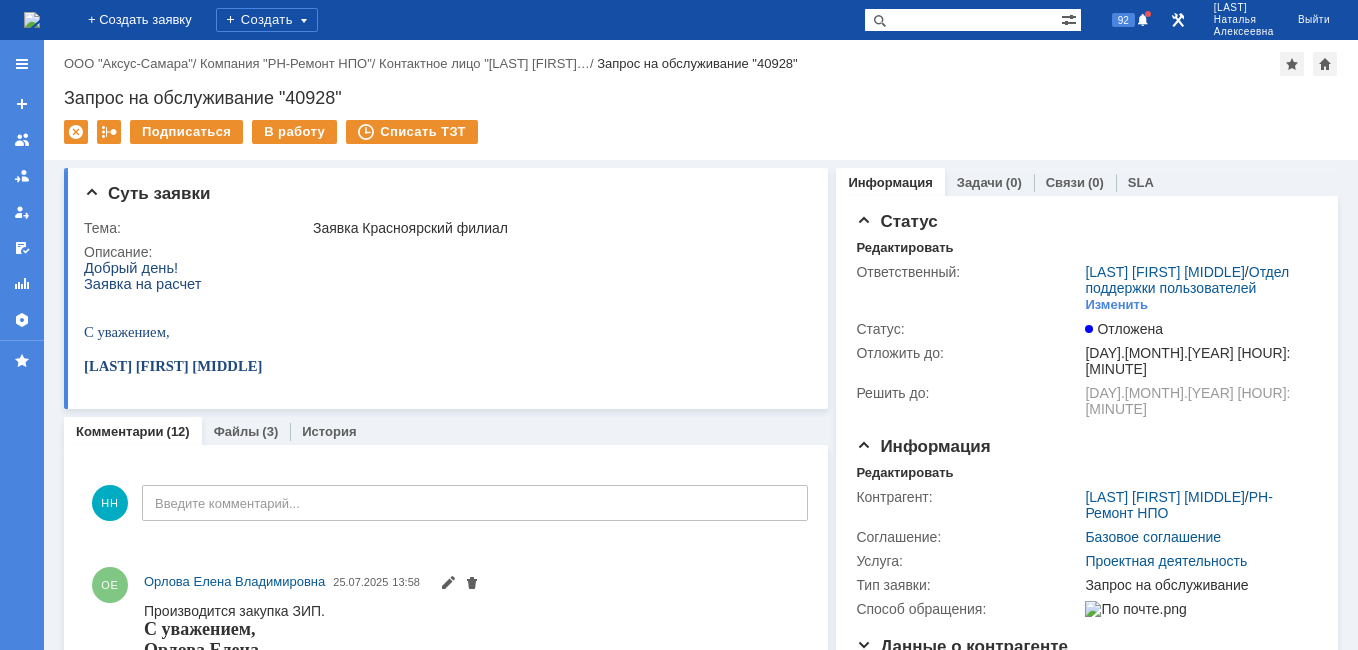 scroll, scrollTop: 0, scrollLeft: 0, axis: both 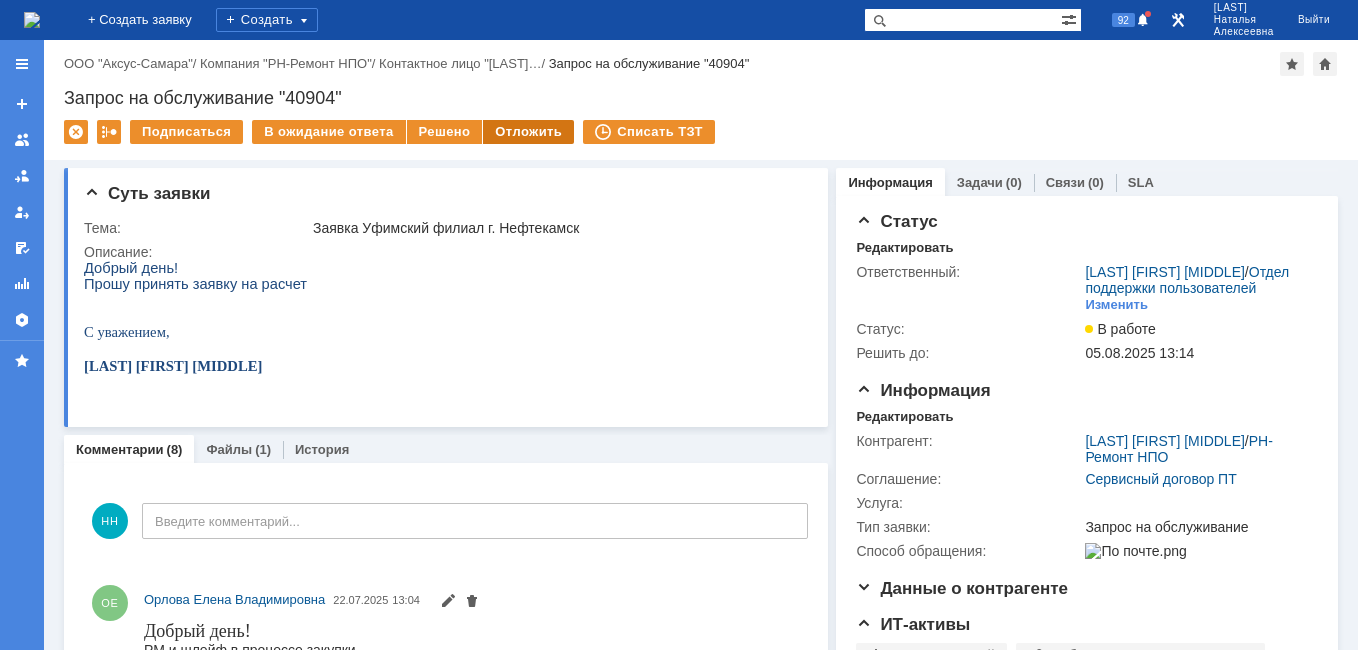 click on "Отложить" at bounding box center (528, 132) 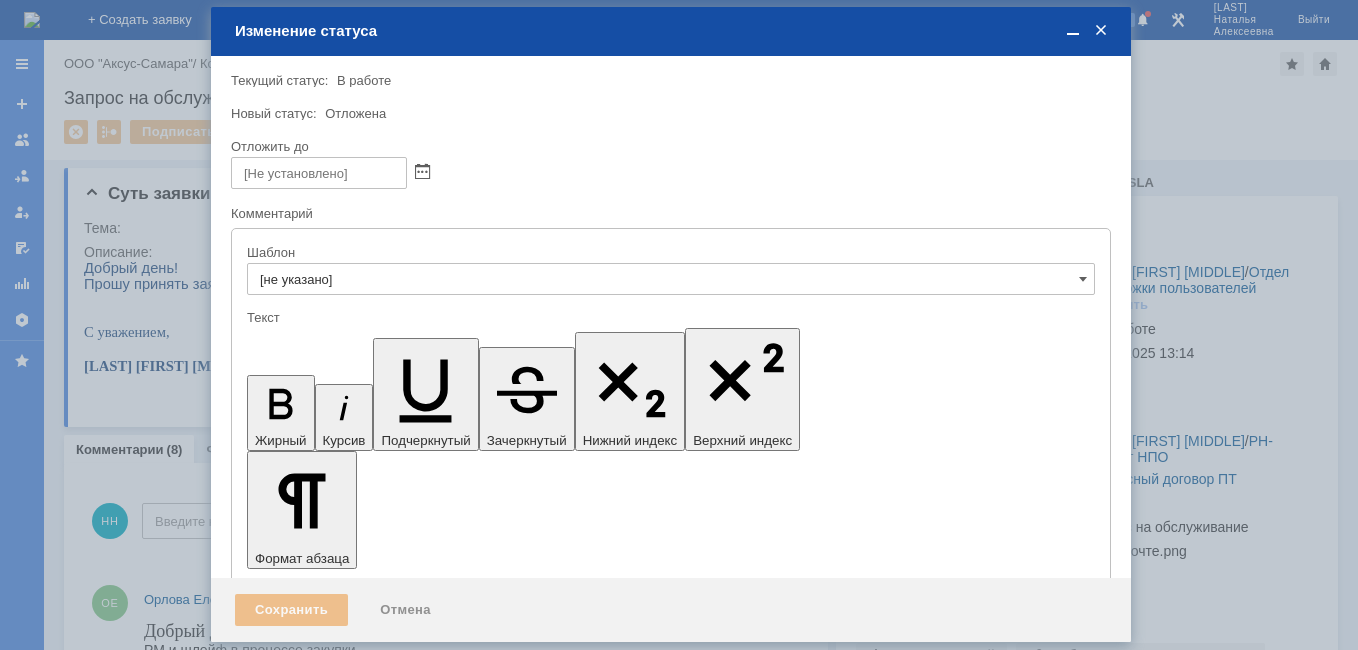 scroll, scrollTop: 0, scrollLeft: 0, axis: both 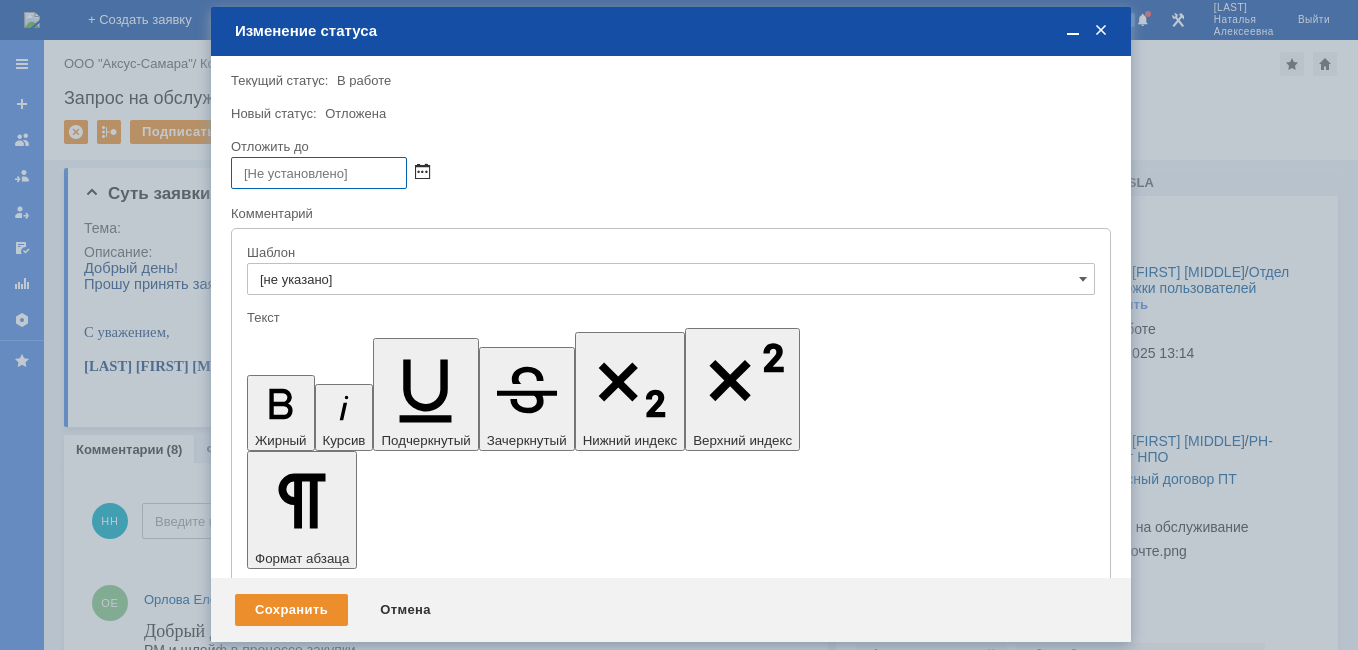 click at bounding box center (422, 173) 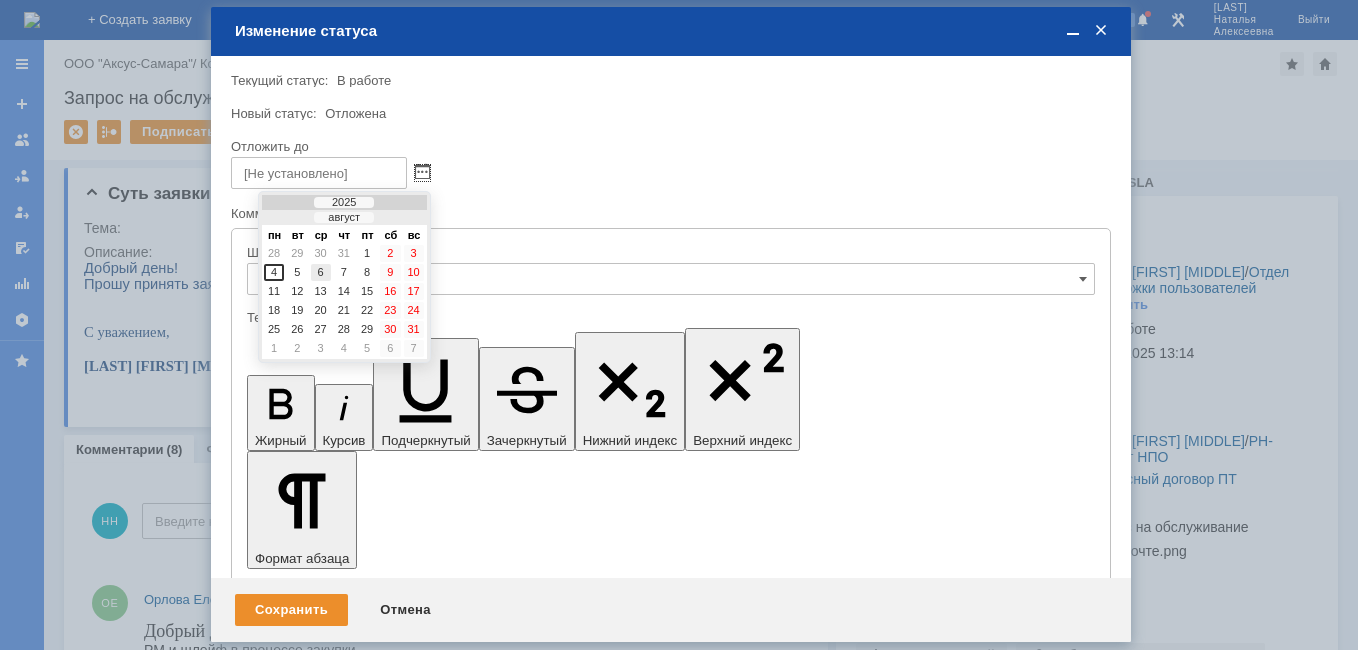 click on "6" at bounding box center [321, 272] 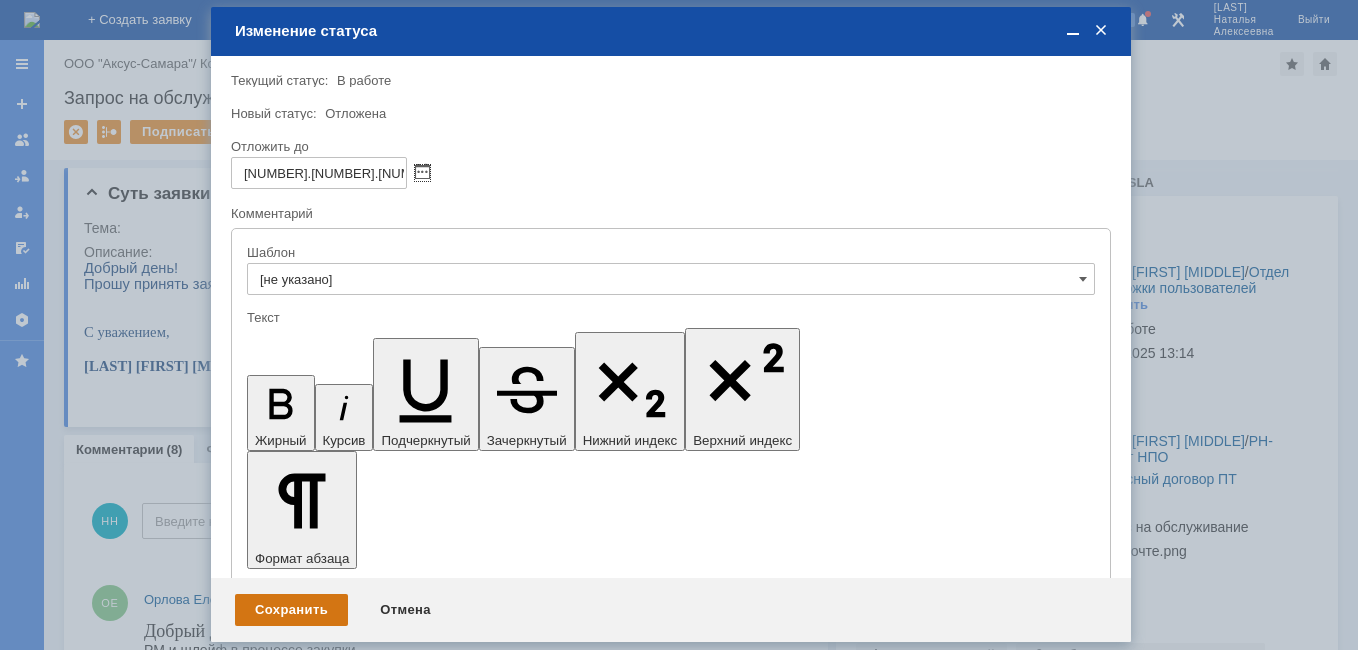 click on "Сохранить" at bounding box center [291, 610] 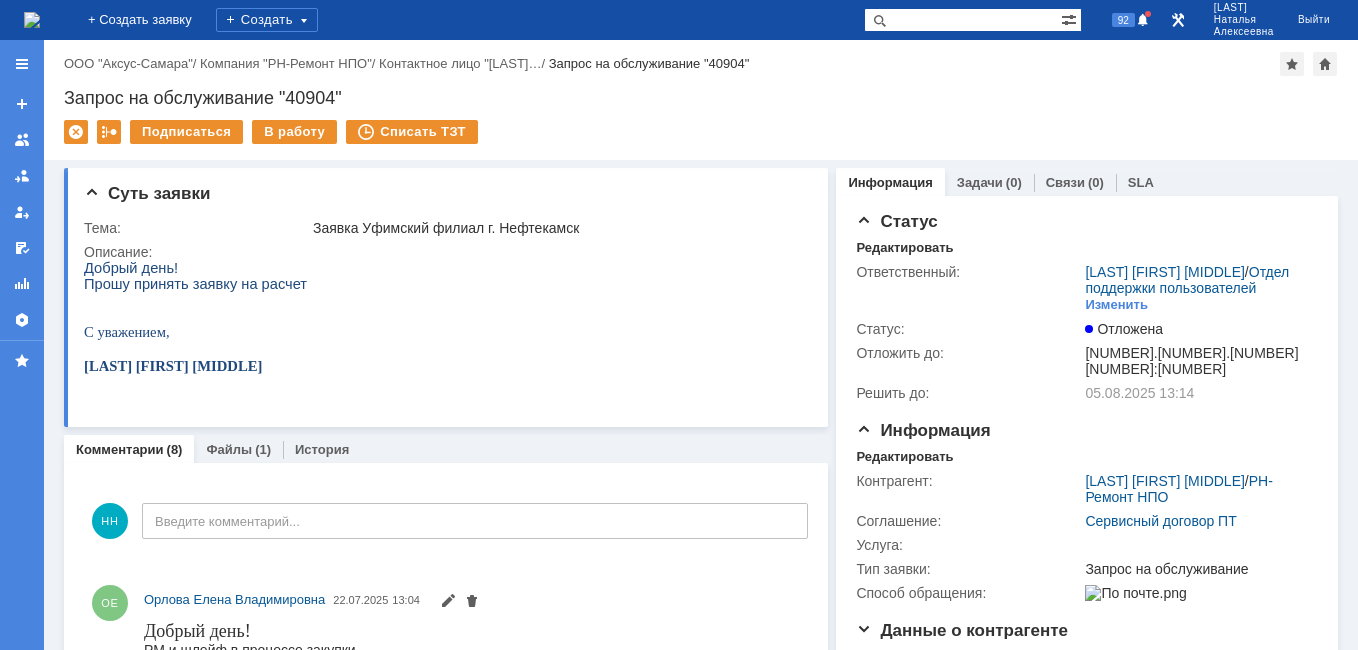 scroll, scrollTop: 0, scrollLeft: 0, axis: both 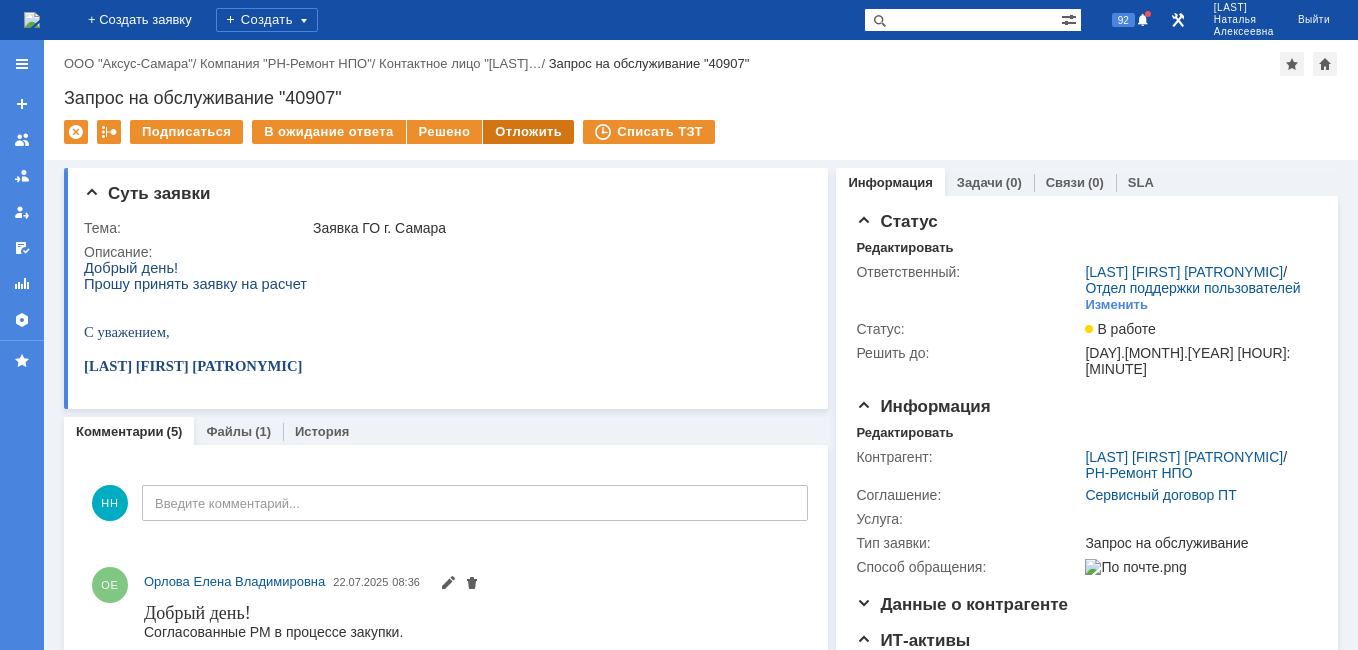 click on "Отложить" at bounding box center [528, 132] 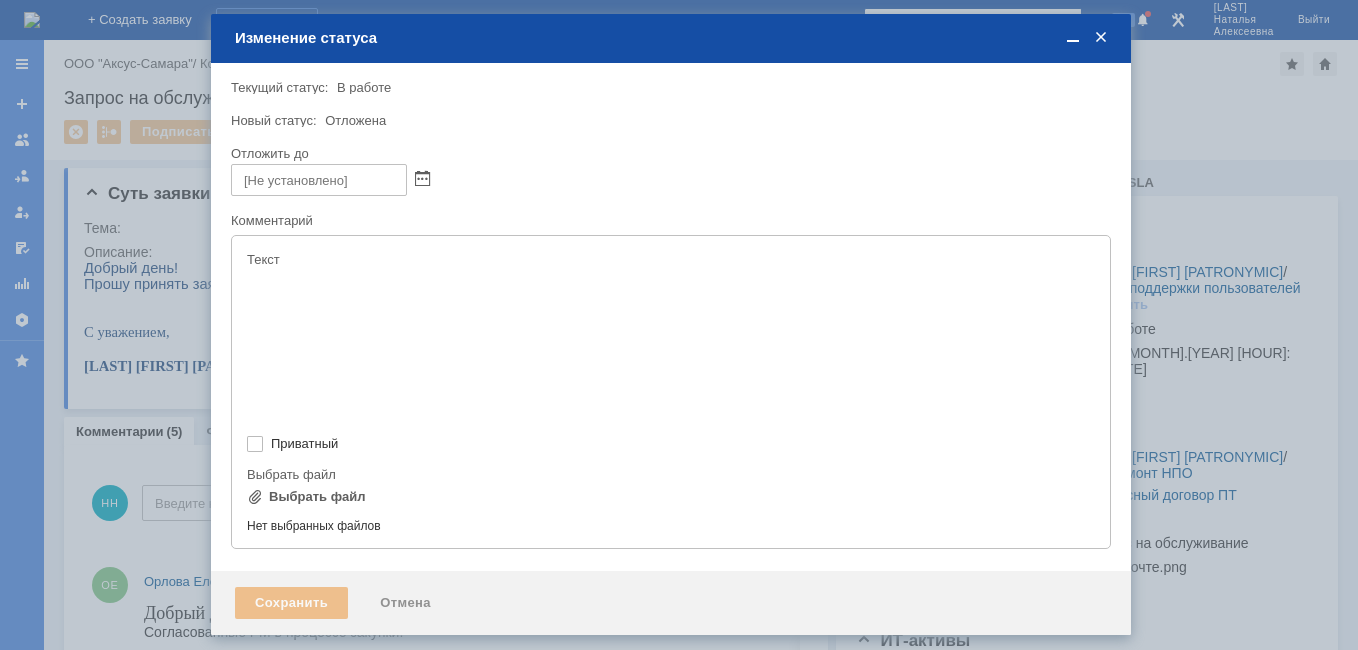 type on "[не указано]" 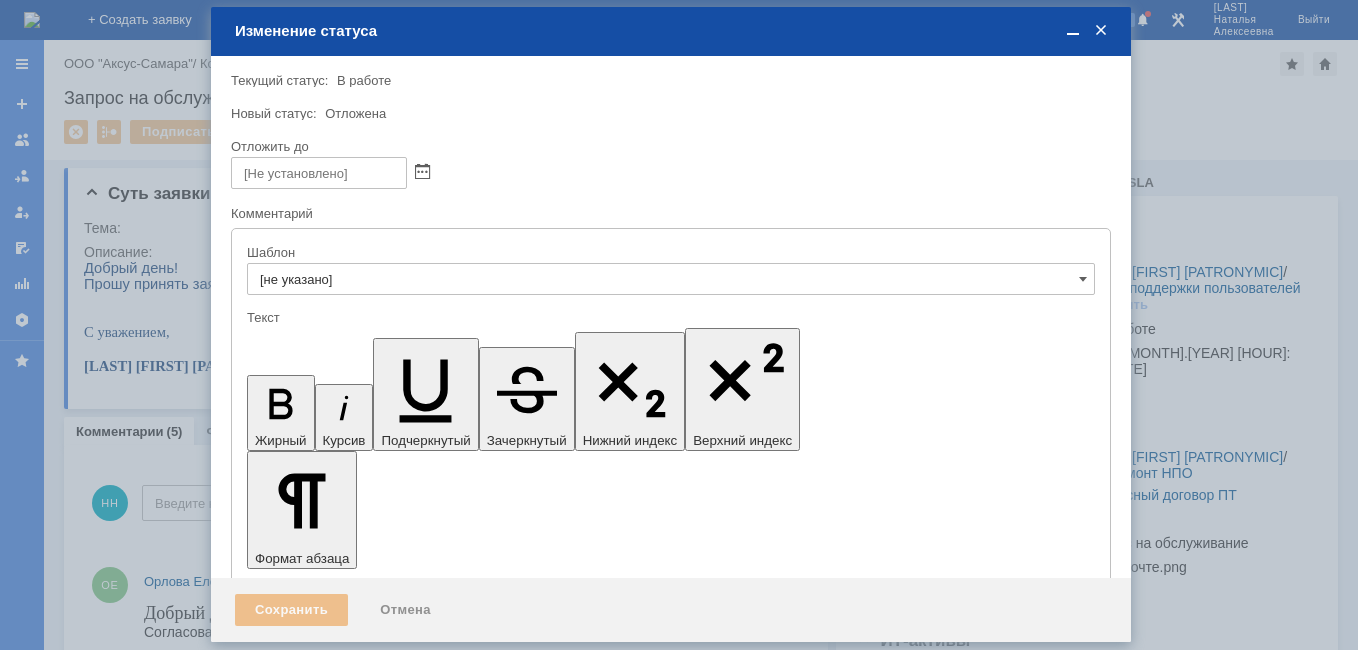 scroll, scrollTop: 0, scrollLeft: 0, axis: both 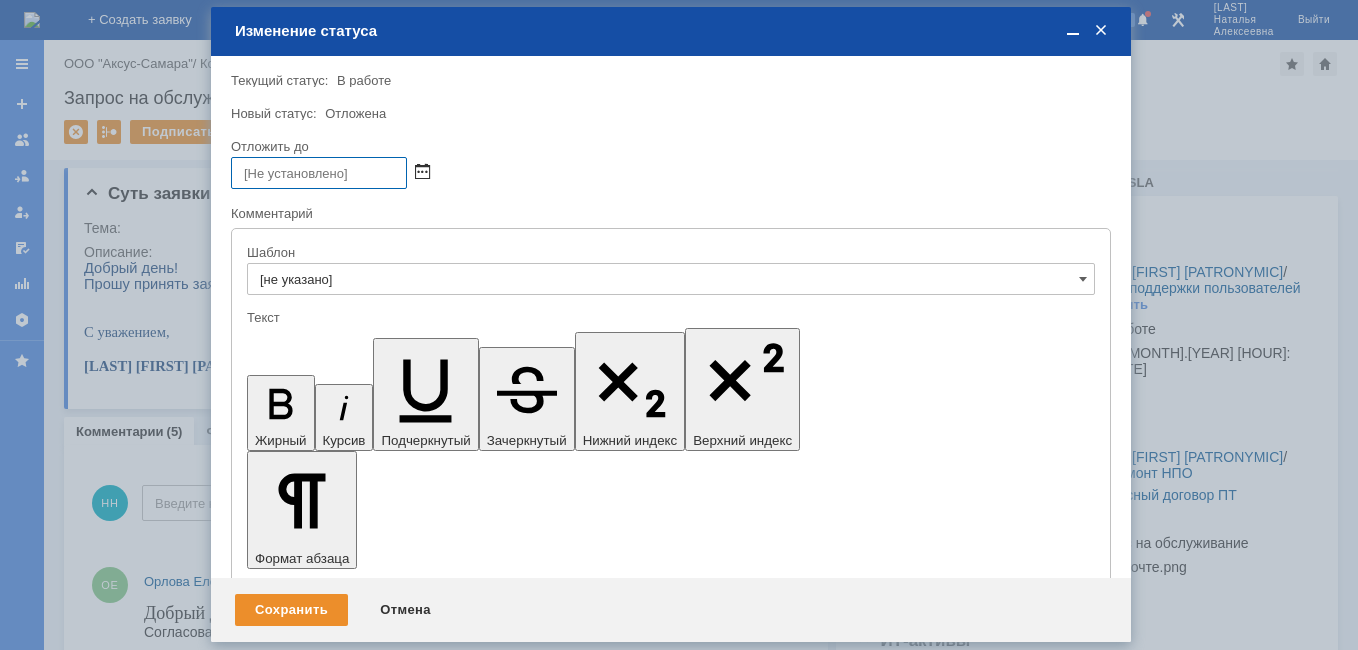 click at bounding box center [422, 173] 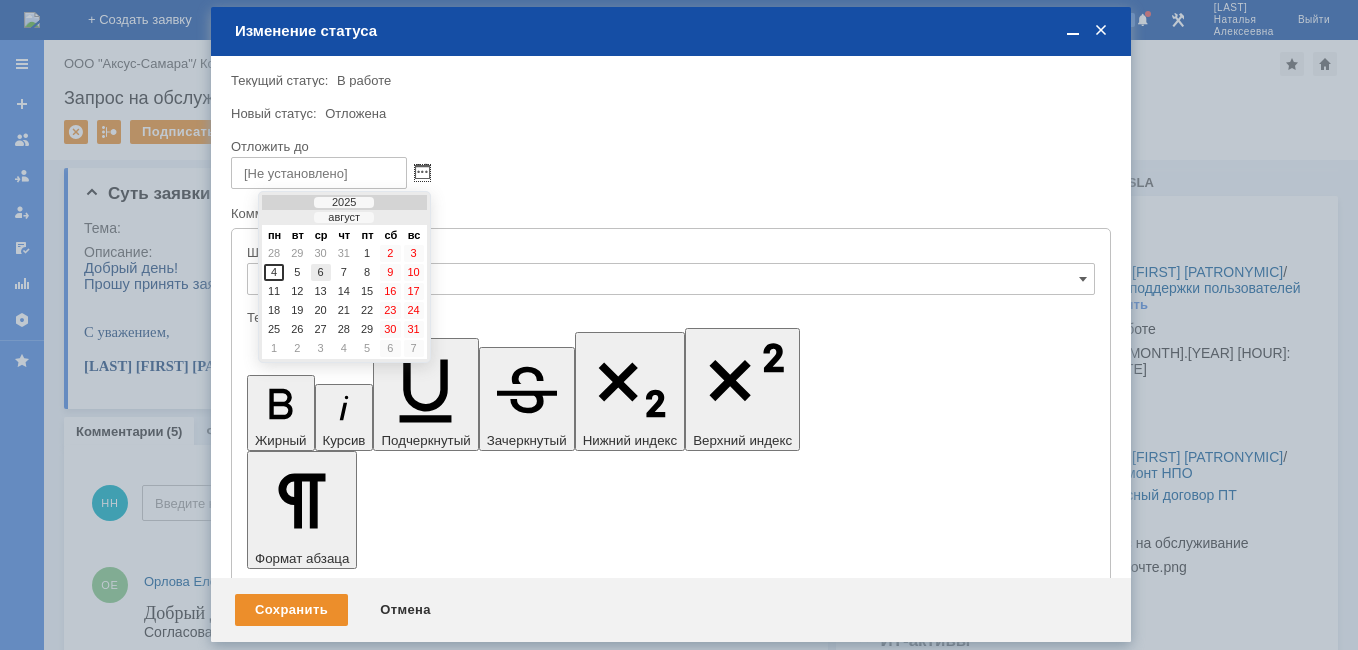 click on "6" at bounding box center (321, 272) 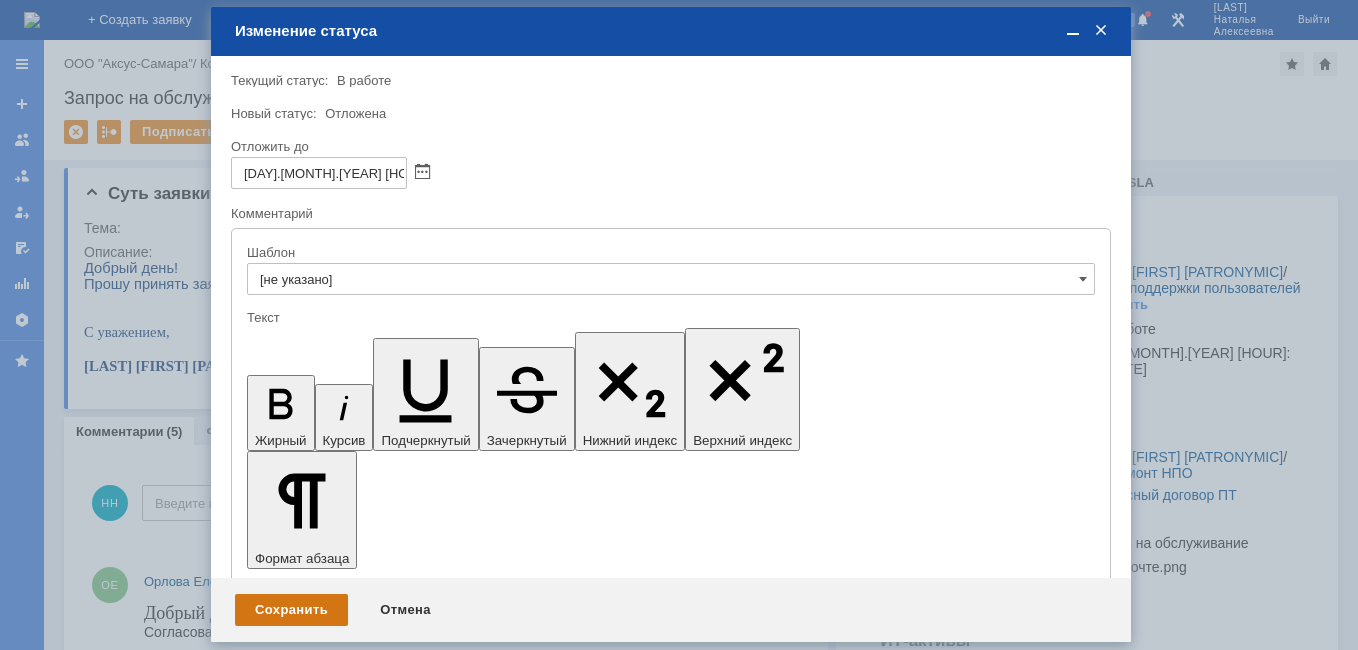 click on "Сохранить" at bounding box center (291, 610) 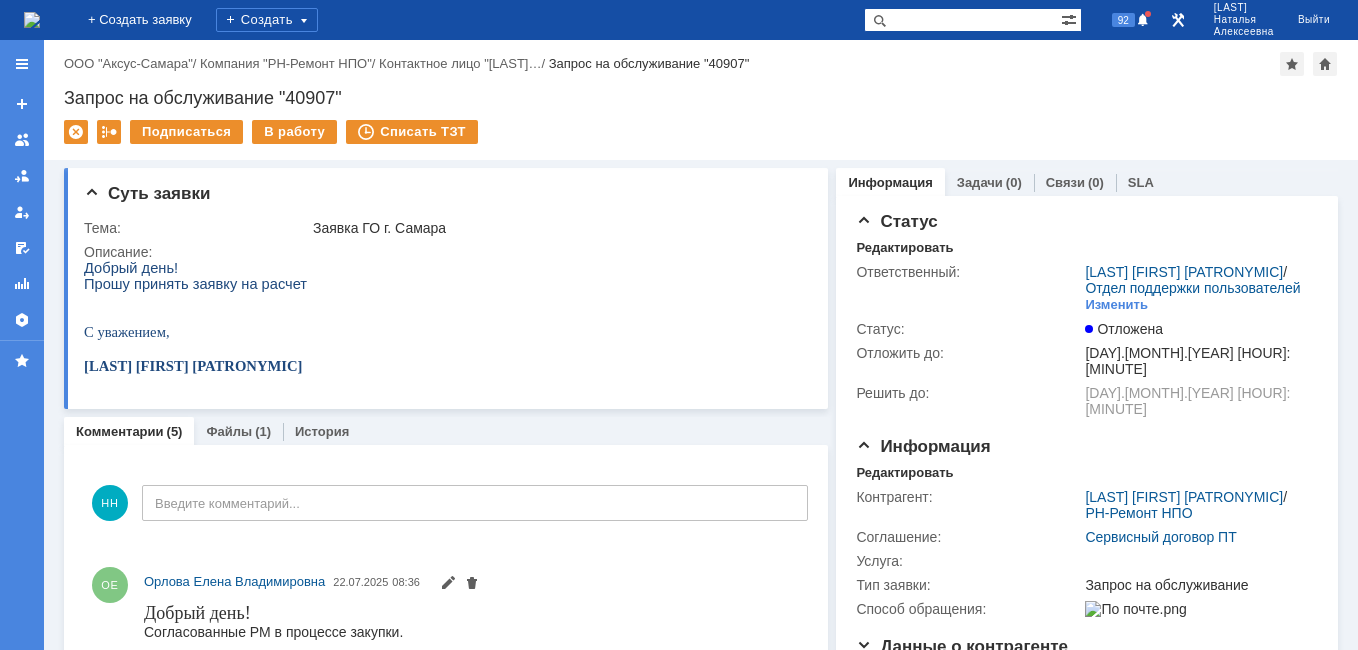 scroll, scrollTop: 0, scrollLeft: 0, axis: both 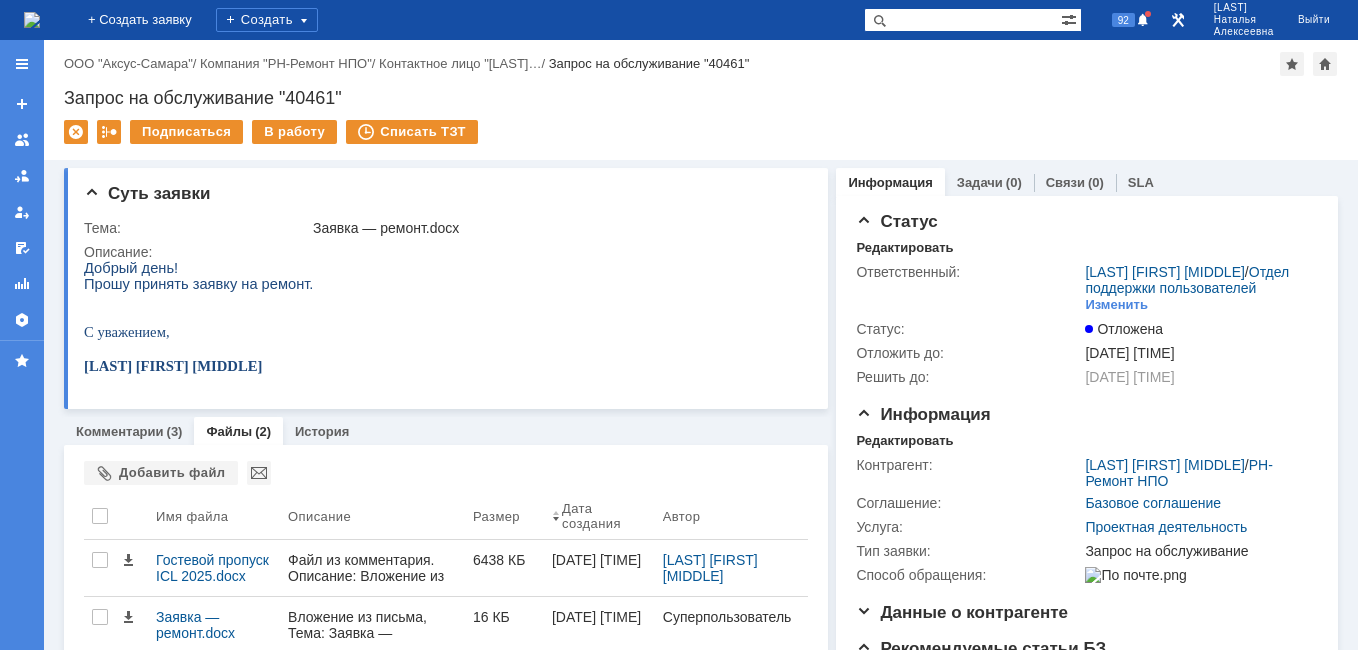 click at bounding box center [962, 20] 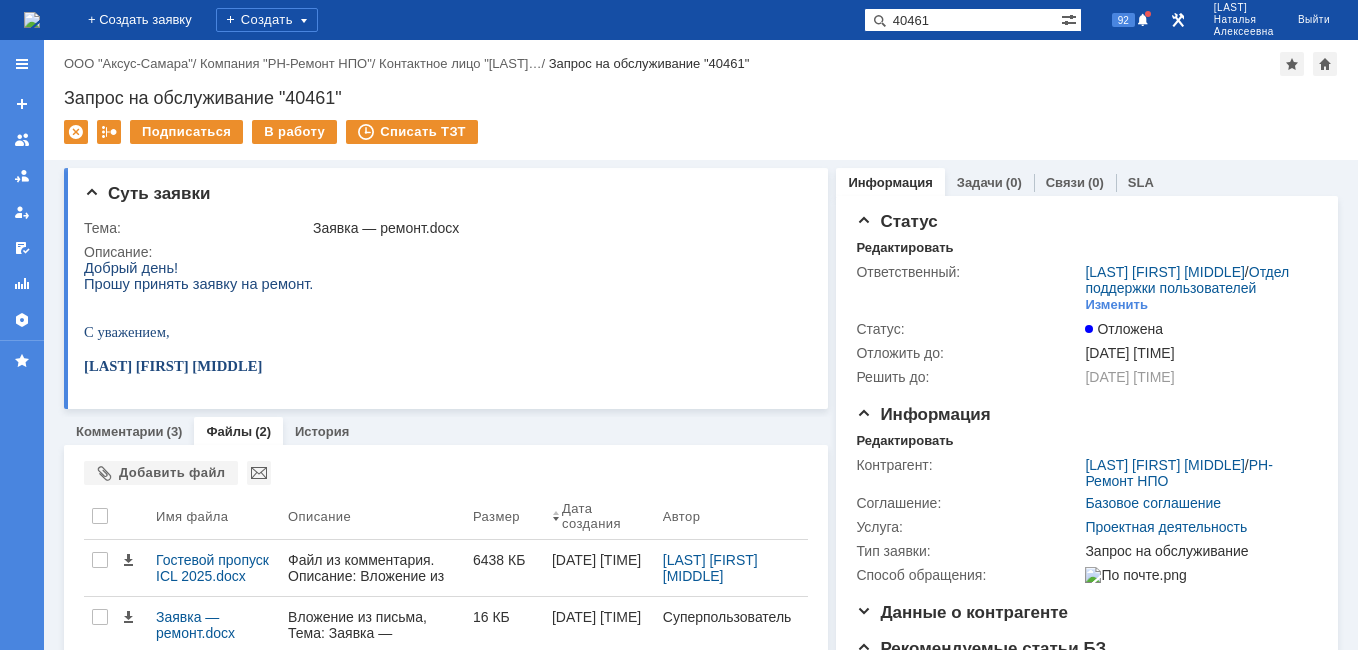 type on "40461" 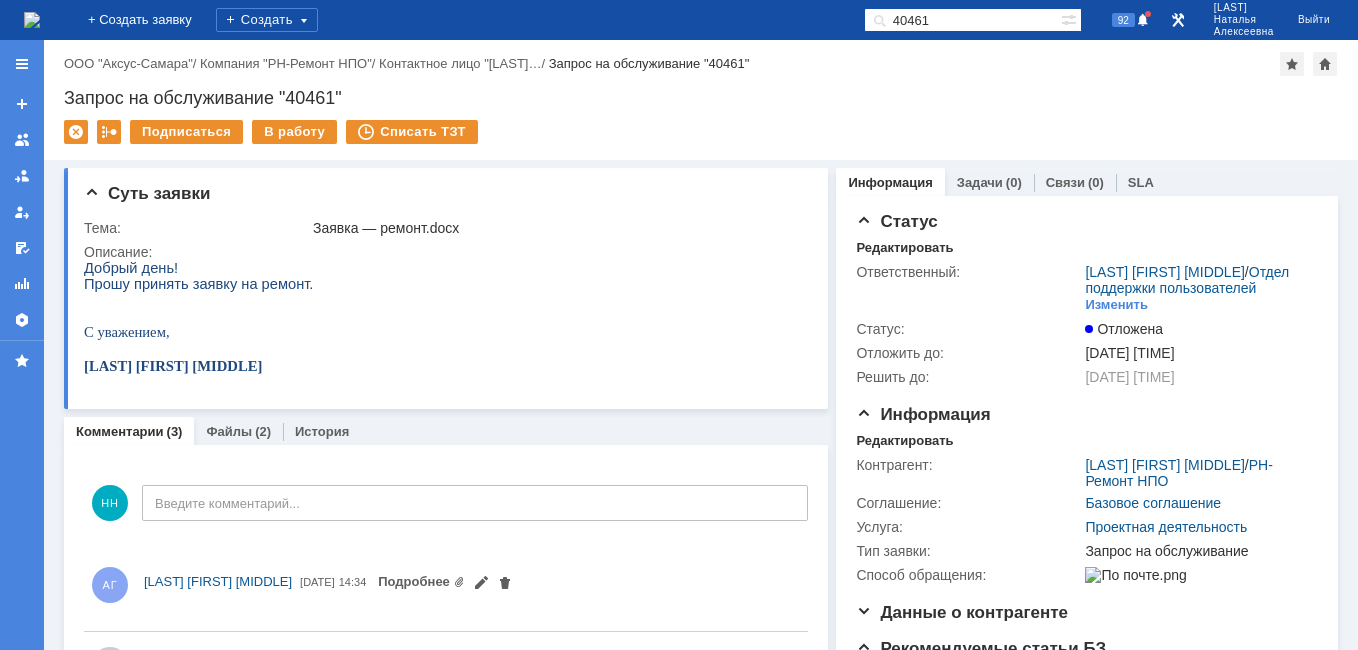 scroll, scrollTop: 0, scrollLeft: 0, axis: both 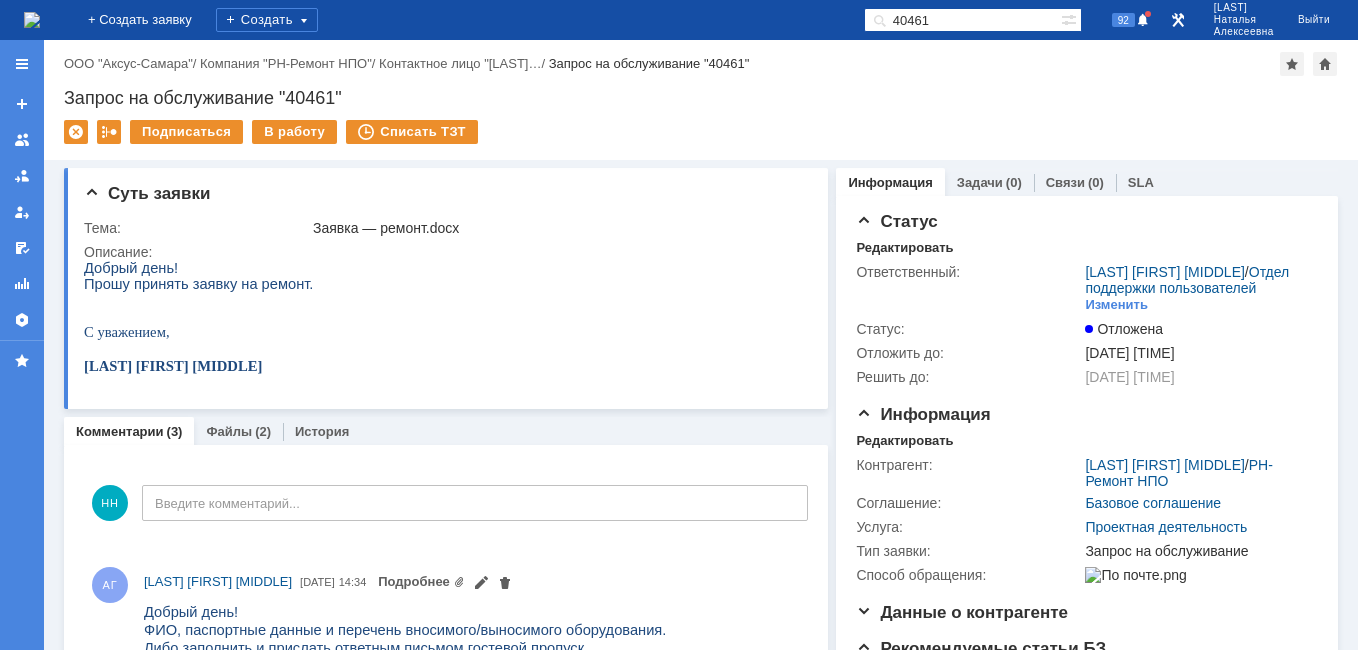 click at bounding box center (32, 20) 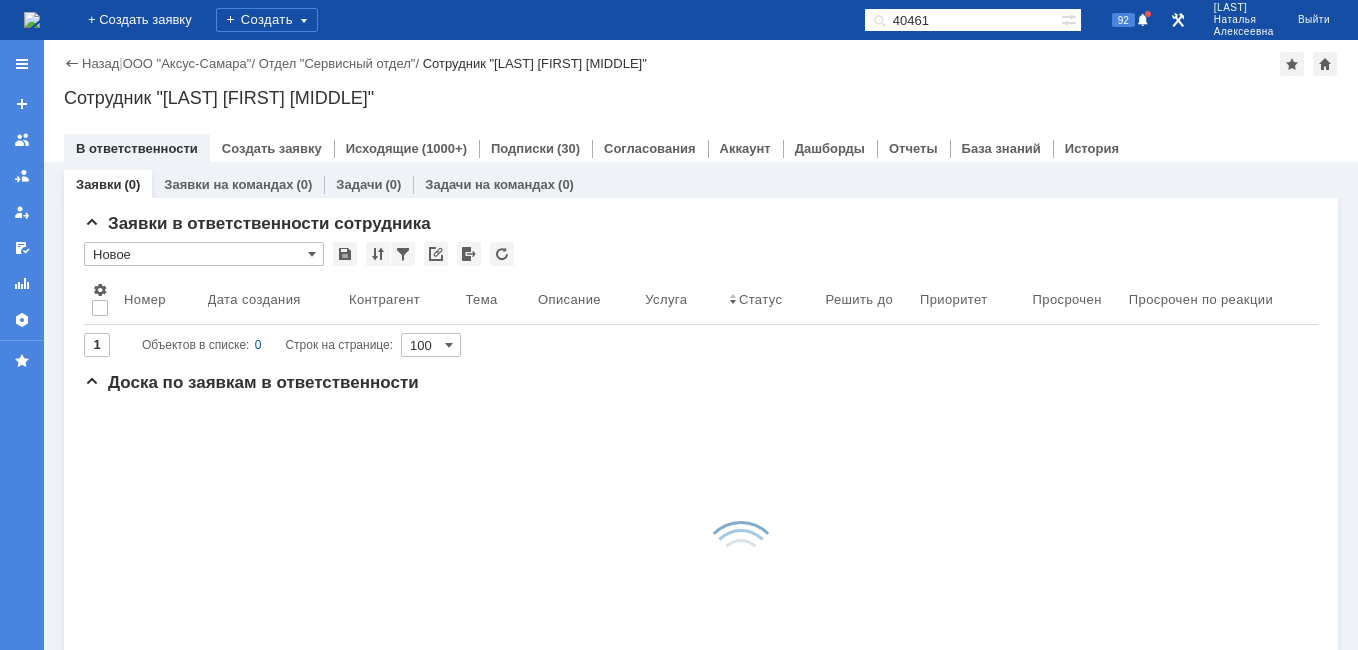 scroll, scrollTop: 0, scrollLeft: 0, axis: both 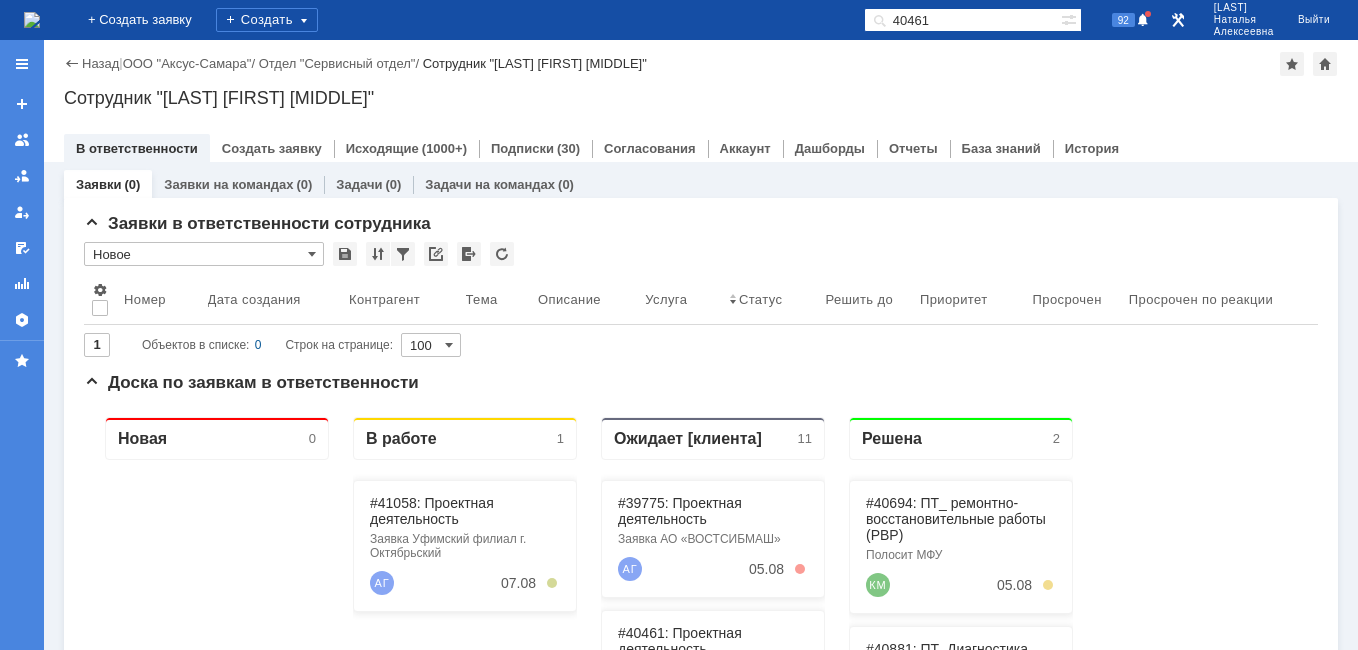 click on "40461" at bounding box center (962, 20) 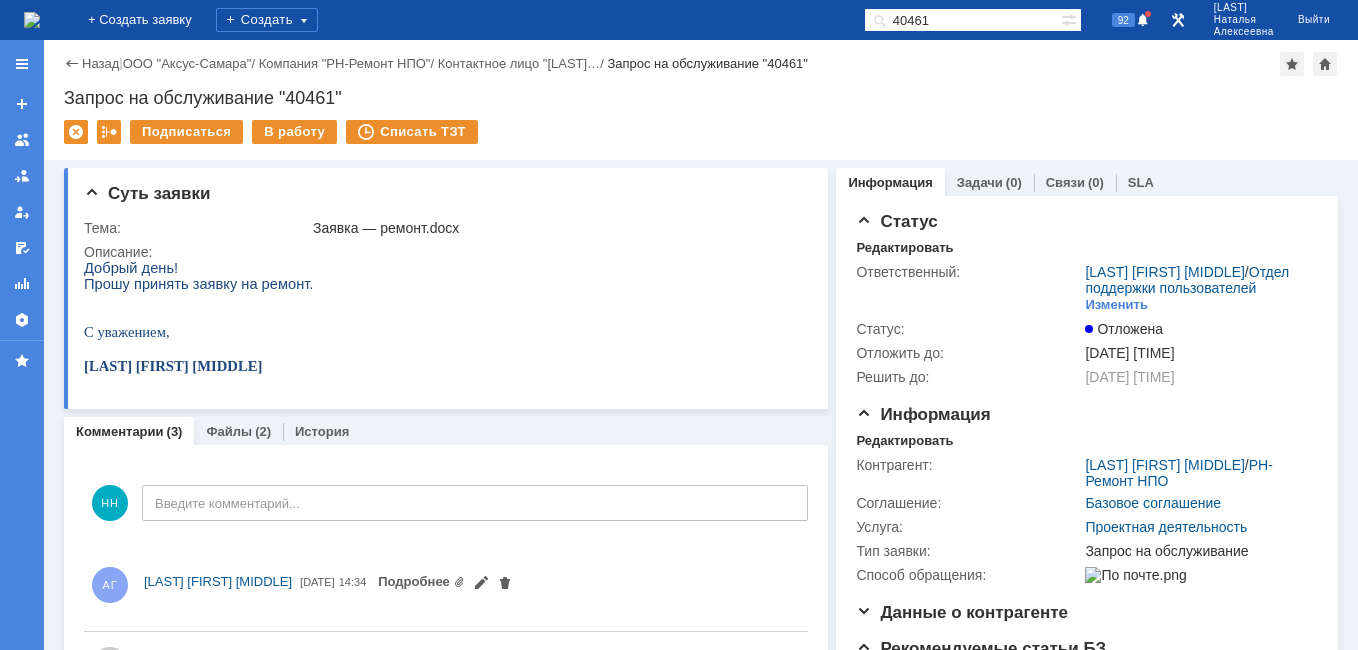 scroll, scrollTop: 0, scrollLeft: 0, axis: both 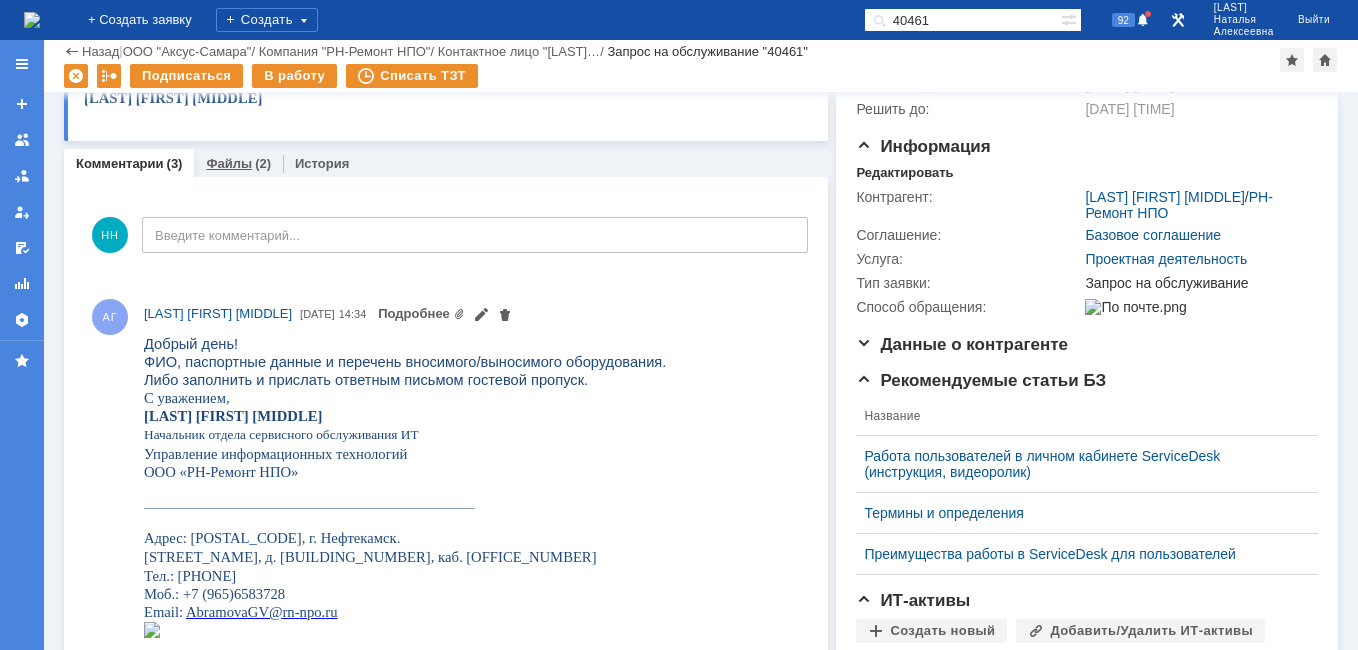 click on "Файлы" at bounding box center [229, 163] 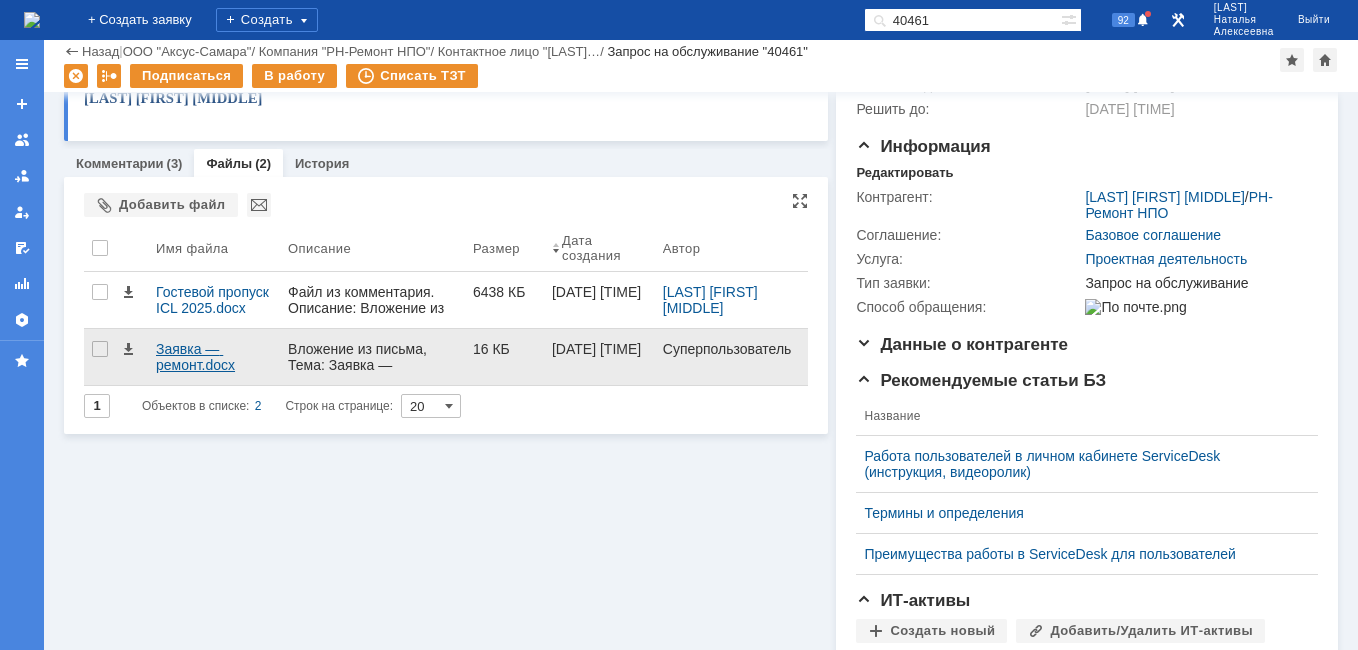 click on "Заявка — ремонт.docx" at bounding box center [214, 357] 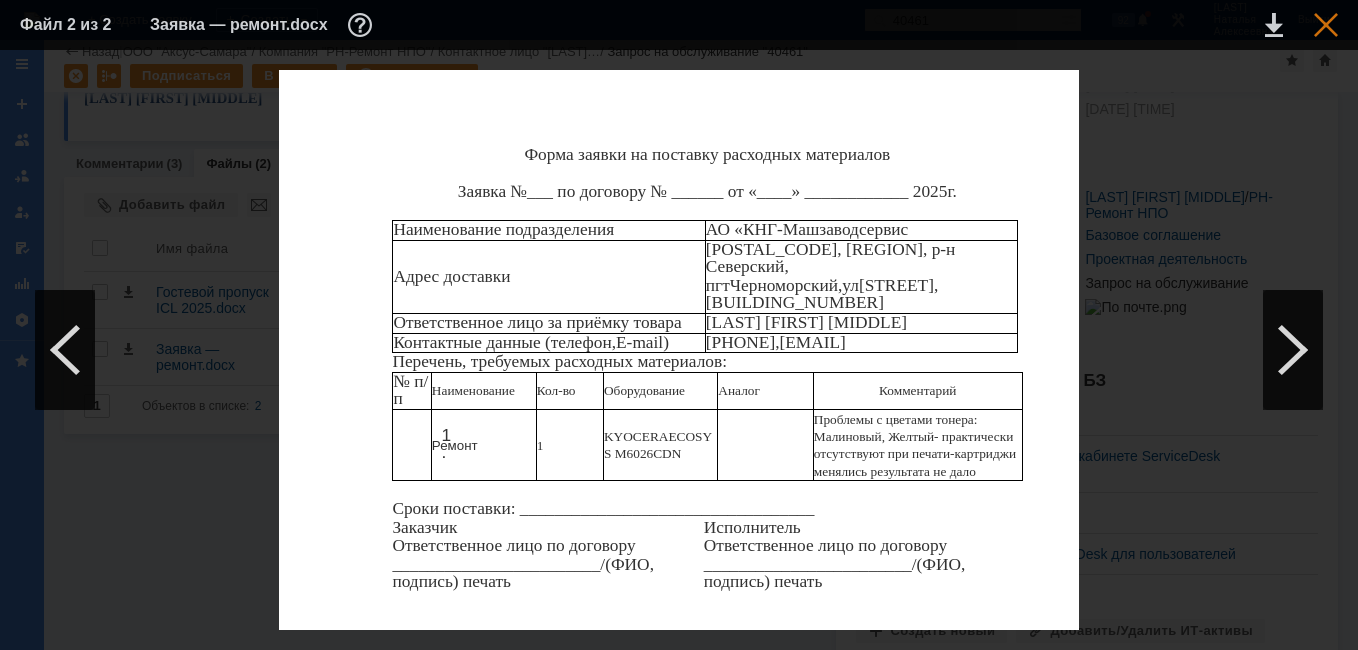 click at bounding box center (1326, 25) 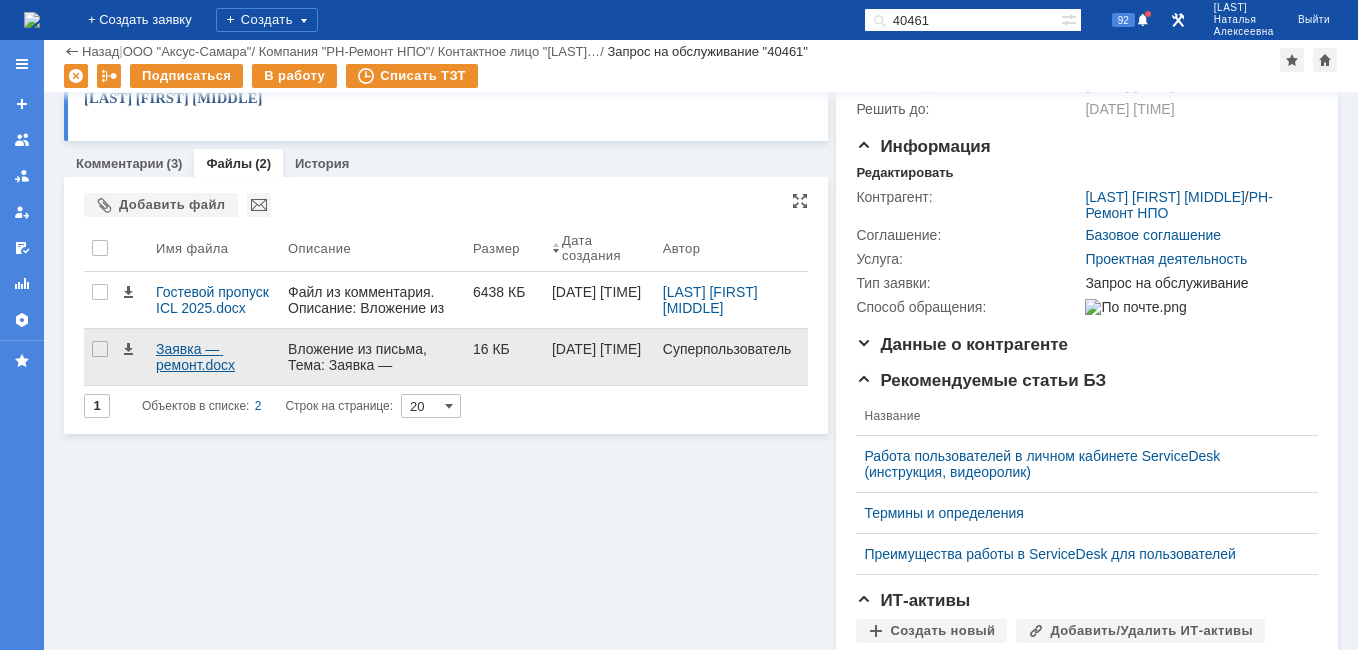 scroll, scrollTop: 0, scrollLeft: 0, axis: both 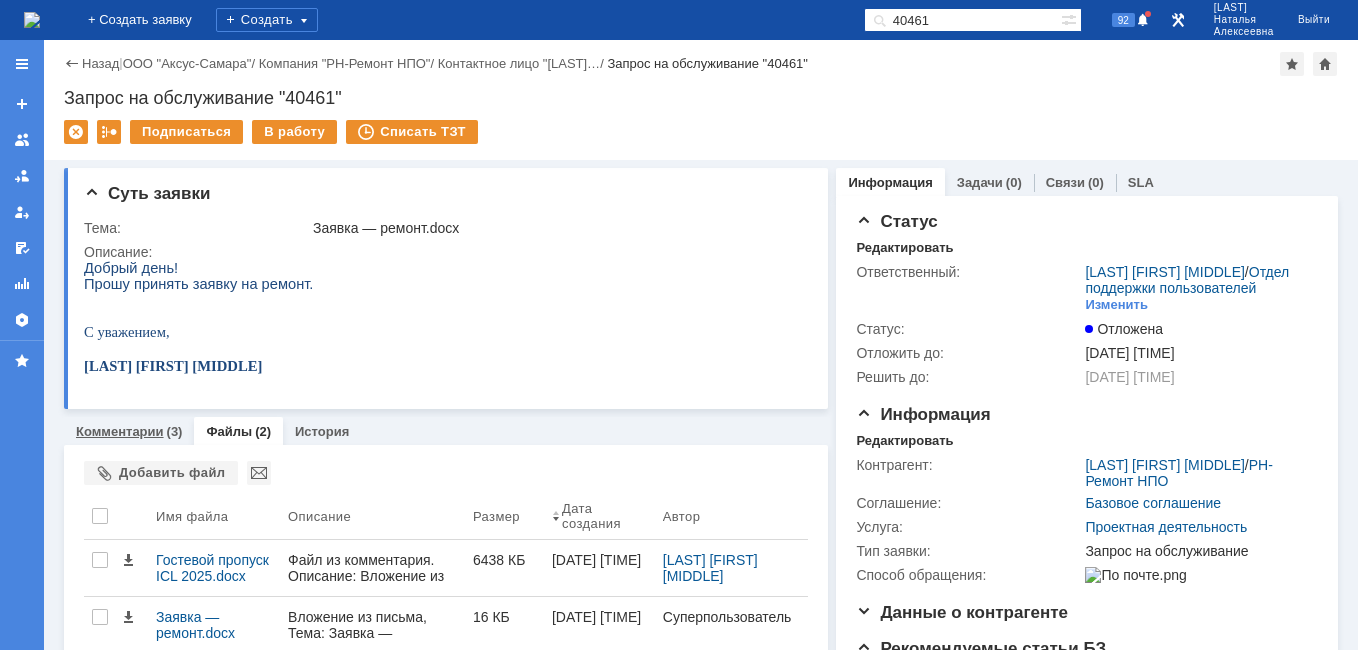 click on "Комментарии" at bounding box center [120, 431] 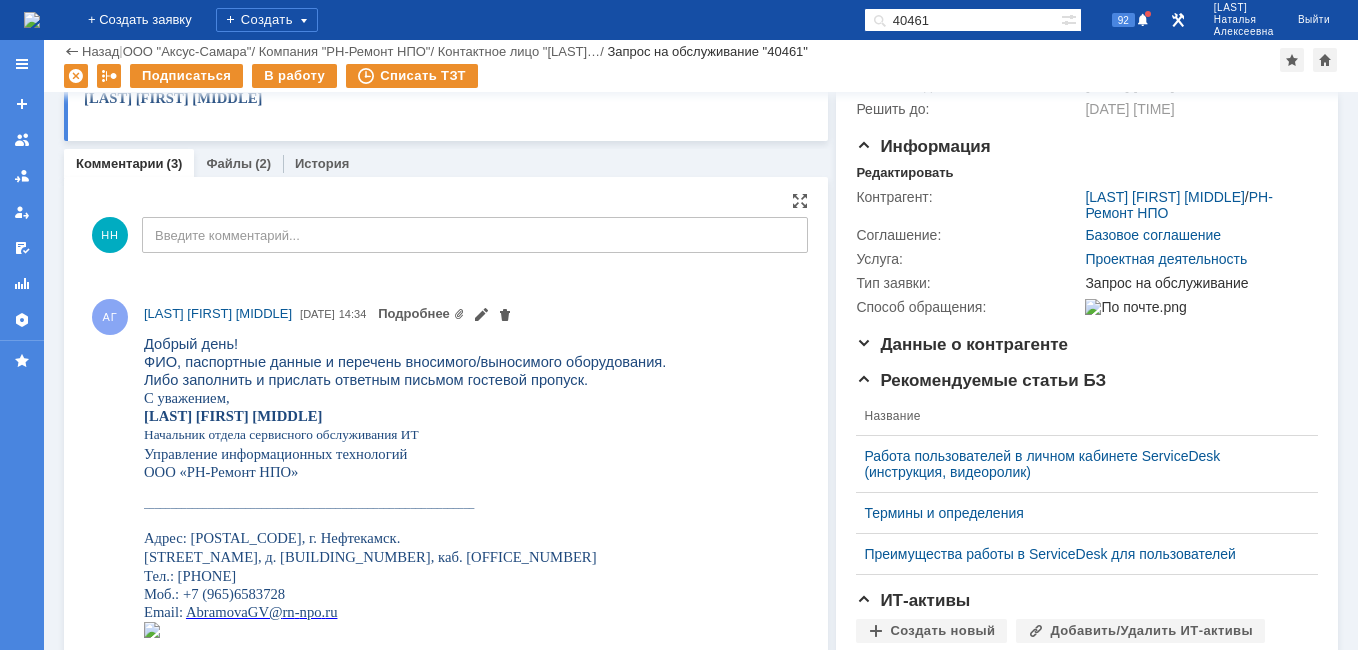 scroll, scrollTop: 0, scrollLeft: 0, axis: both 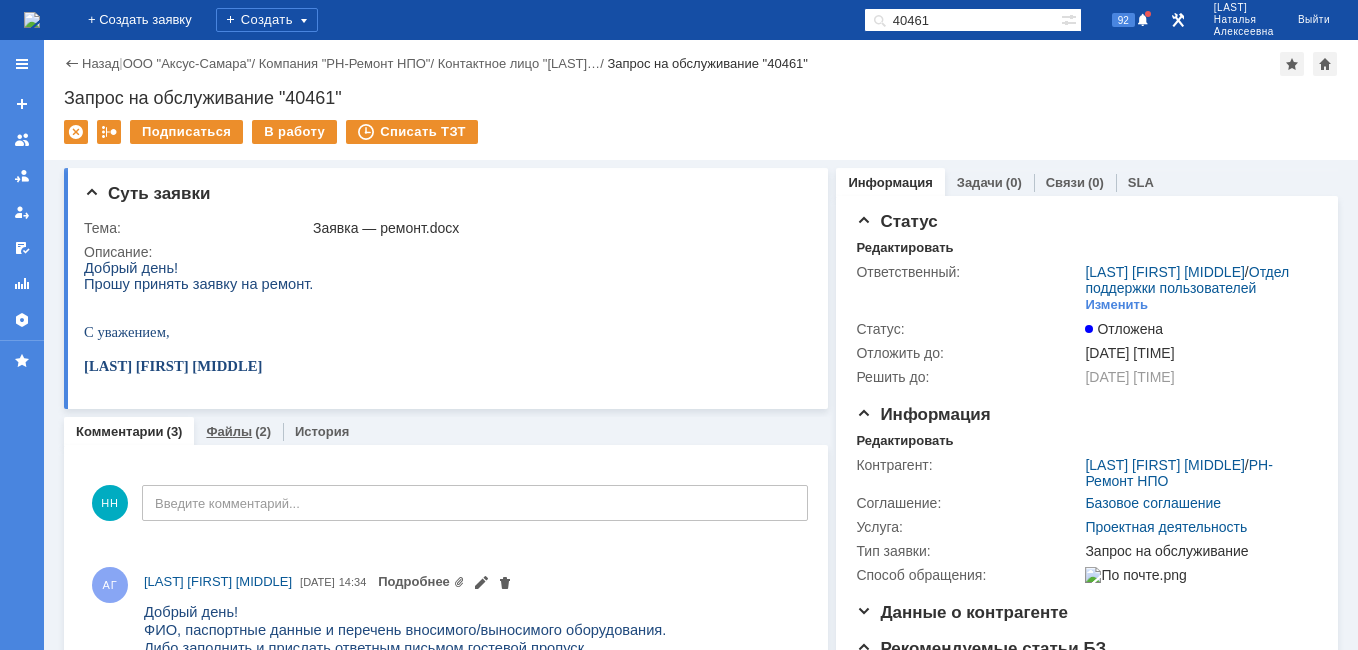 click on "Файлы" at bounding box center [229, 431] 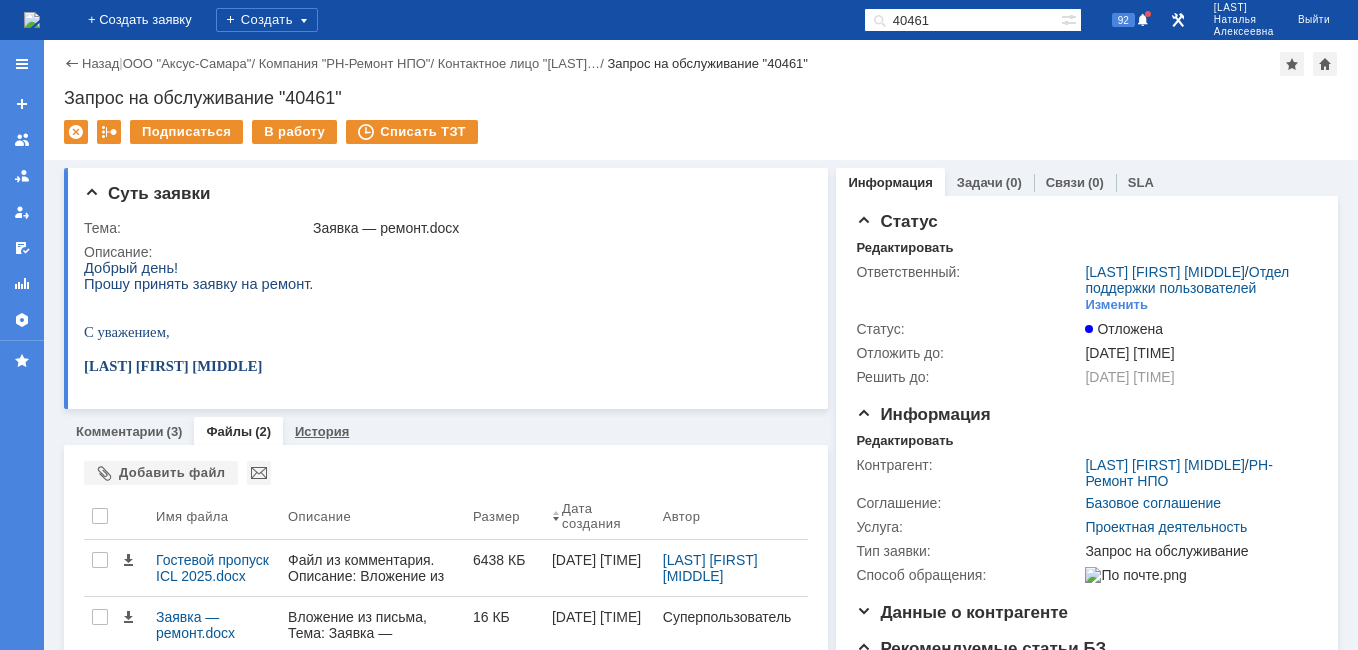 scroll, scrollTop: 200, scrollLeft: 0, axis: vertical 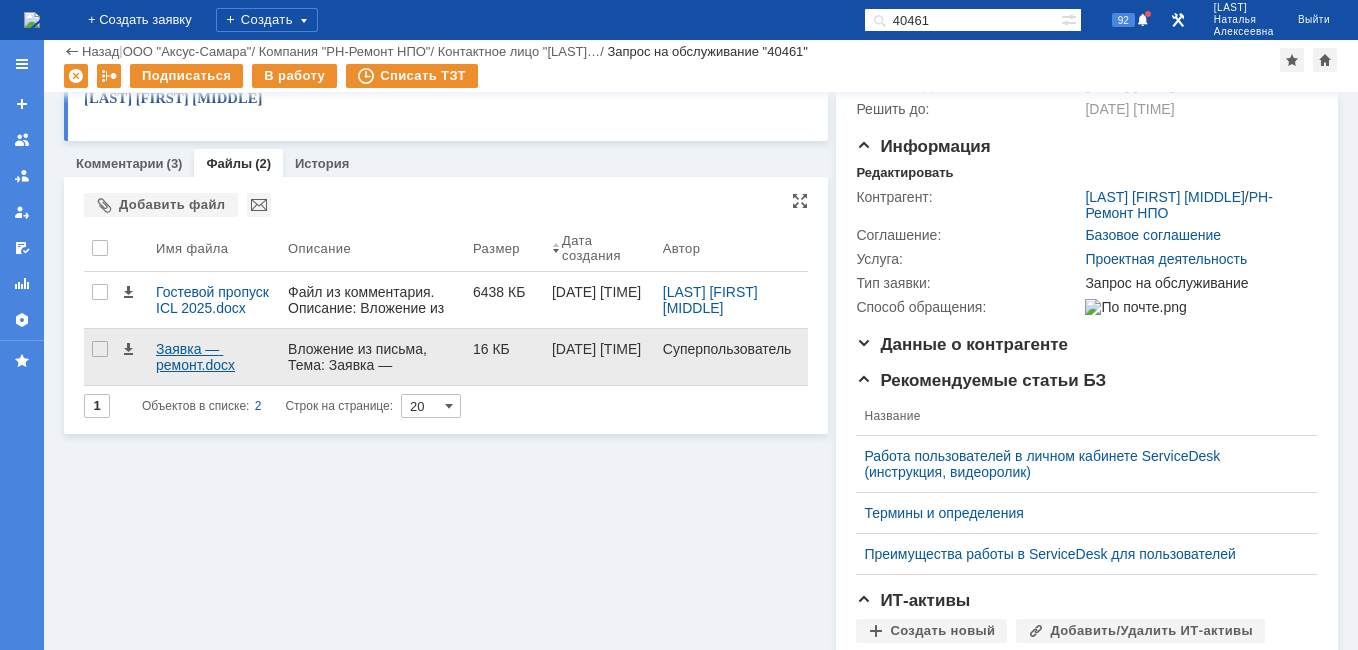 click on "Заявка — ремонт.docx" at bounding box center (214, 357) 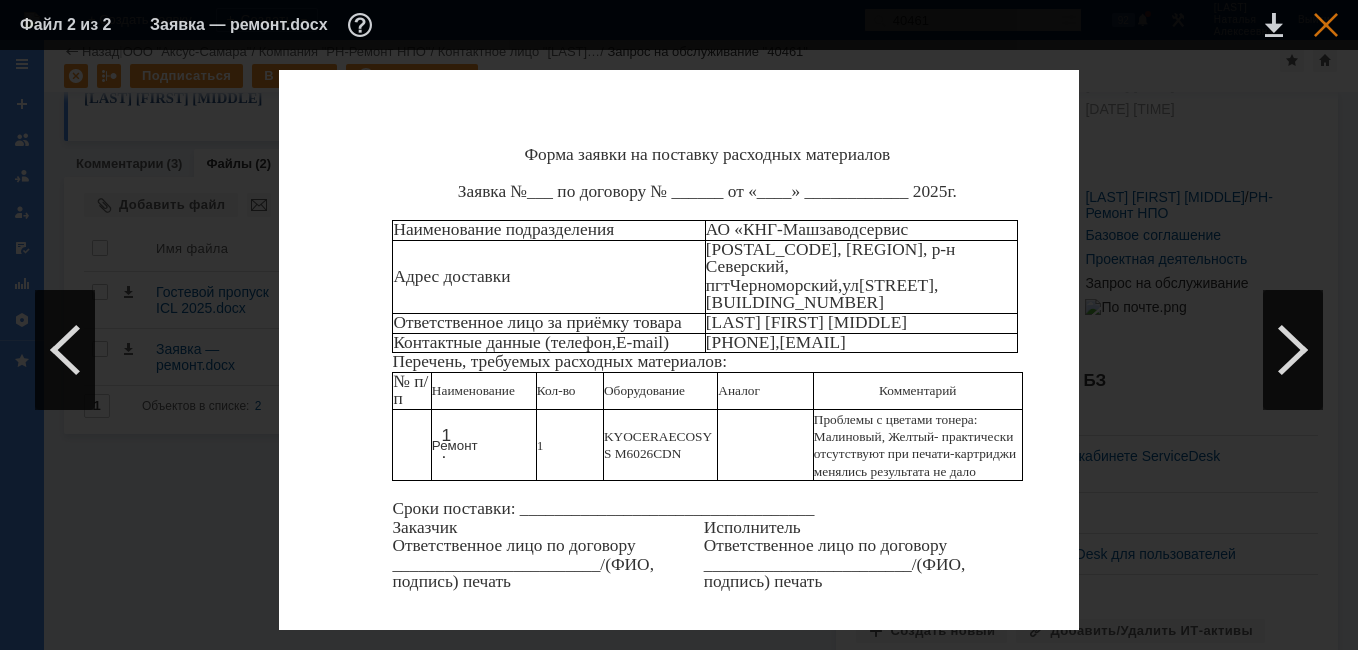 click at bounding box center [1326, 25] 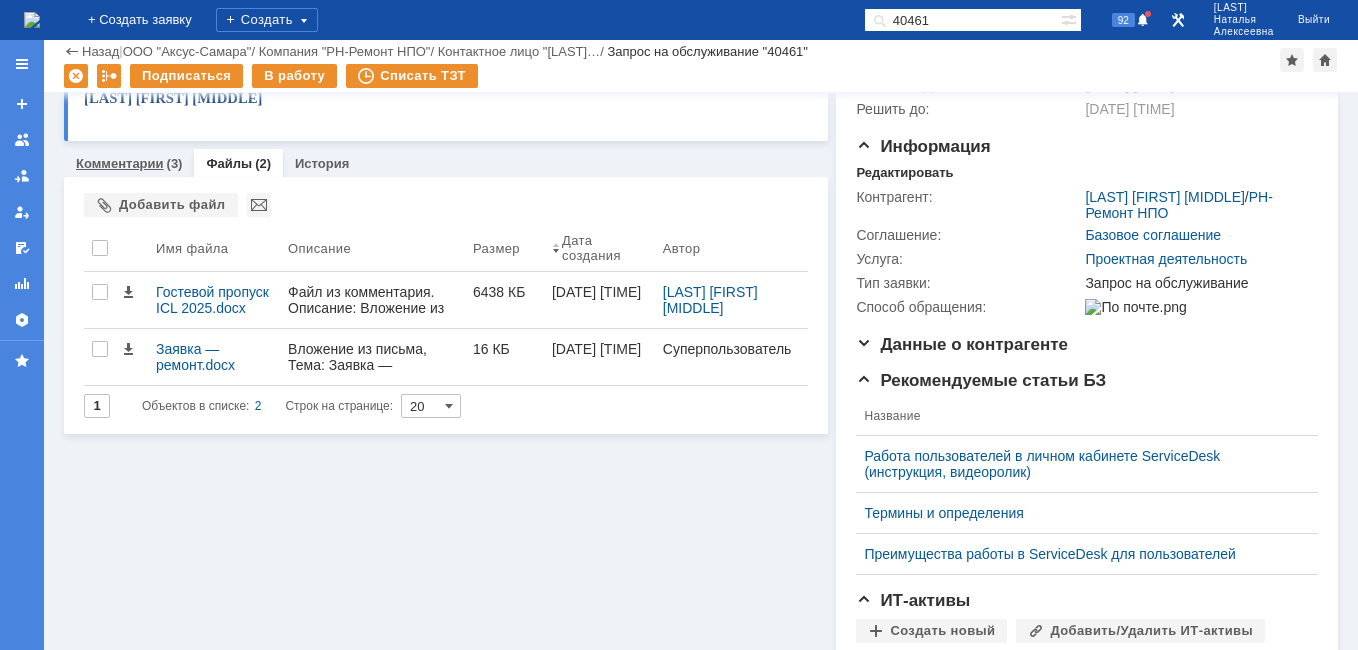click on "Комментарии" at bounding box center (120, 163) 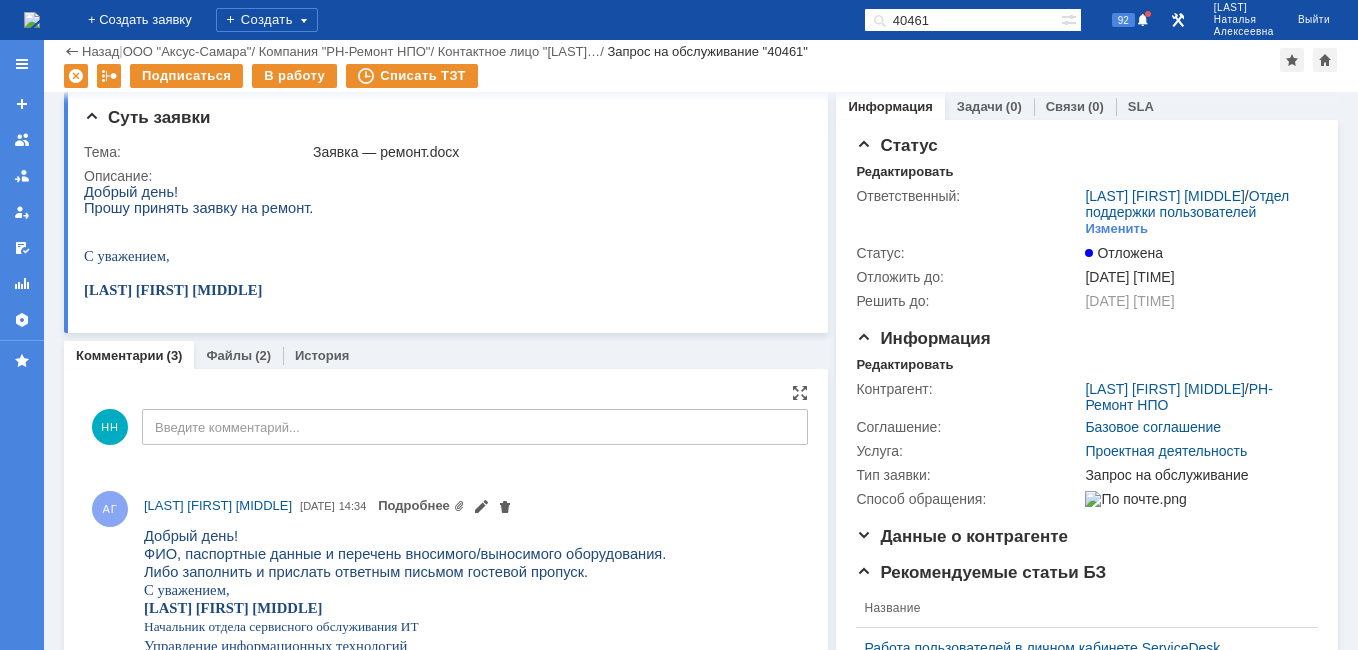 scroll, scrollTop: 0, scrollLeft: 0, axis: both 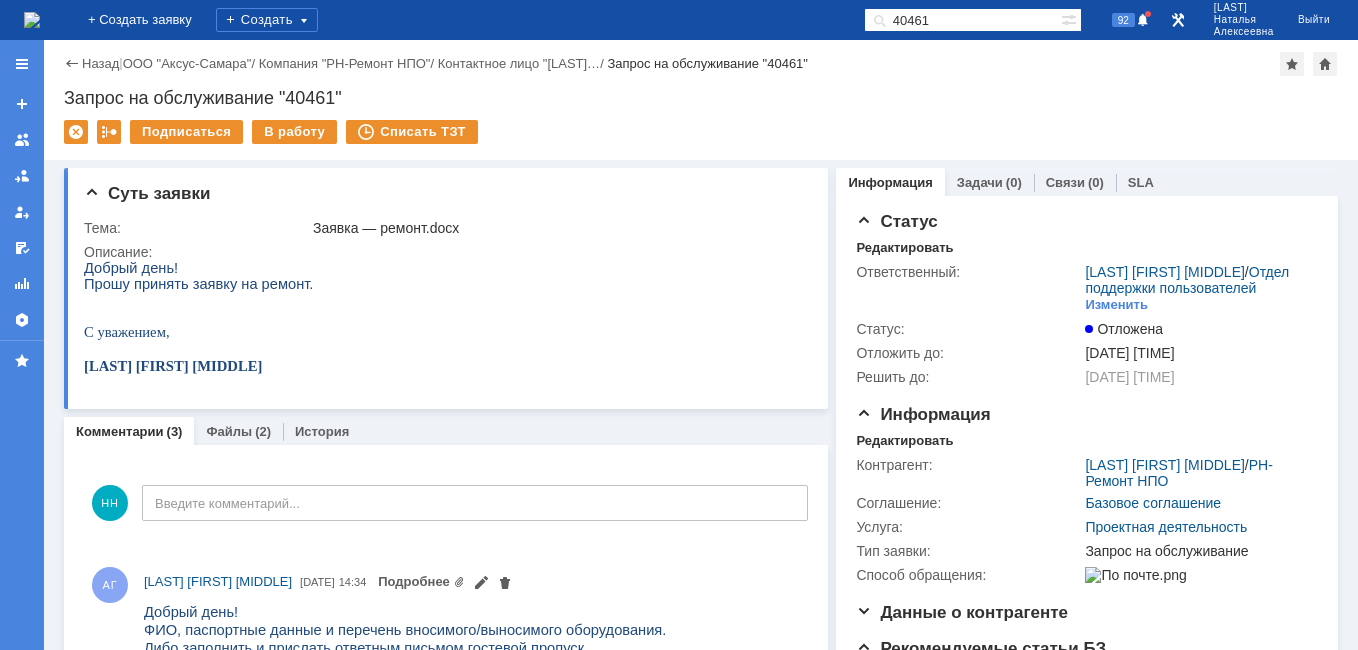 drag, startPoint x: 992, startPoint y: 13, endPoint x: 806, endPoint y: 42, distance: 188.24718 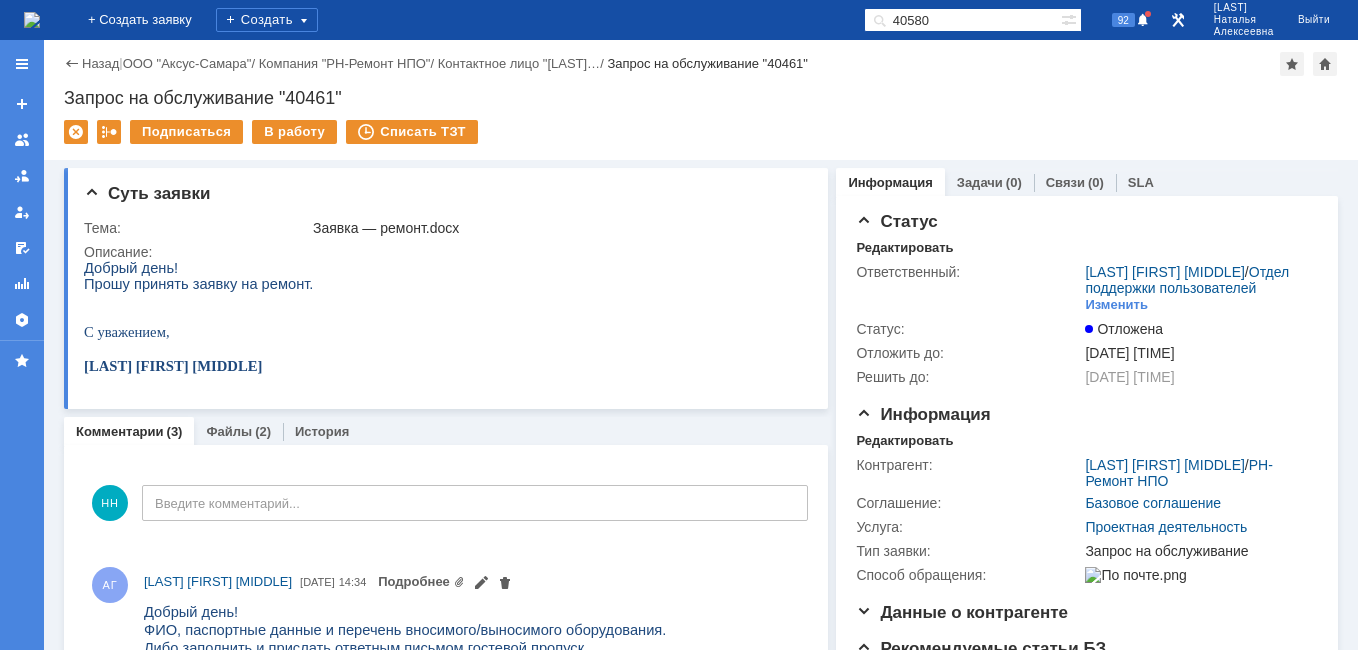 type on "40580" 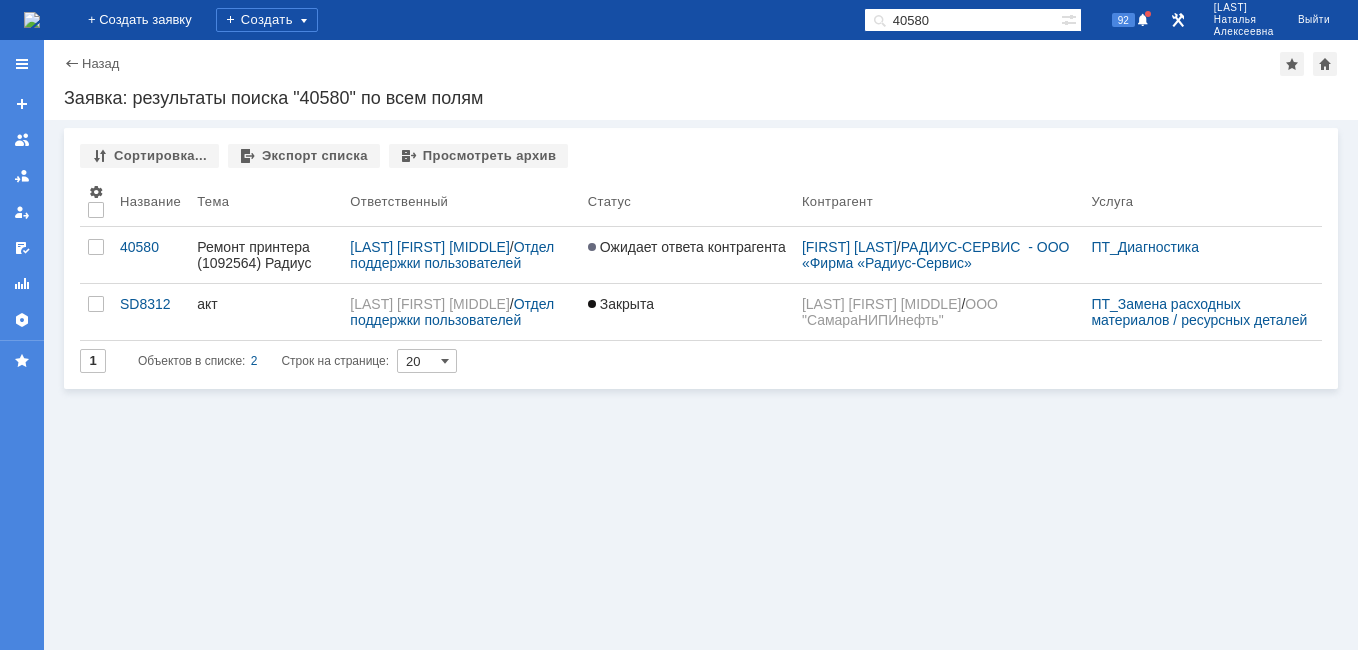click on "40580" at bounding box center [150, 247] 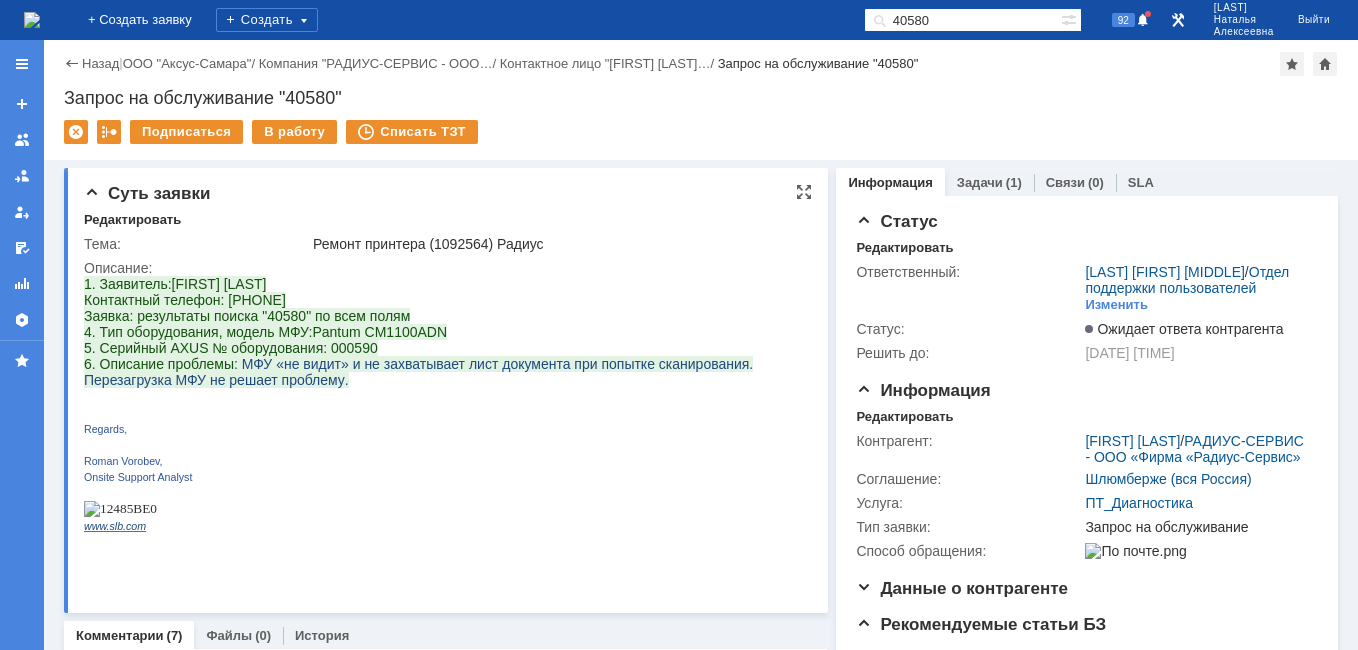 scroll, scrollTop: 0, scrollLeft: 0, axis: both 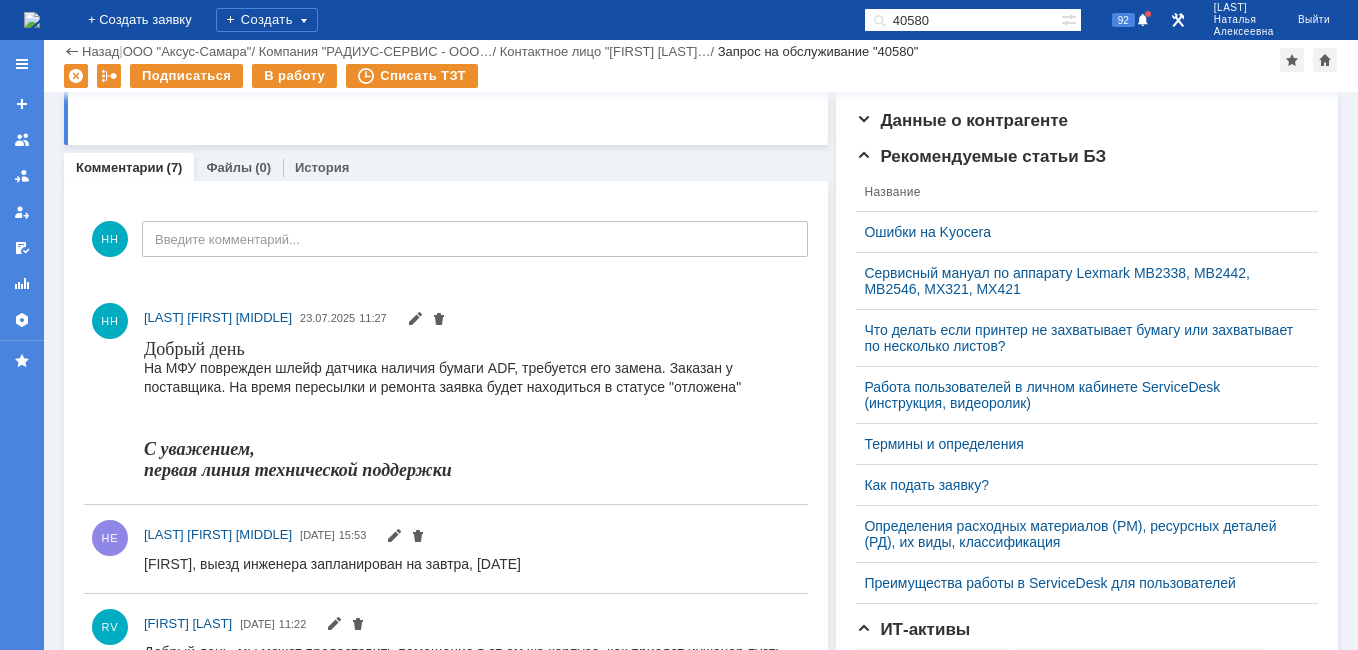 click at bounding box center [32, 20] 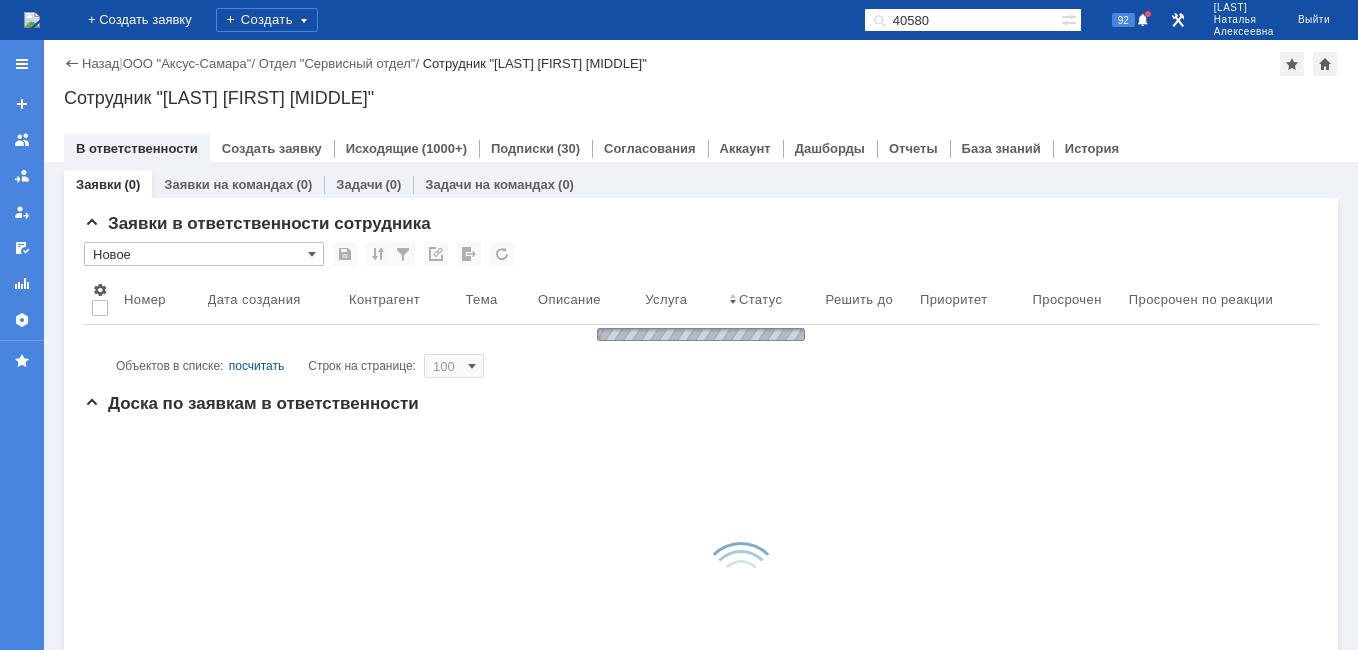 scroll, scrollTop: 0, scrollLeft: 0, axis: both 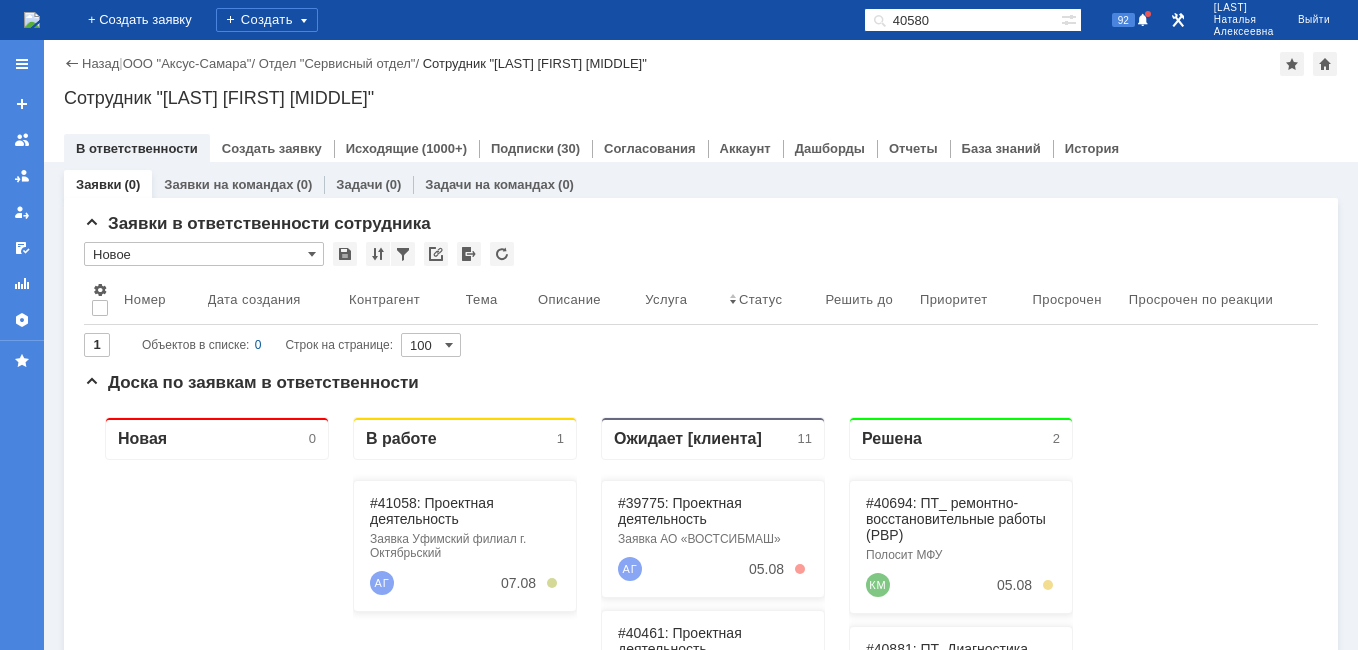 click on "На домашнюю + Создать заявку Создать 40580 92 [LAST] [FIRST] [MIDDLE] Выйти" at bounding box center (679, 20) 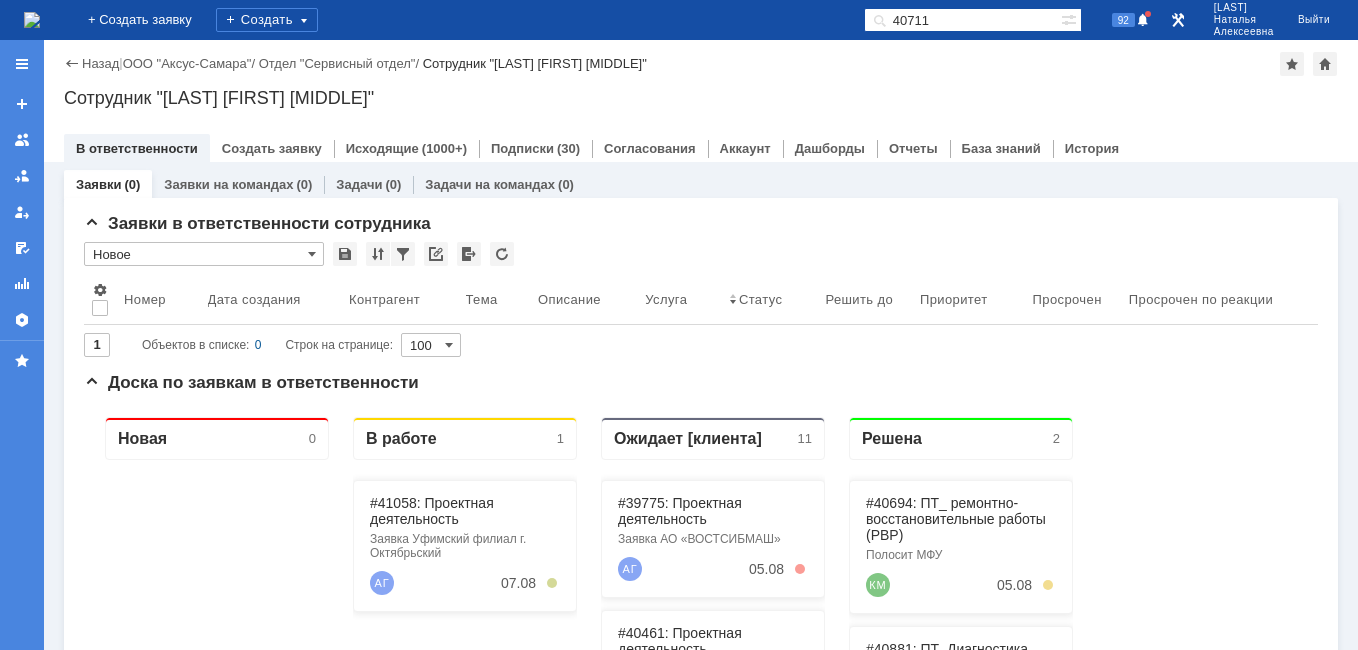 type on "40711" 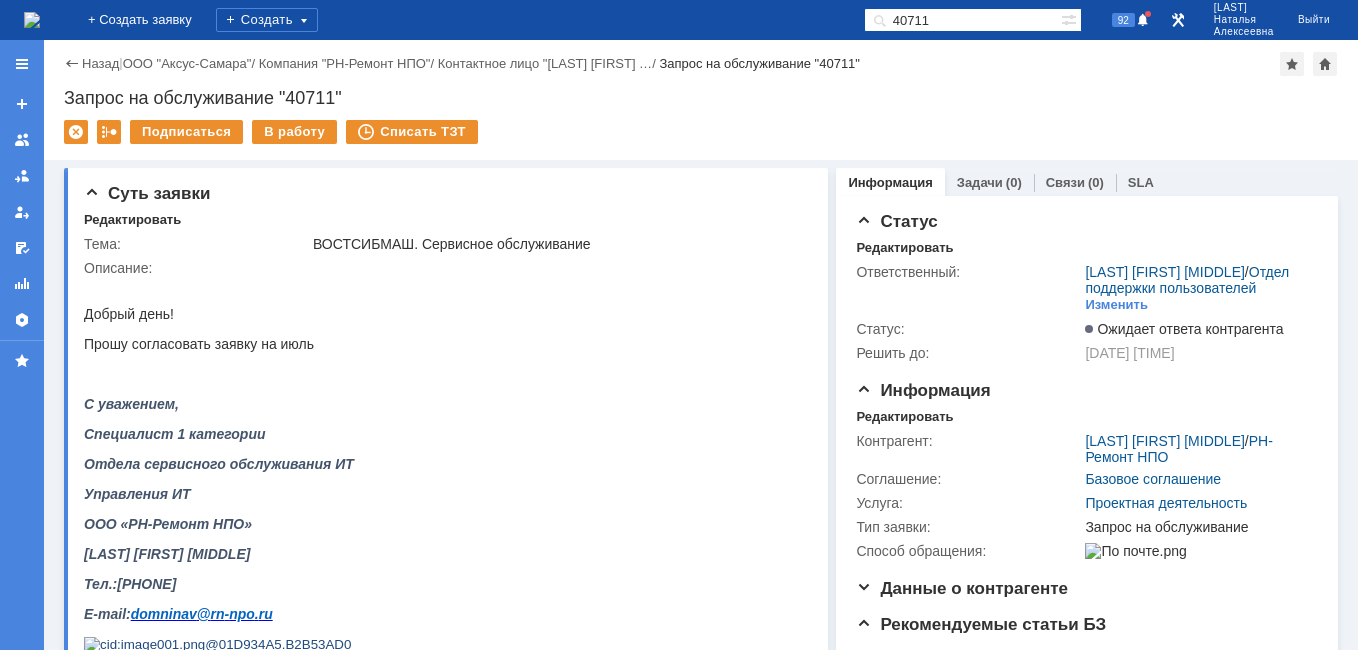 scroll, scrollTop: 0, scrollLeft: 0, axis: both 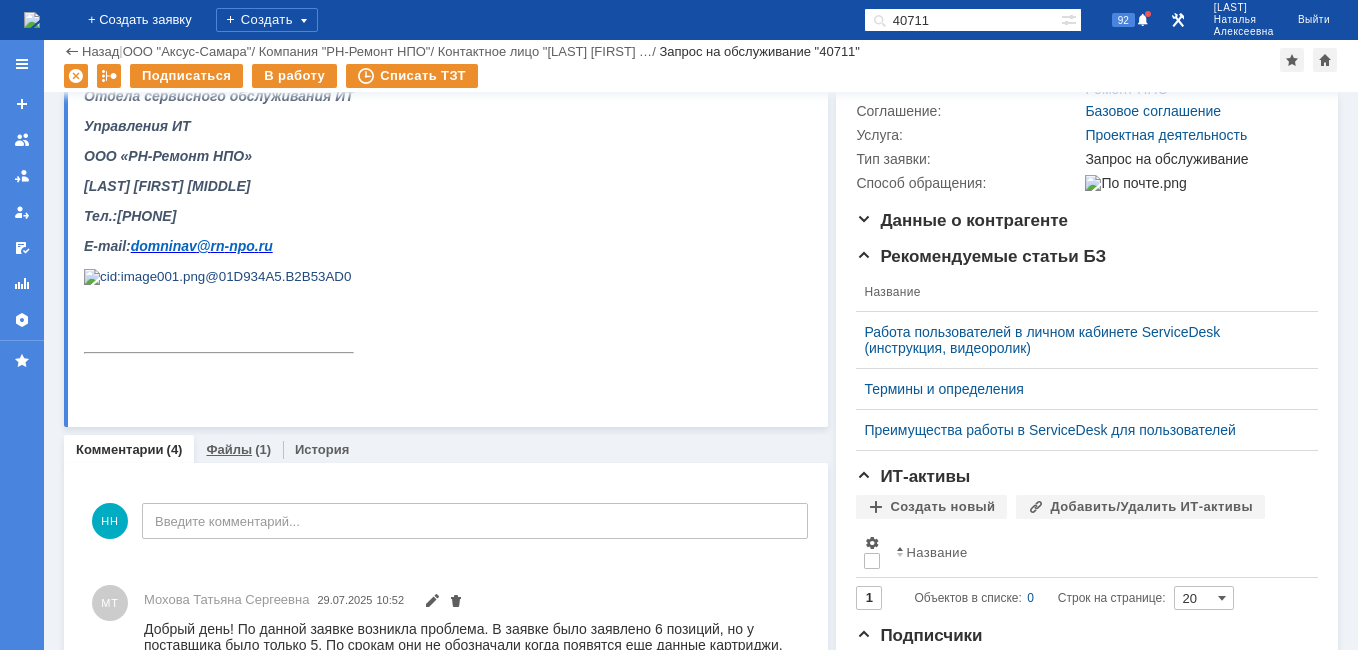 click on "Файлы" at bounding box center [229, 449] 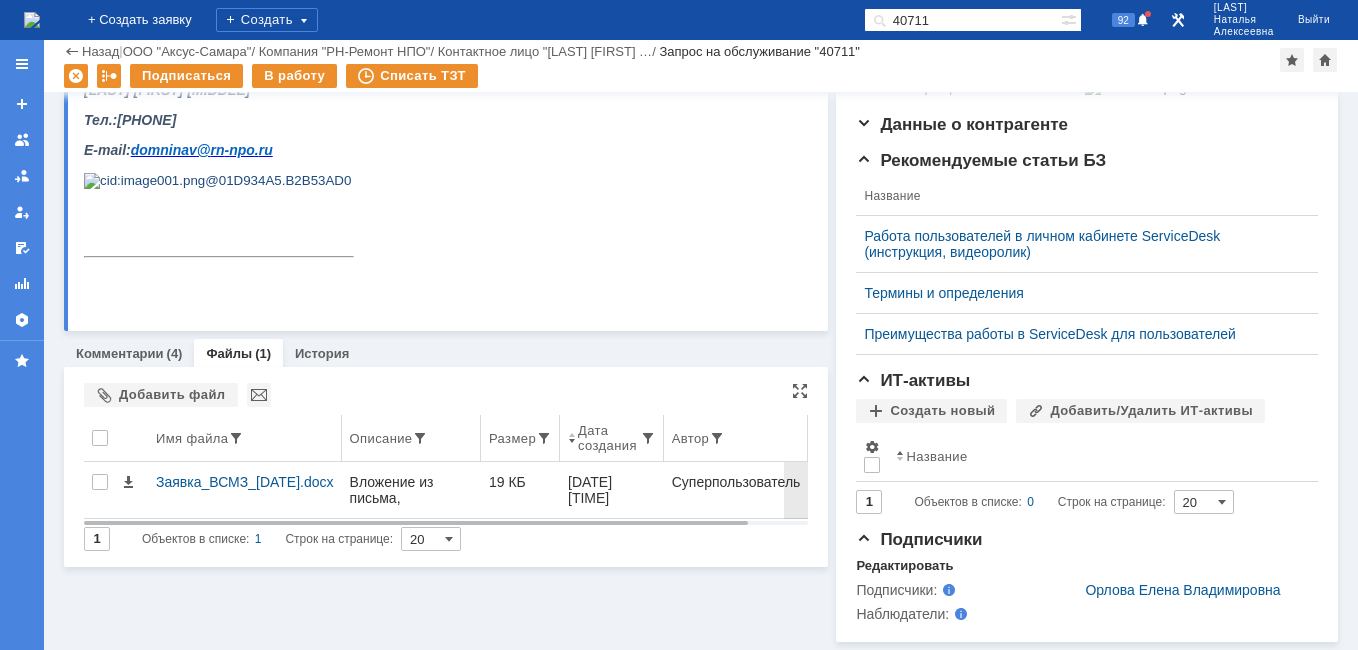 scroll, scrollTop: 425, scrollLeft: 0, axis: vertical 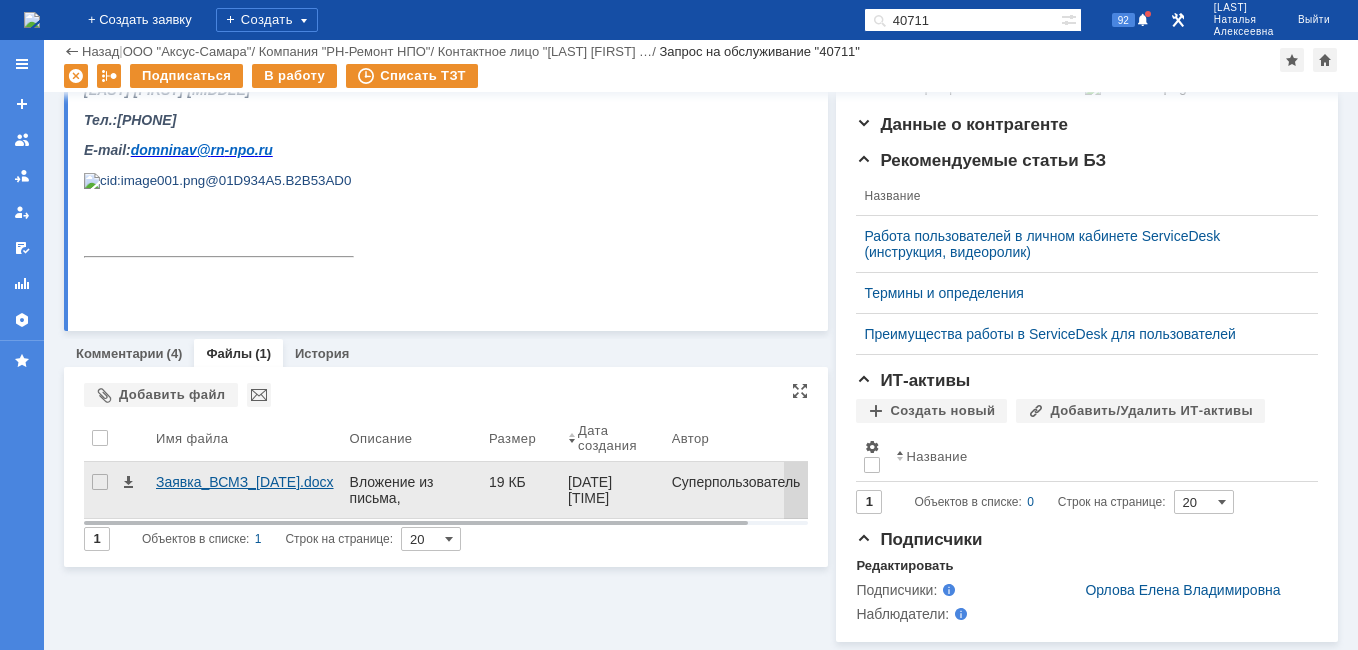 click on "Заявка_ВСМЗ_[DATE].docx" at bounding box center (245, 482) 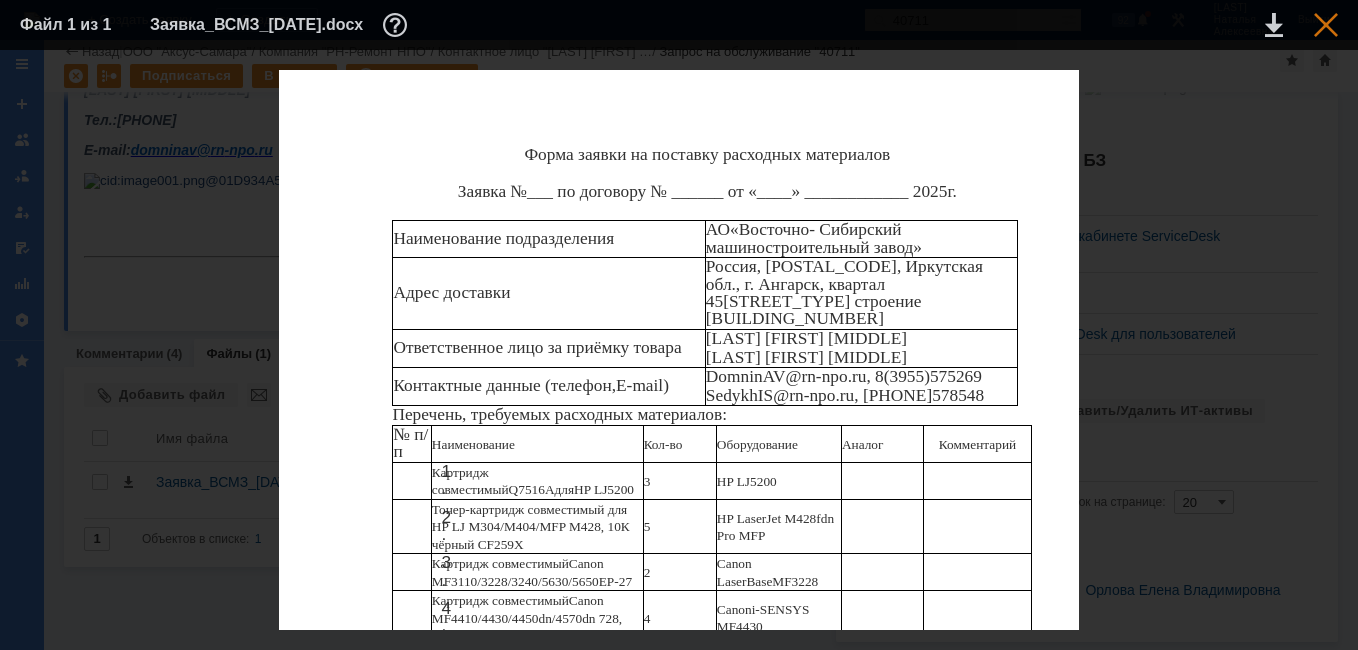 click at bounding box center [1326, 25] 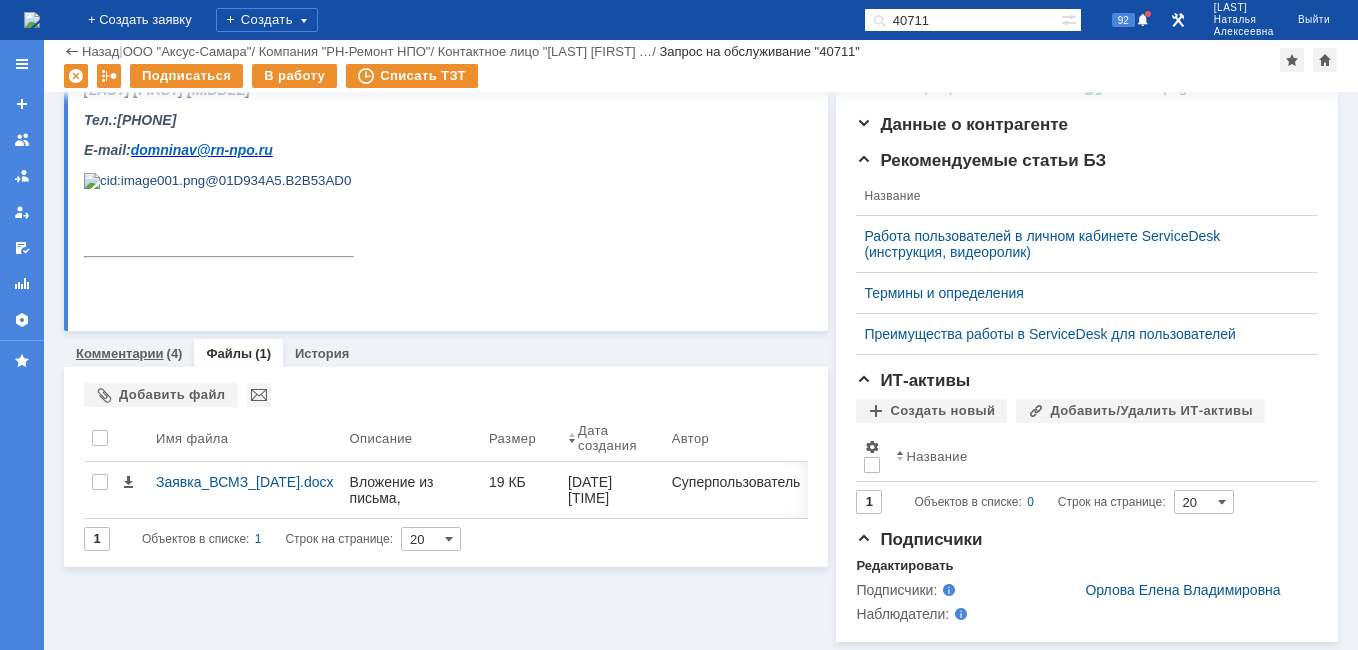 click on "Комментарии" at bounding box center [120, 353] 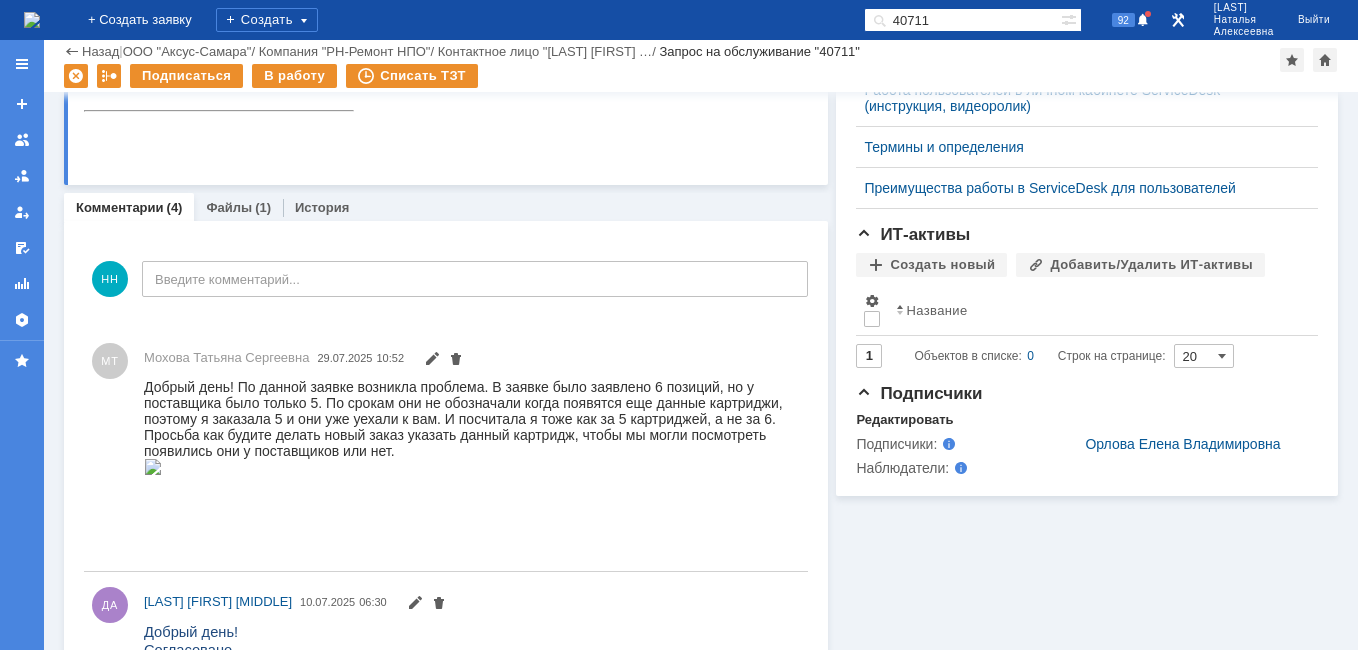 scroll, scrollTop: 625, scrollLeft: 0, axis: vertical 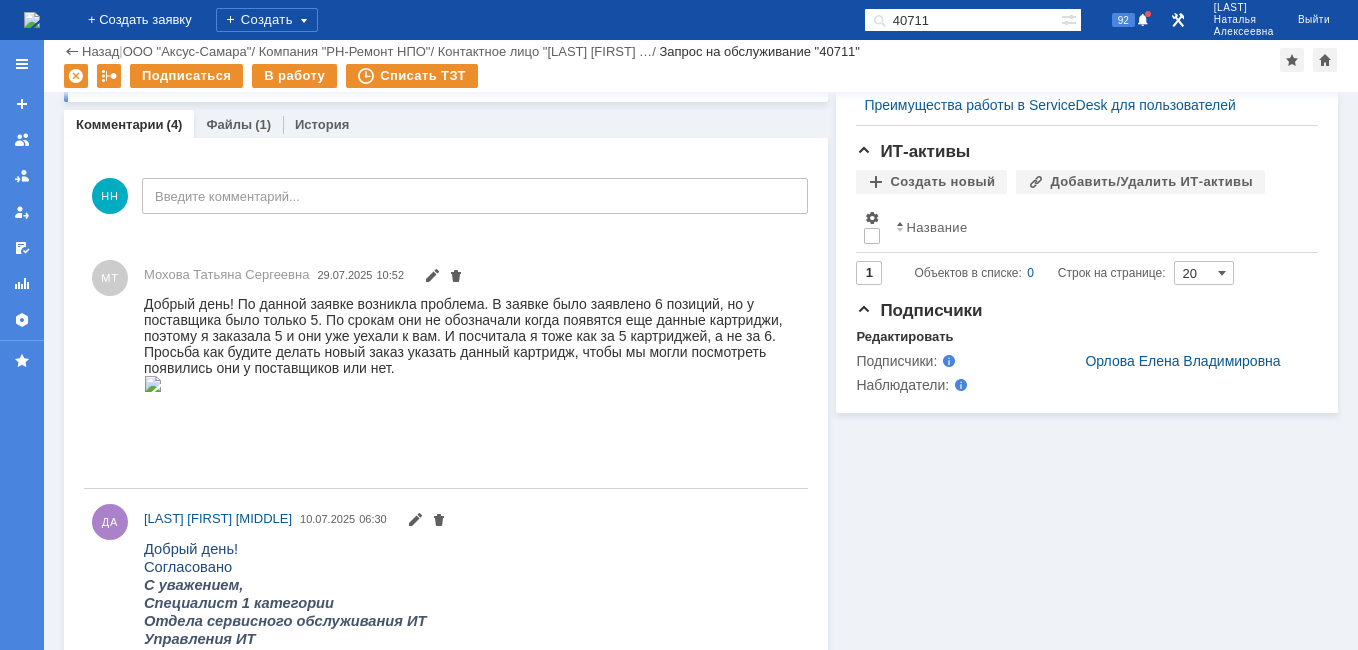 click on "40711" at bounding box center [962, 20] 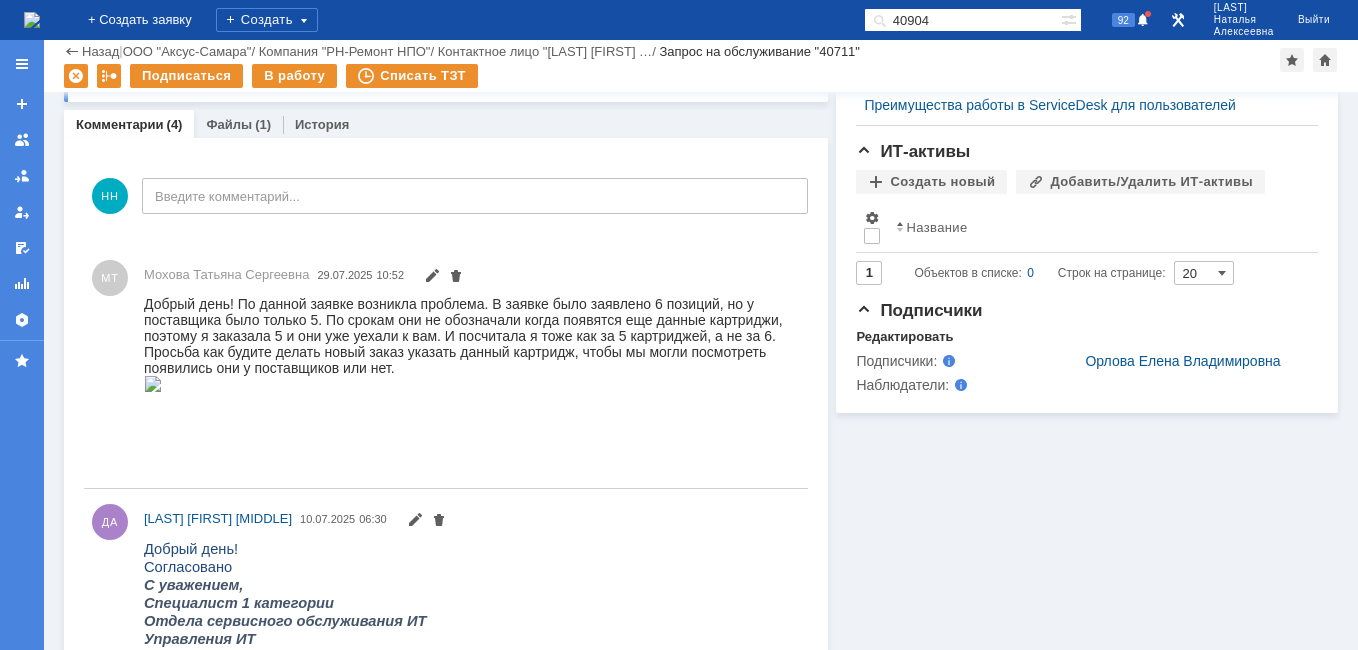 type on "40904" 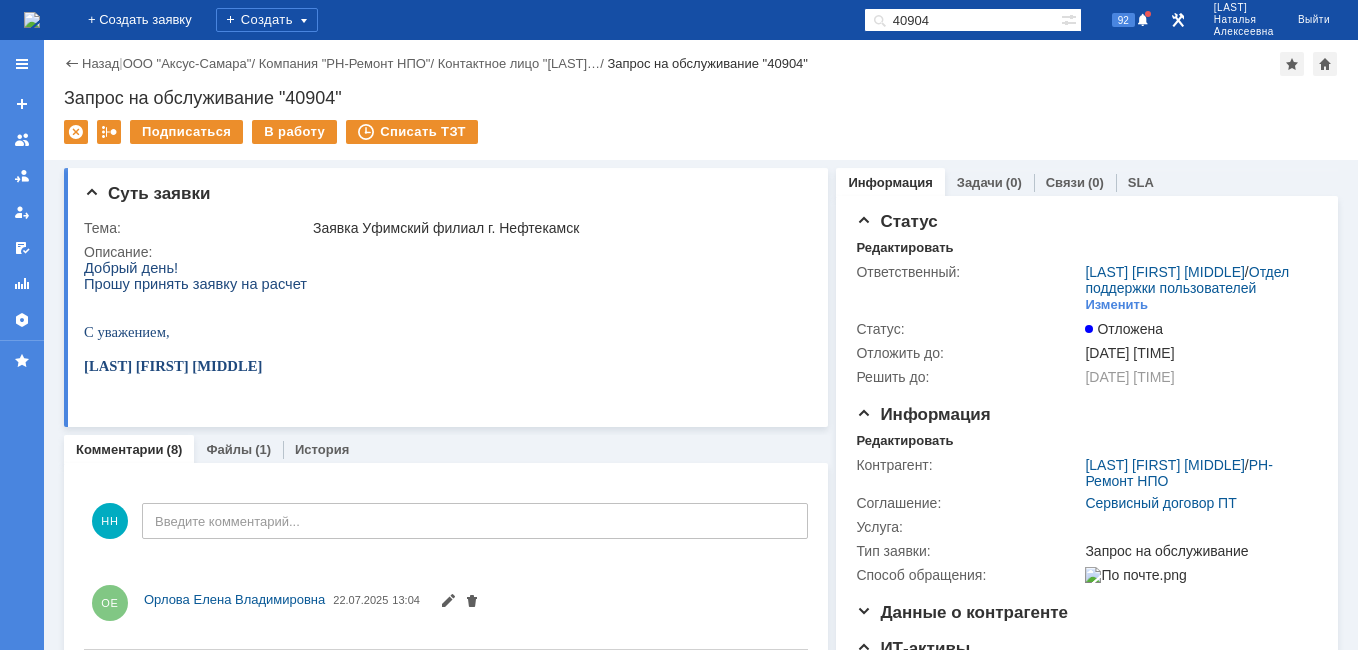 scroll, scrollTop: 0, scrollLeft: 0, axis: both 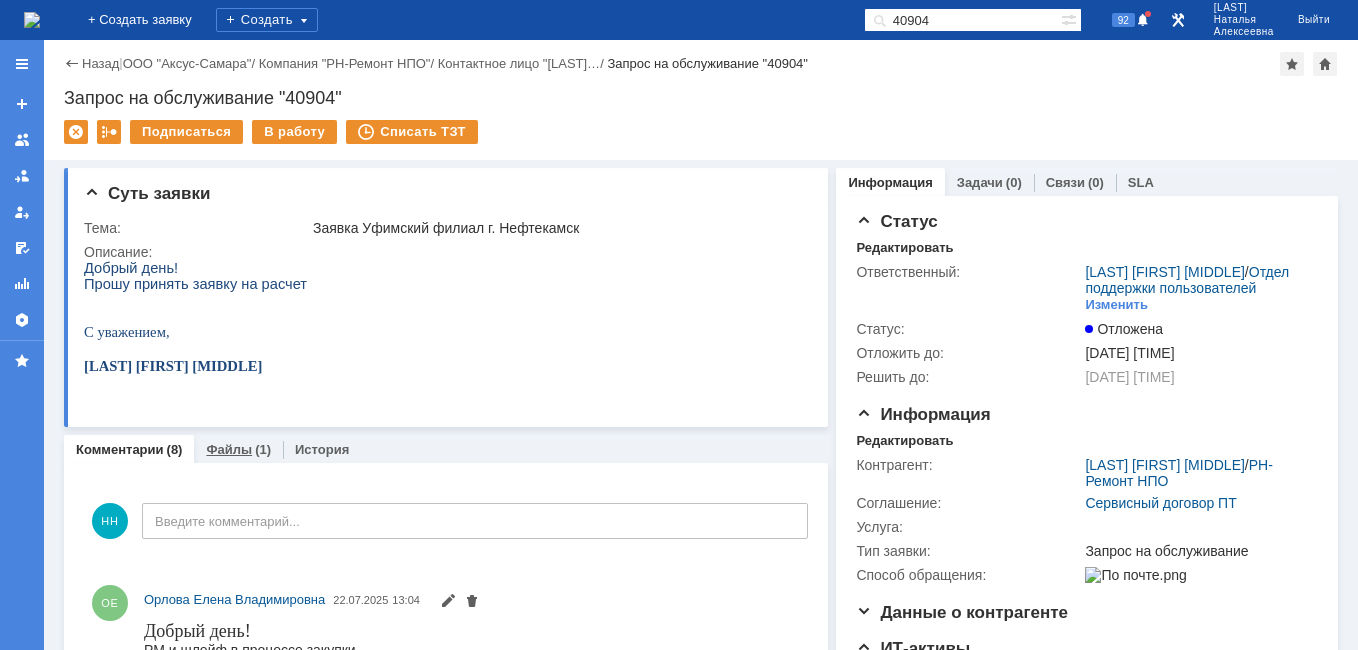 click on "Файлы" at bounding box center [229, 449] 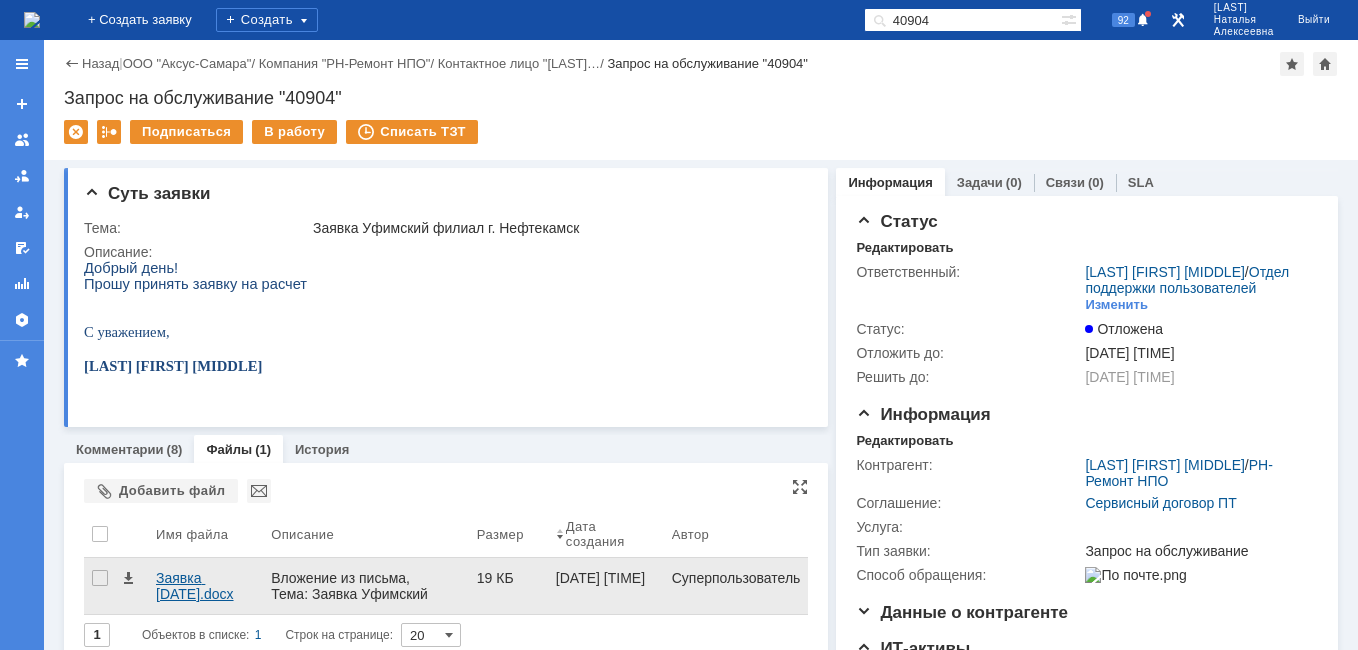 click on "Заявка [DATE].docx" at bounding box center [205, 586] 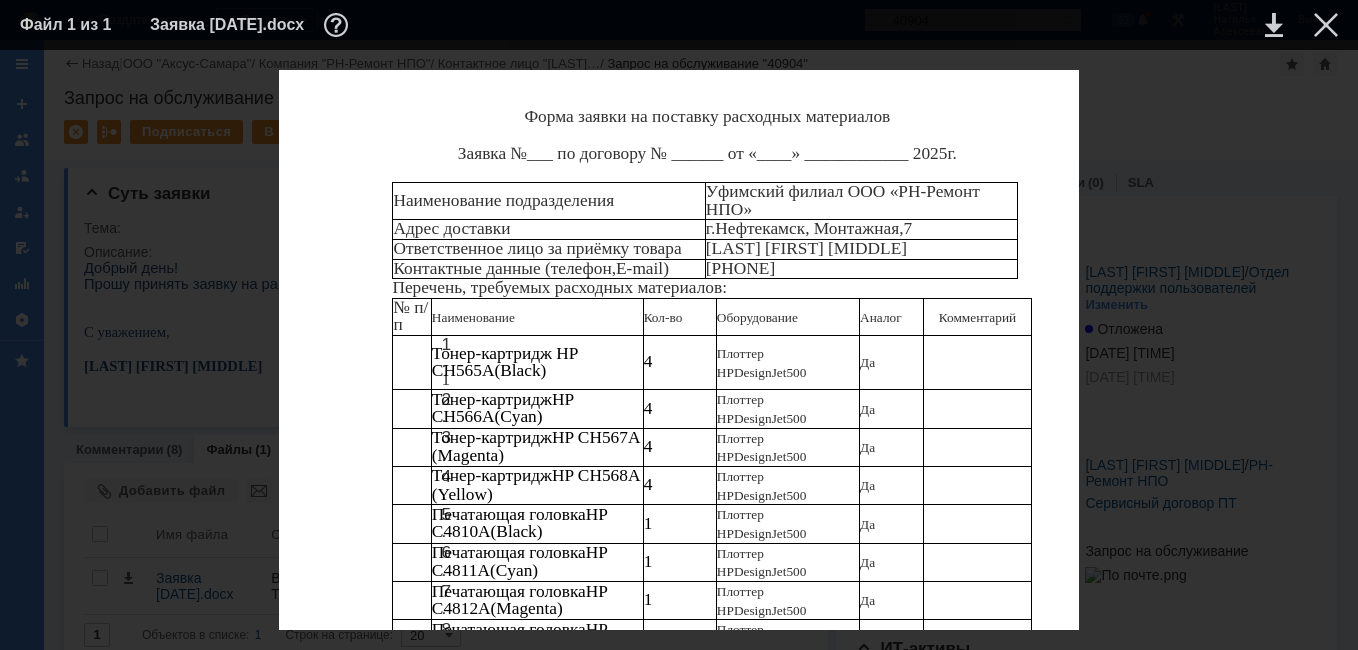 scroll, scrollTop: 225, scrollLeft: 0, axis: vertical 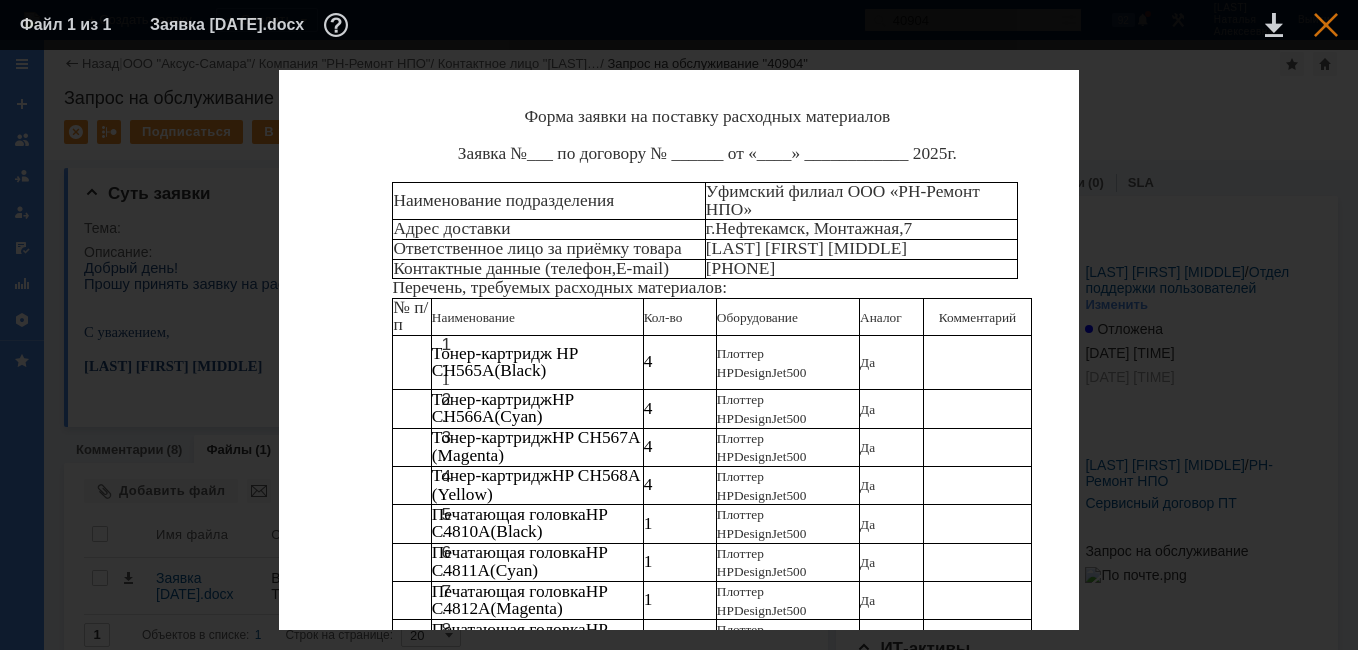 click at bounding box center [1326, 25] 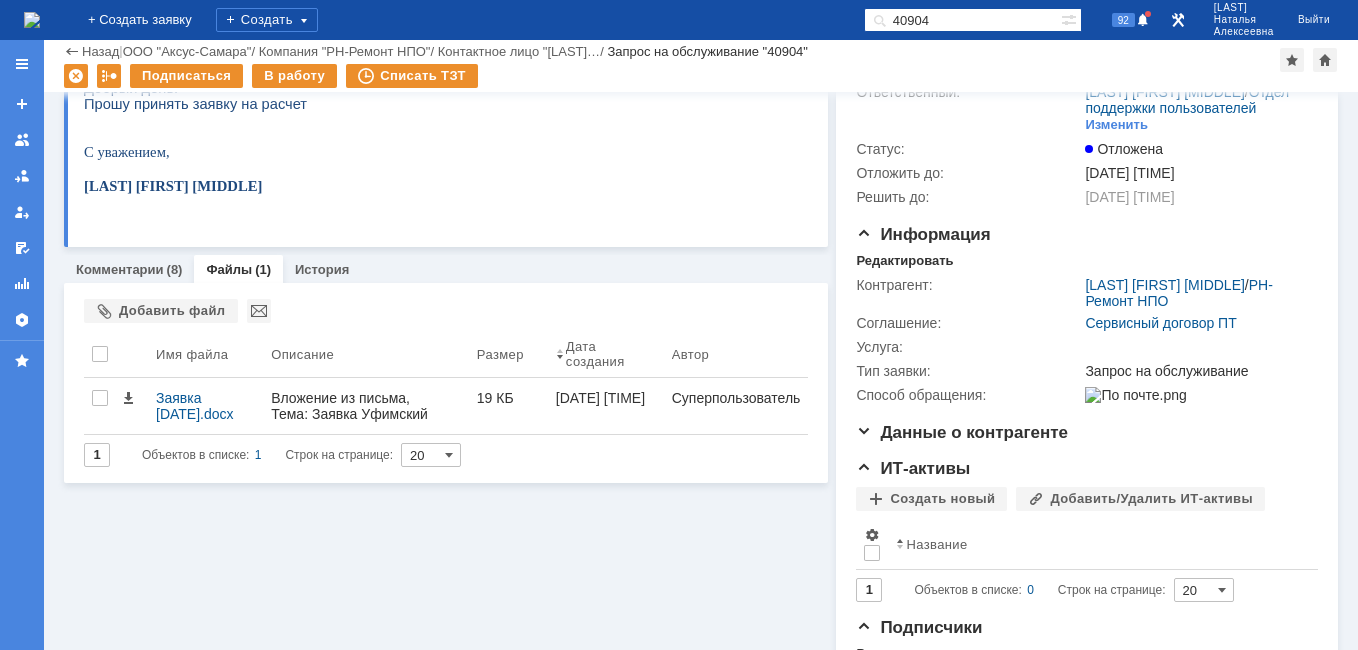 scroll, scrollTop: 200, scrollLeft: 0, axis: vertical 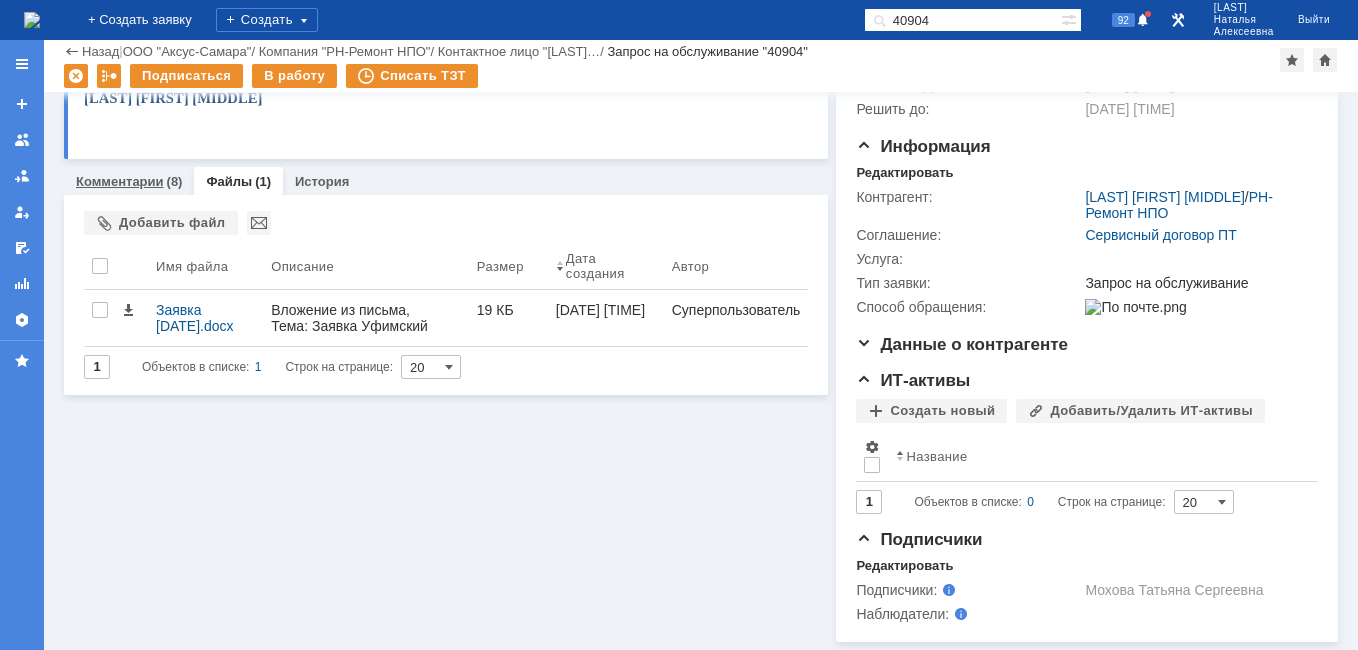 click on "Комментарии" at bounding box center (120, 181) 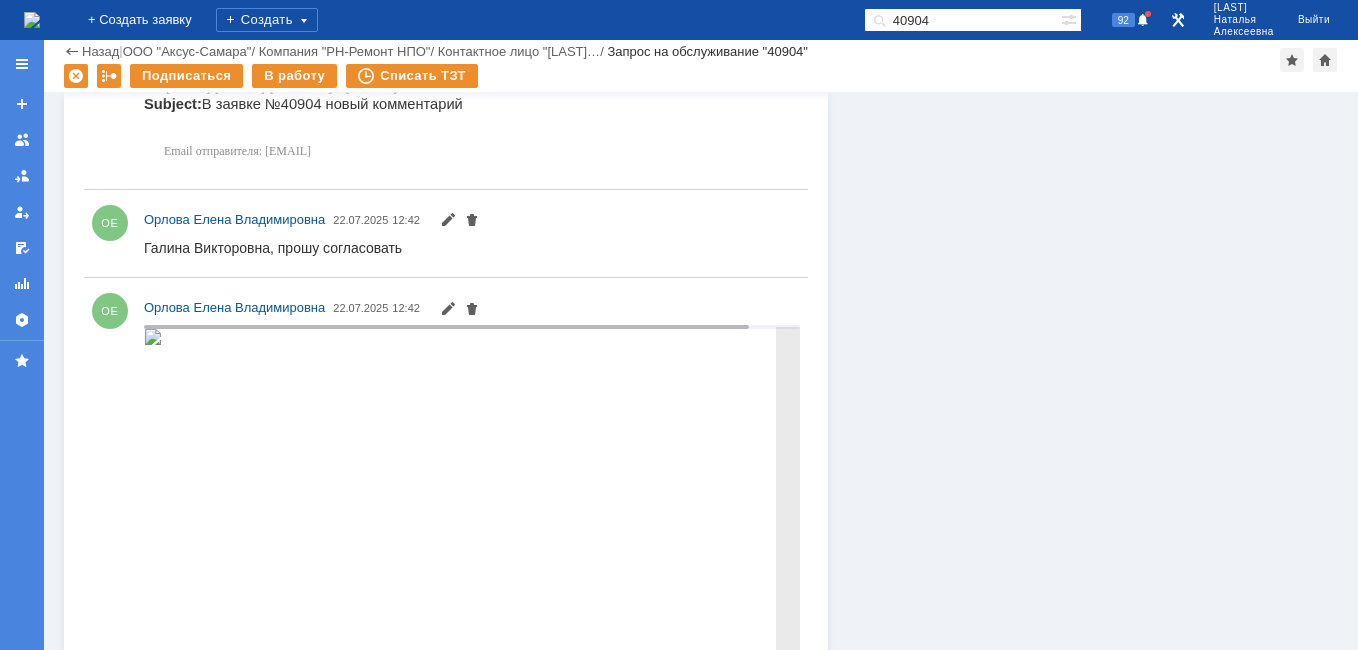 scroll, scrollTop: 900, scrollLeft: 0, axis: vertical 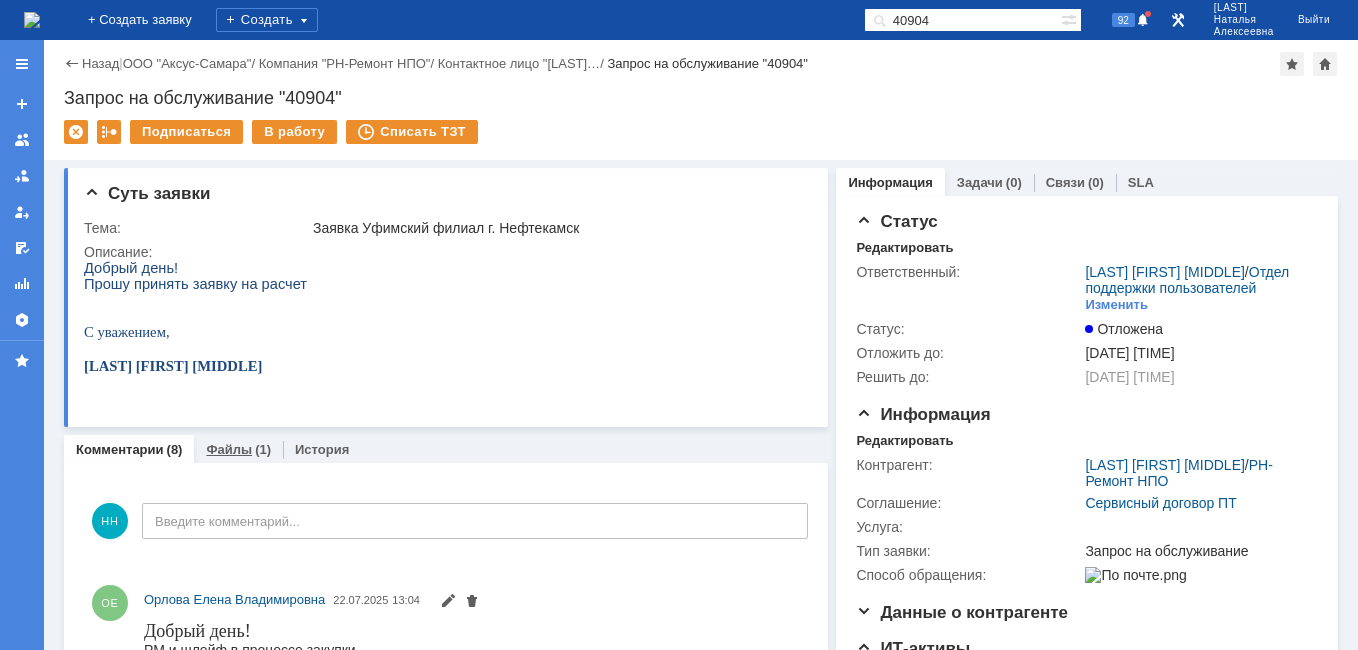 click on "Файлы" at bounding box center (229, 449) 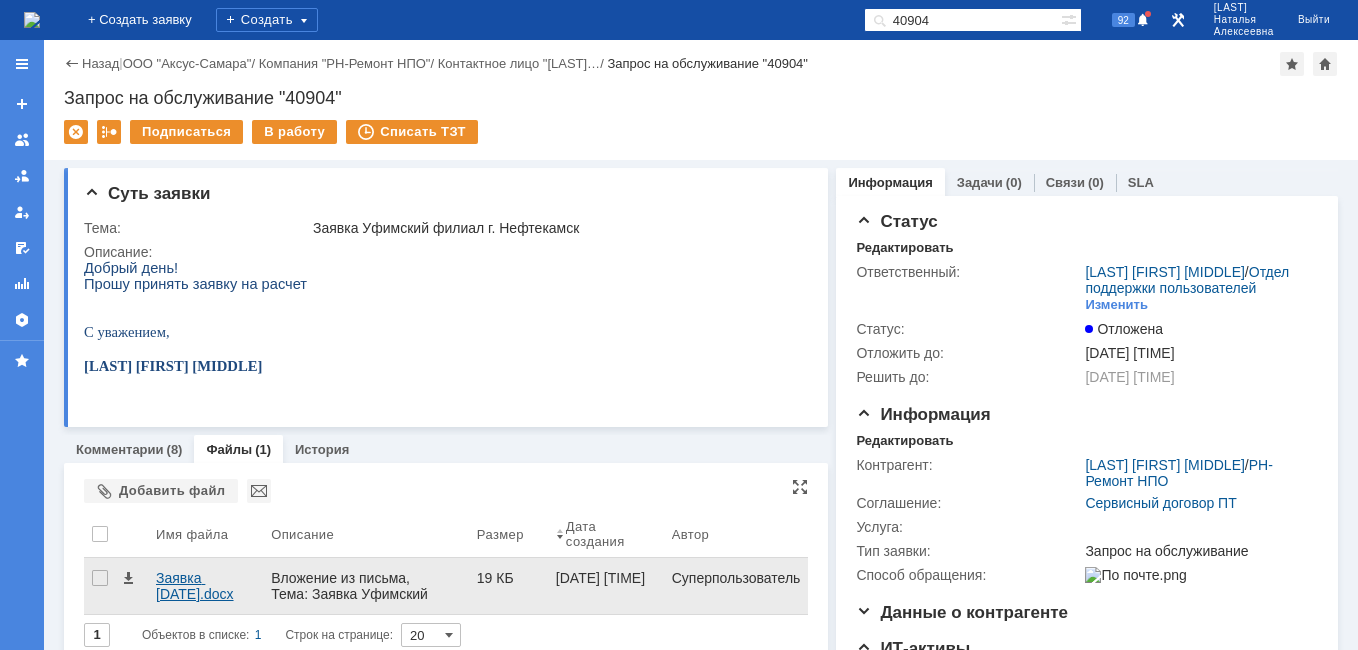 click on "Заявка [DATE].docx" at bounding box center (205, 586) 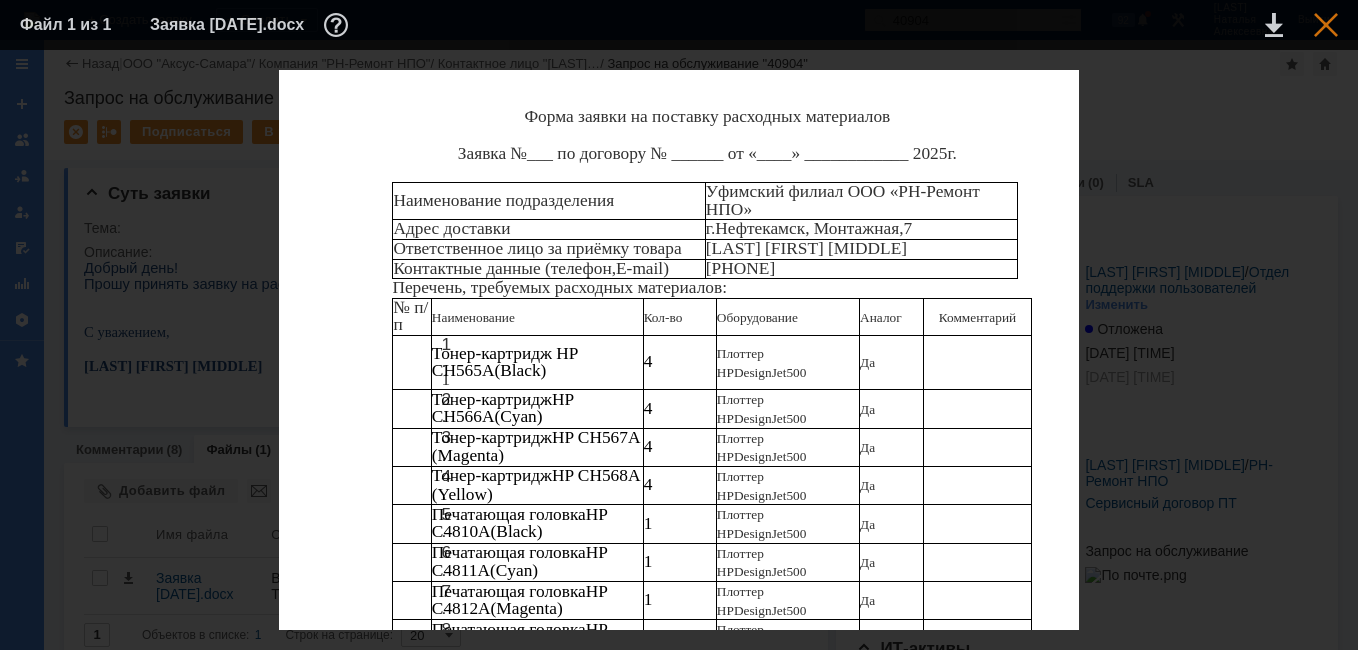 click at bounding box center [1326, 25] 